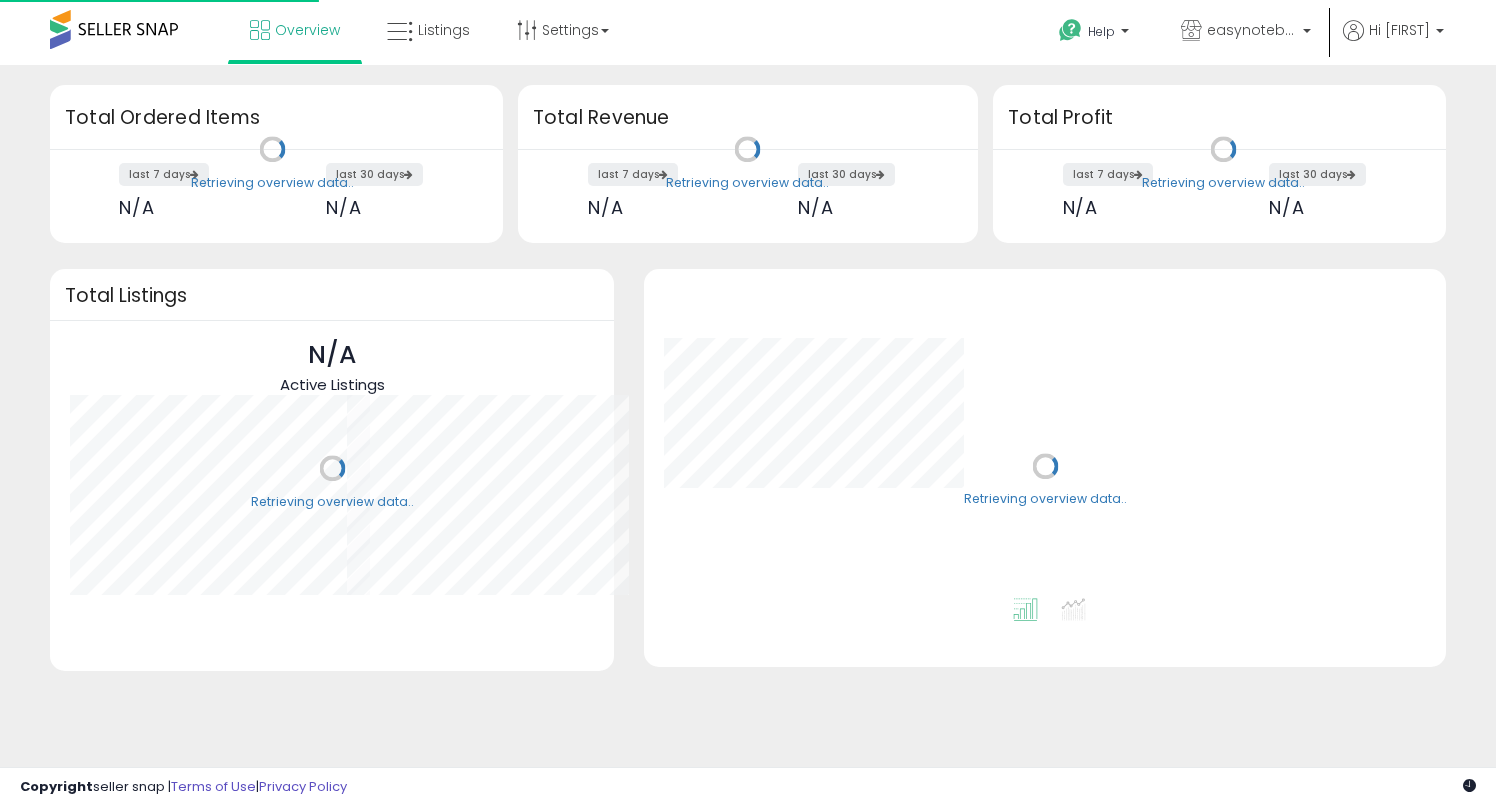 scroll, scrollTop: 0, scrollLeft: 0, axis: both 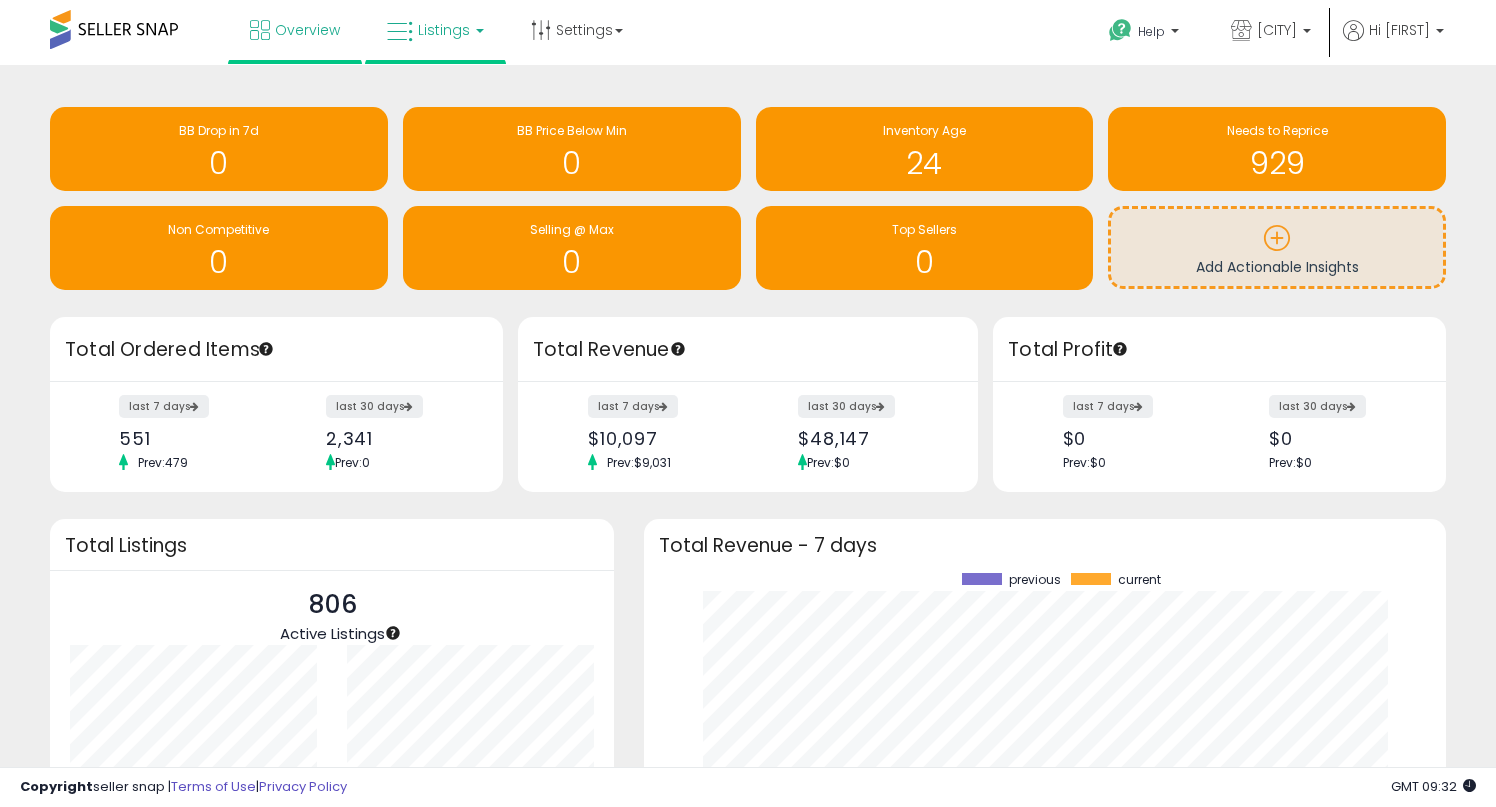 click on "Listings" at bounding box center [444, 30] 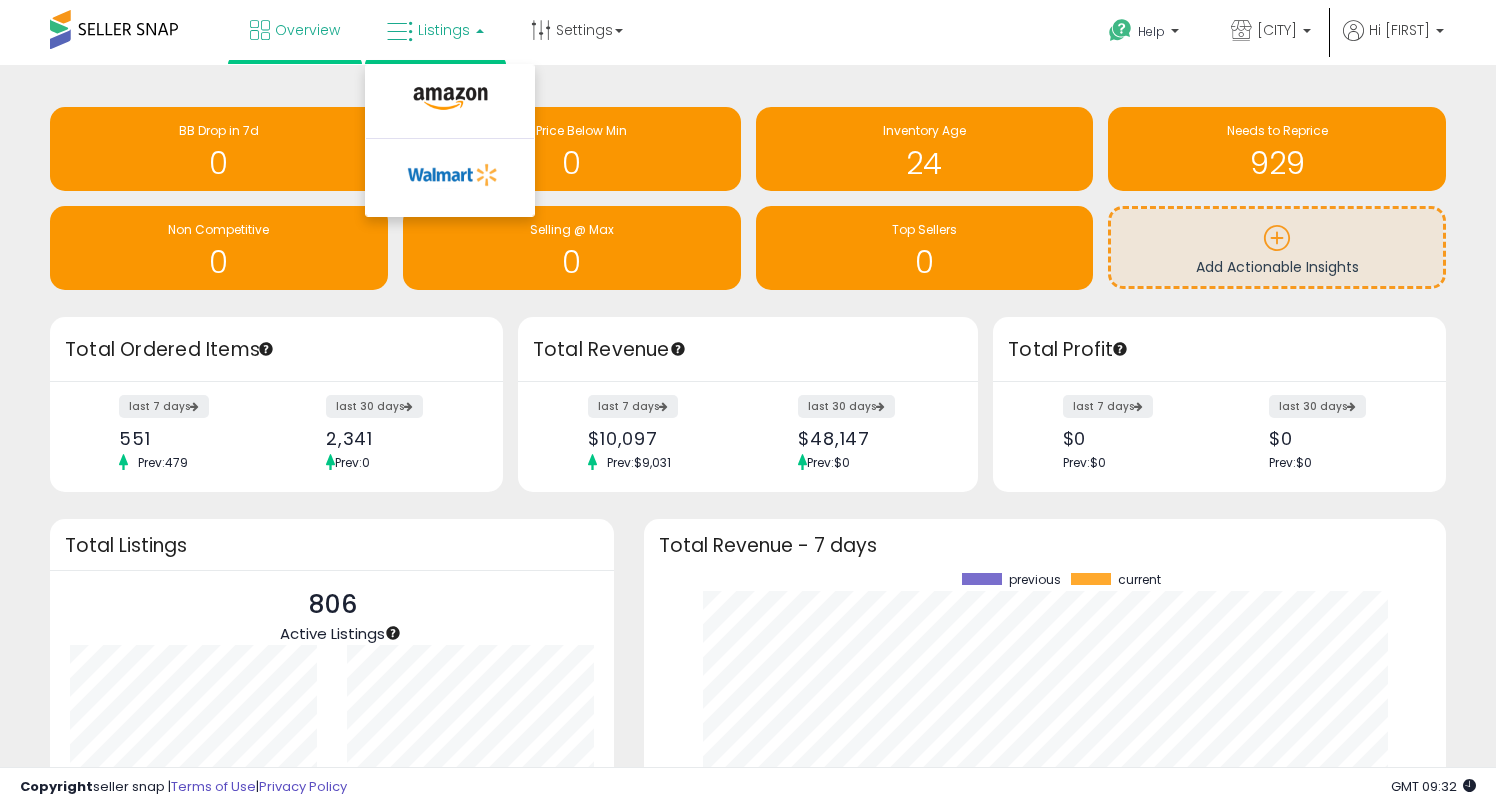 click on "Retrieving insights data..
BB Drop in 7d
0
BB Price Below Min
0
Inventory Age
24 929 0 0" at bounding box center [748, 543] 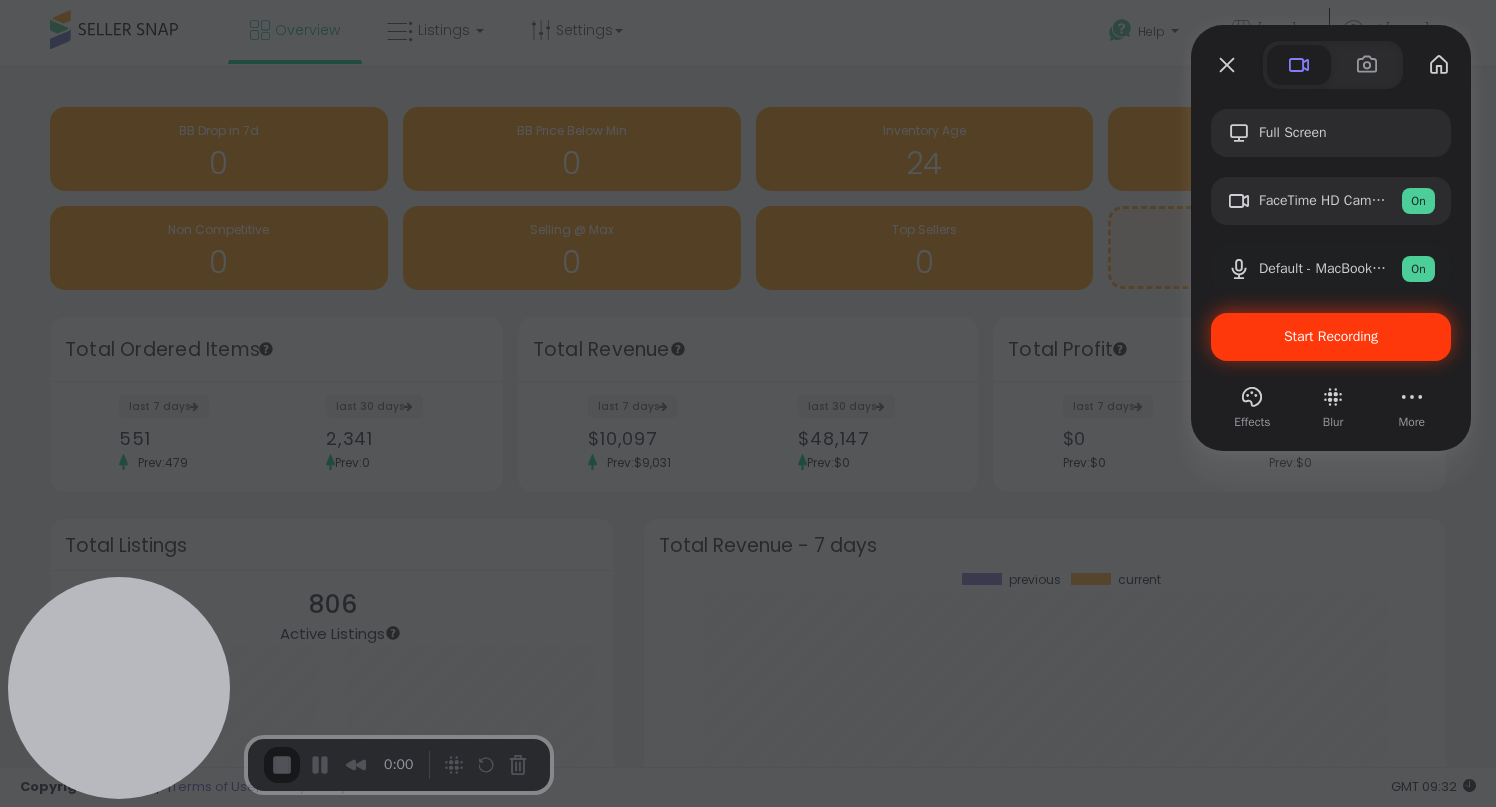 click on "Start Recording" at bounding box center [1331, 336] 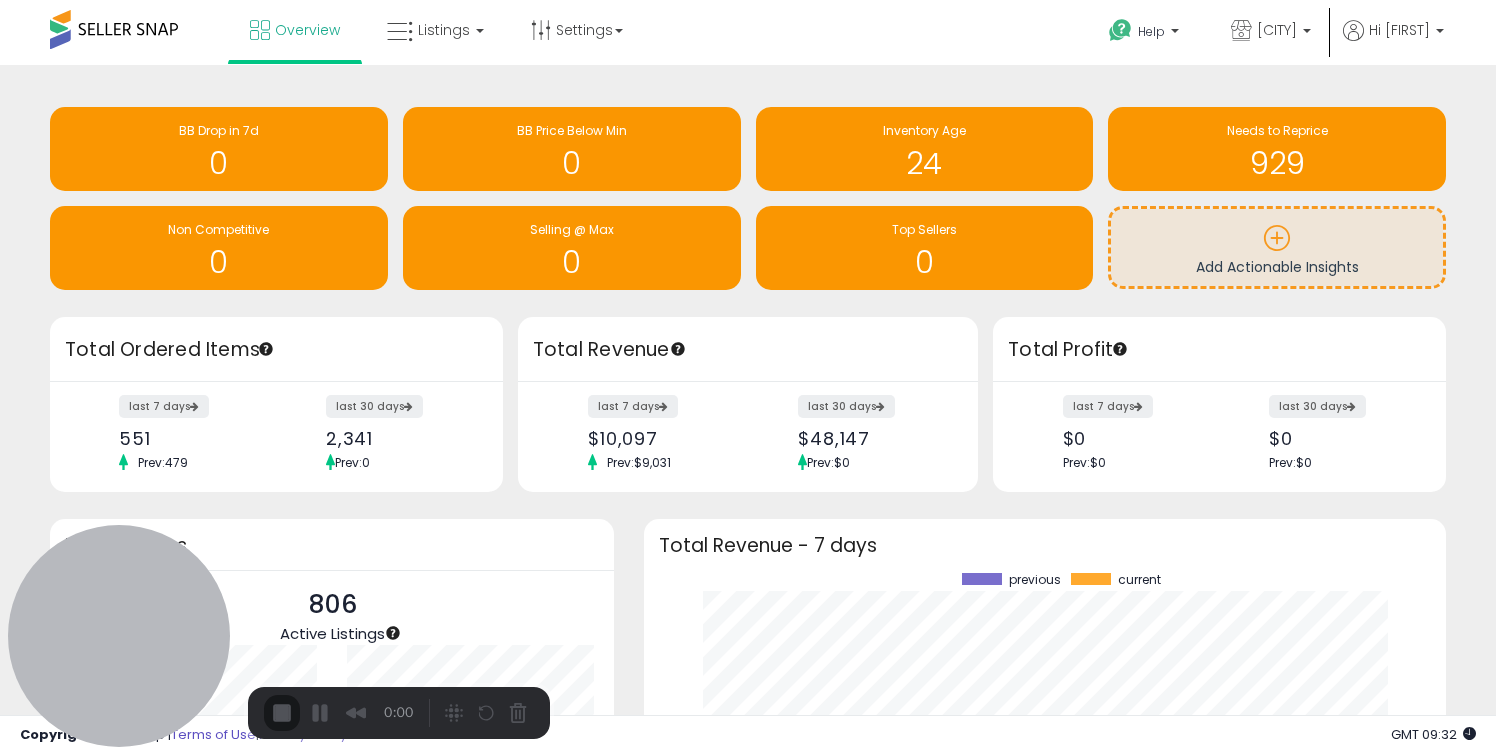 click on "Start Recording" at bounding box center [54, 807] 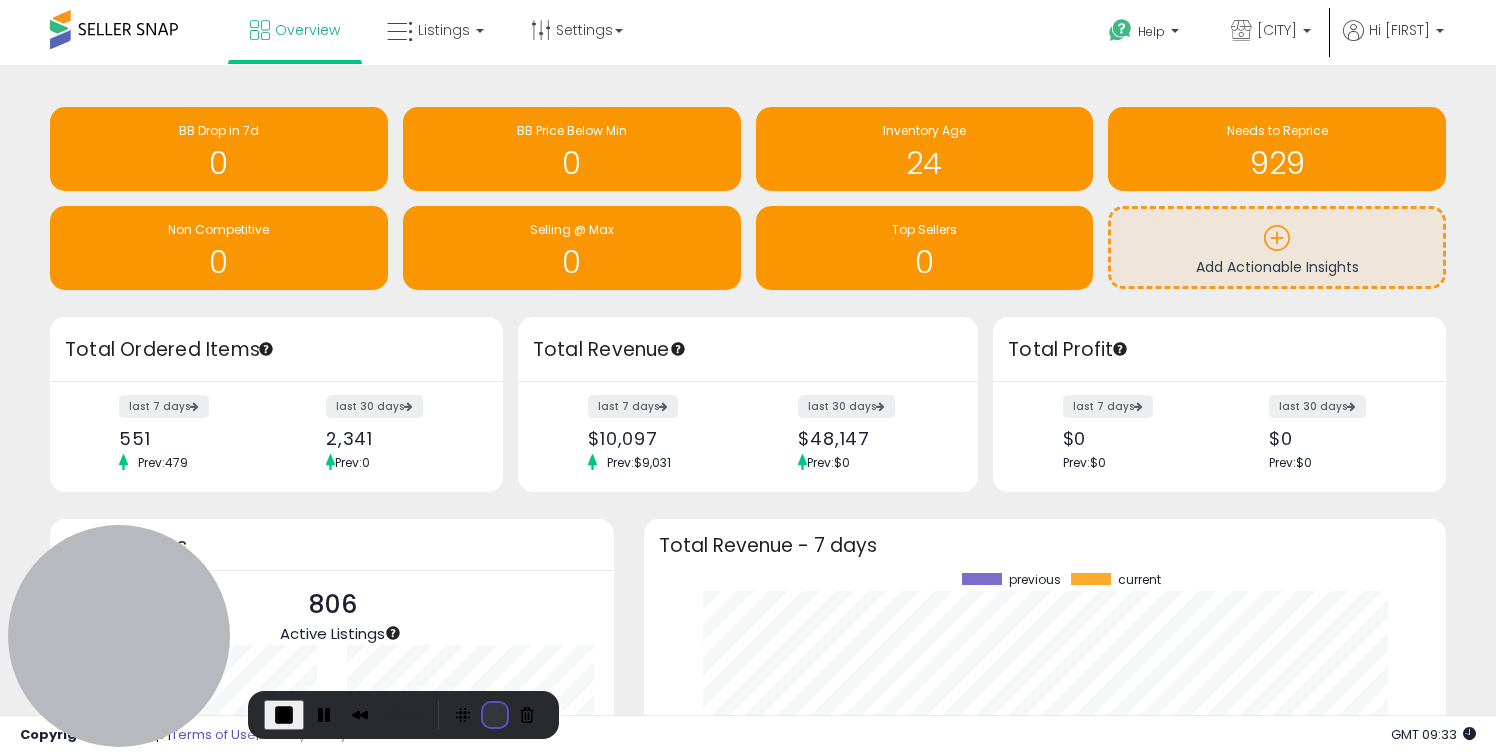 click at bounding box center [495, 715] 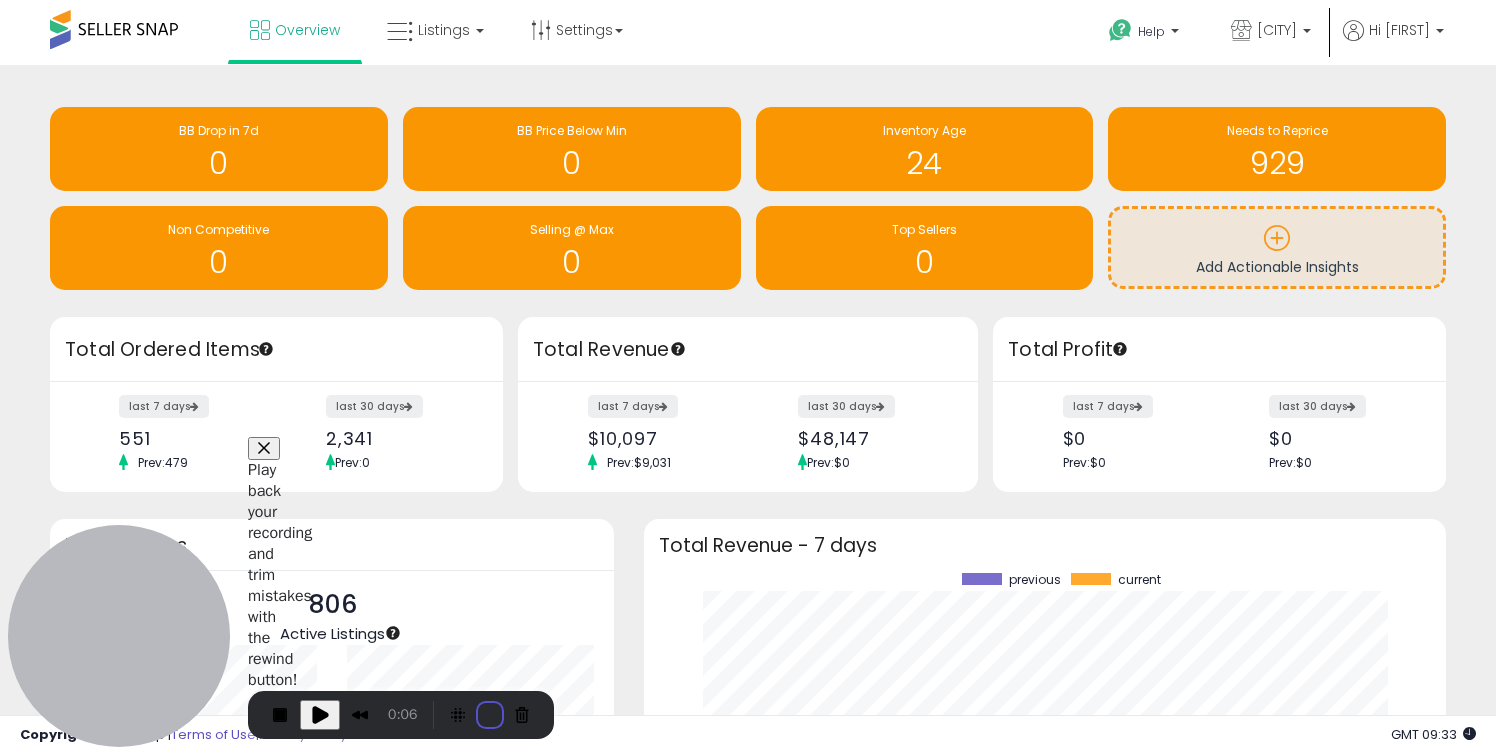 click on "Restart recording" at bounding box center [580, 879] 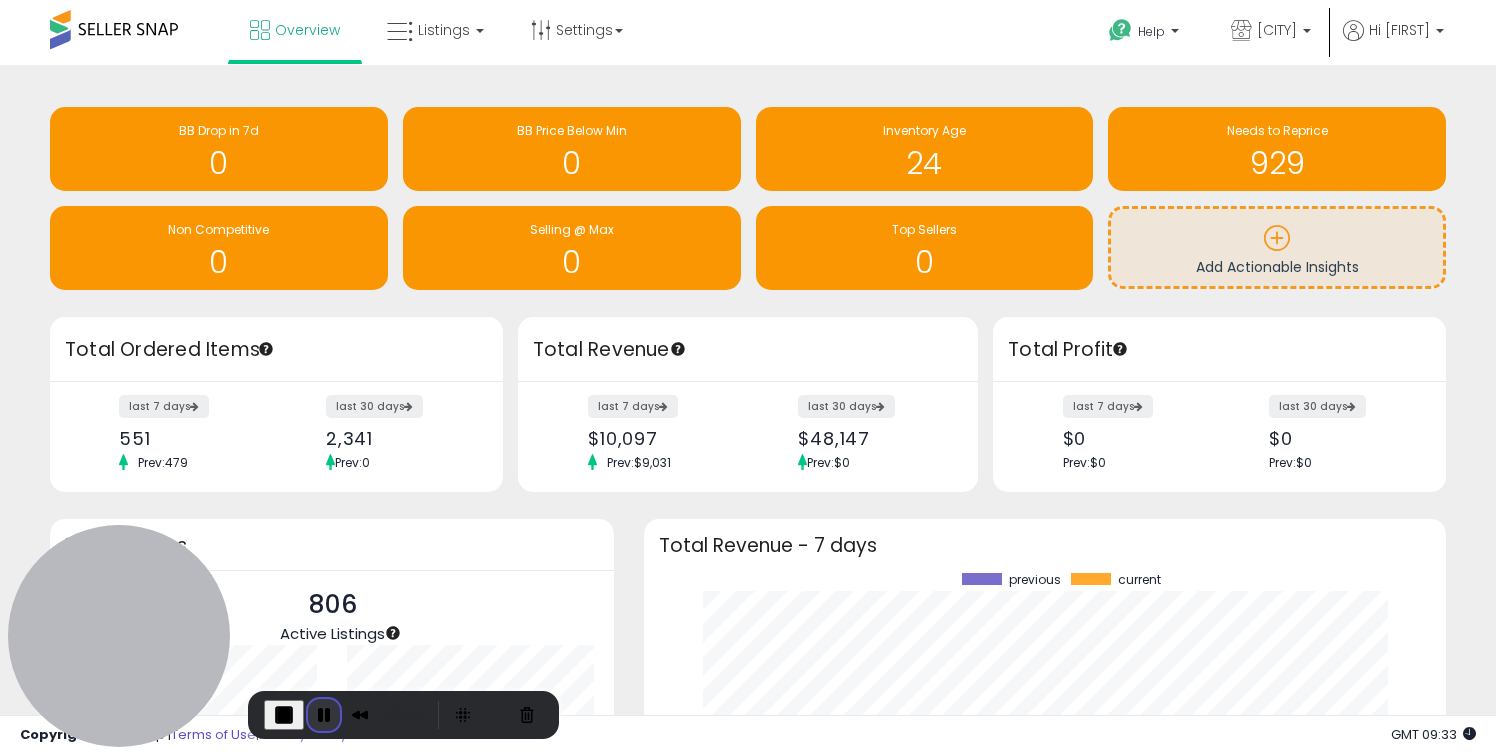click at bounding box center [324, 715] 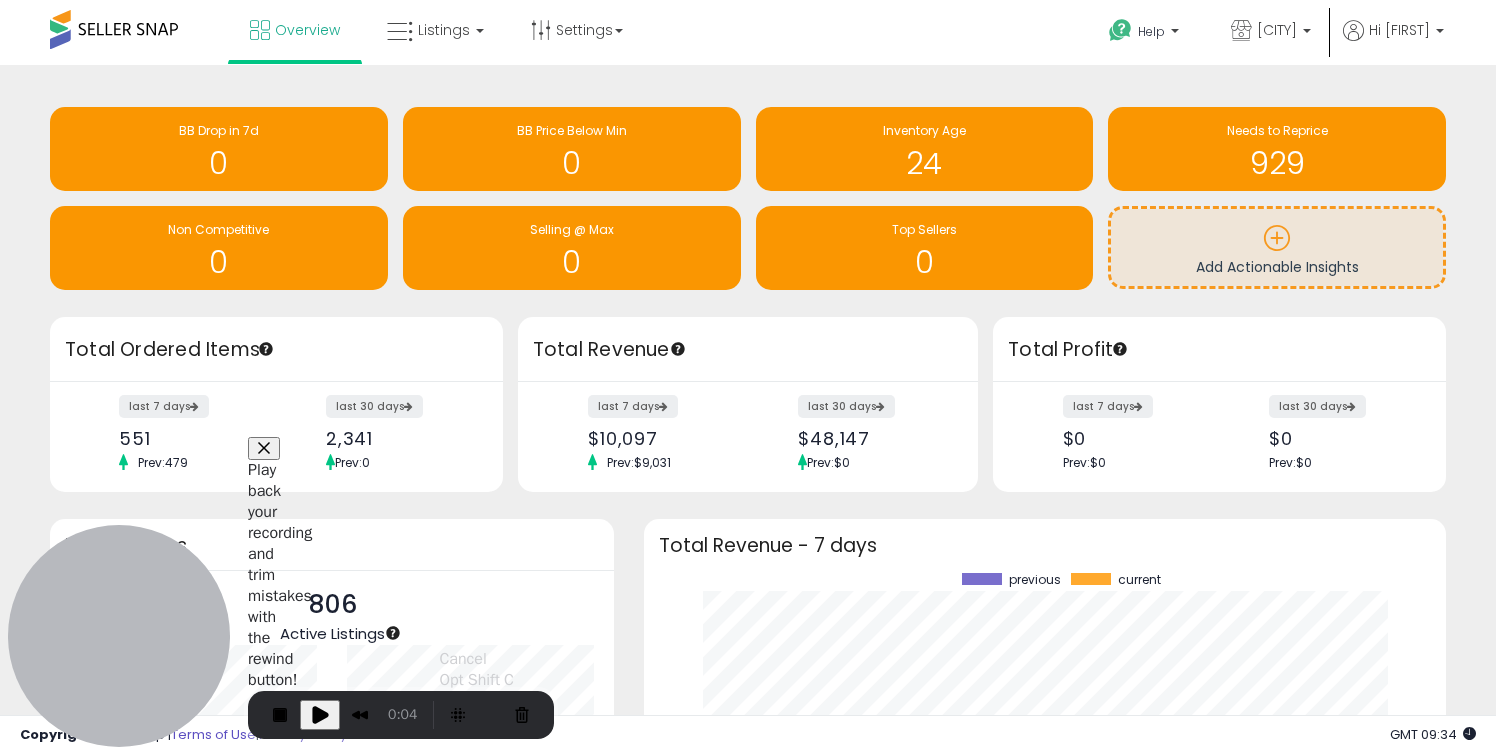click at bounding box center (490, 715) 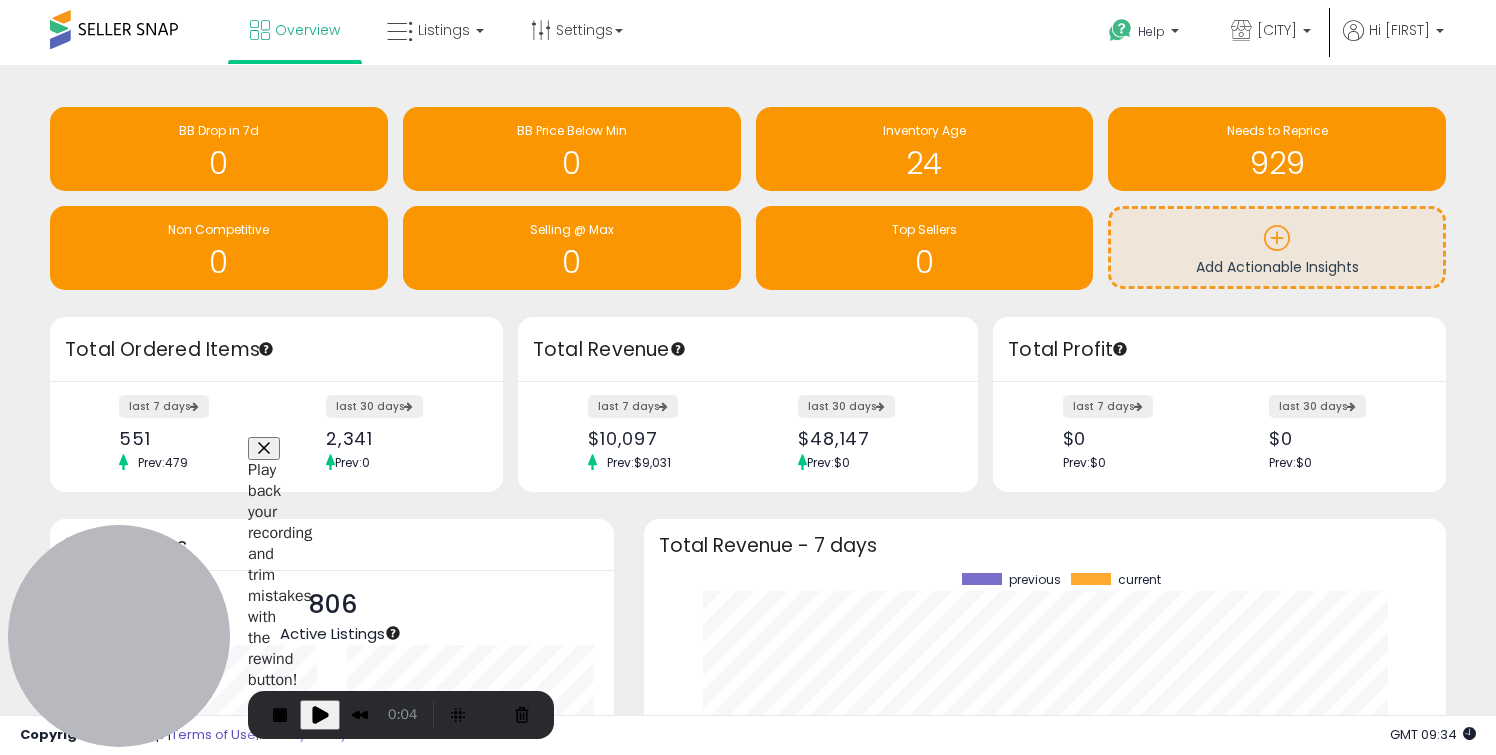 click at bounding box center [490, 715] 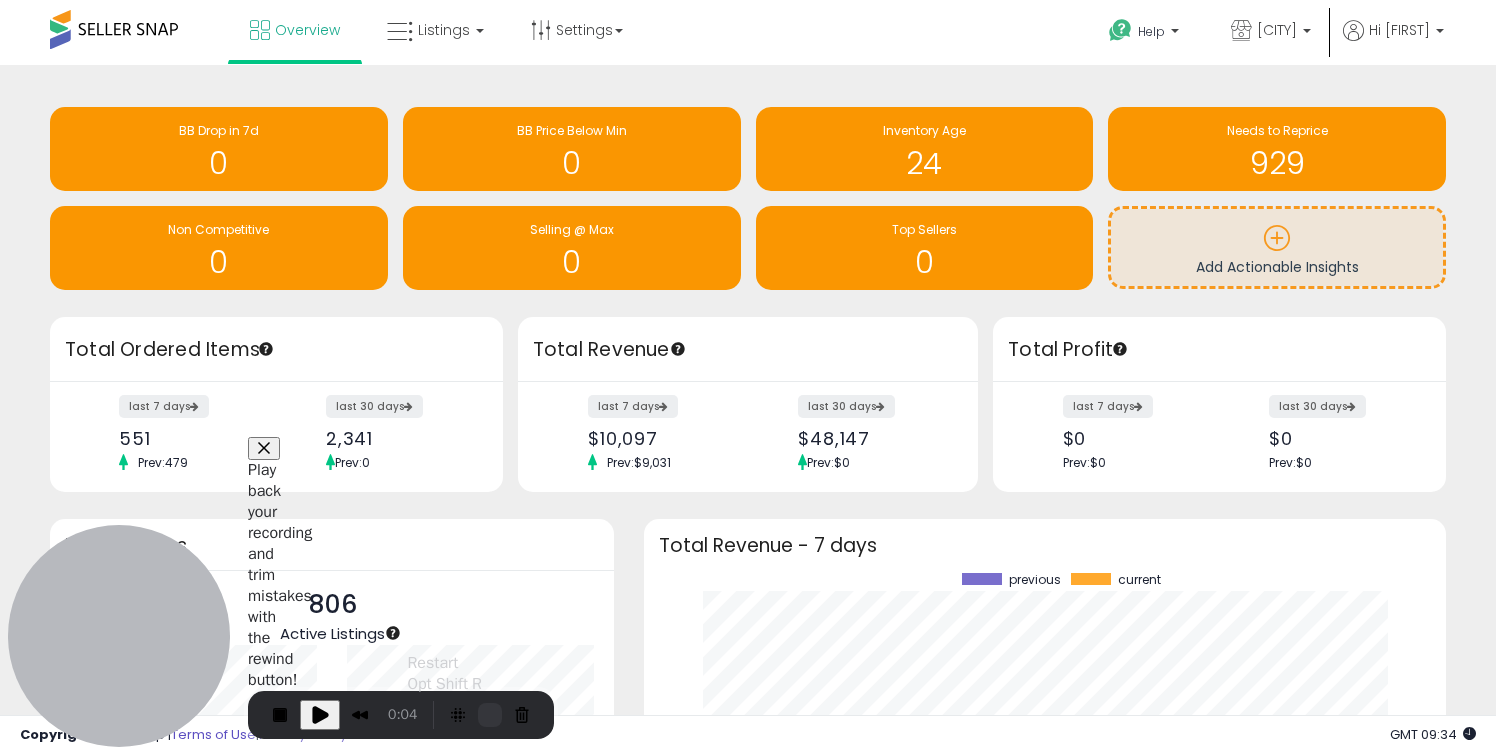 click at bounding box center [490, 715] 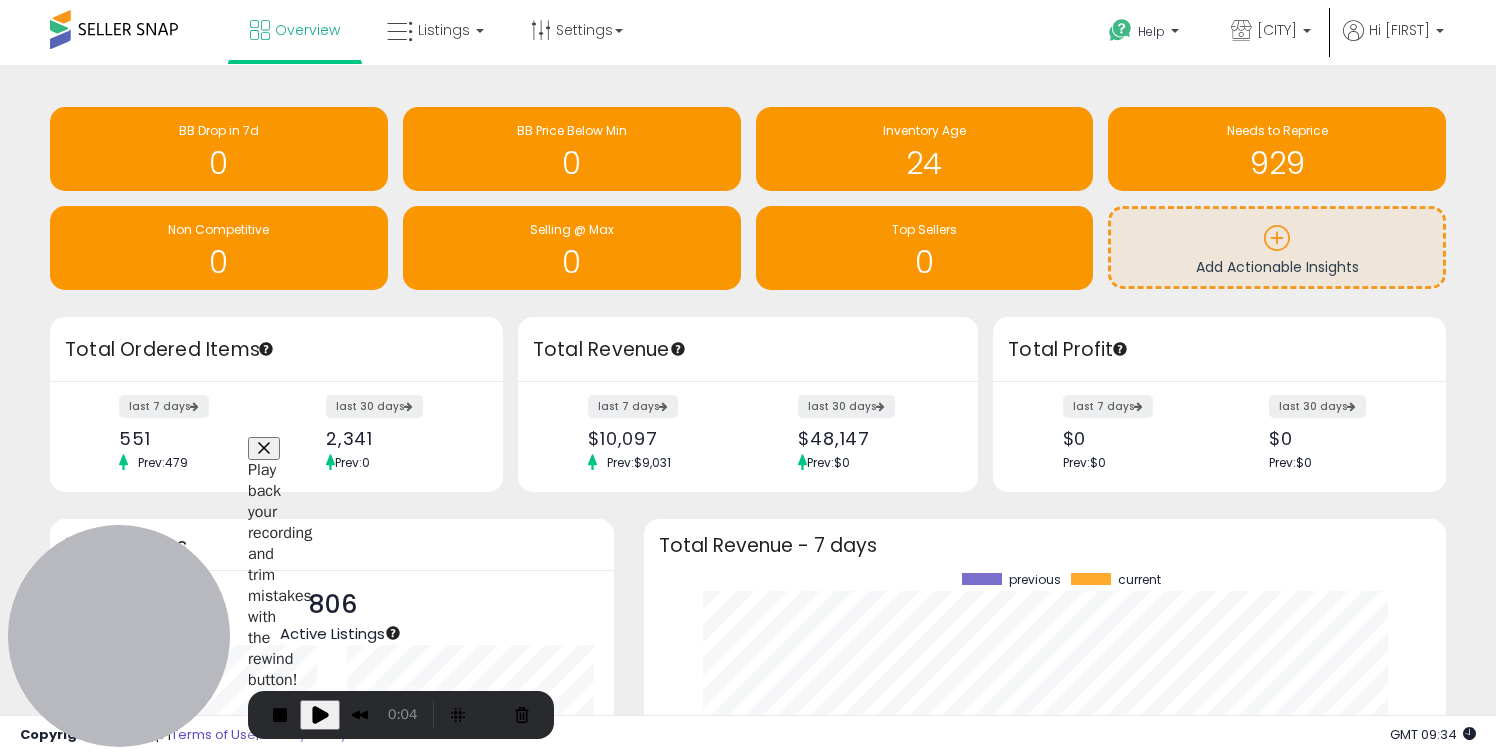 click on "Resume Restart recording" at bounding box center [747, 869] 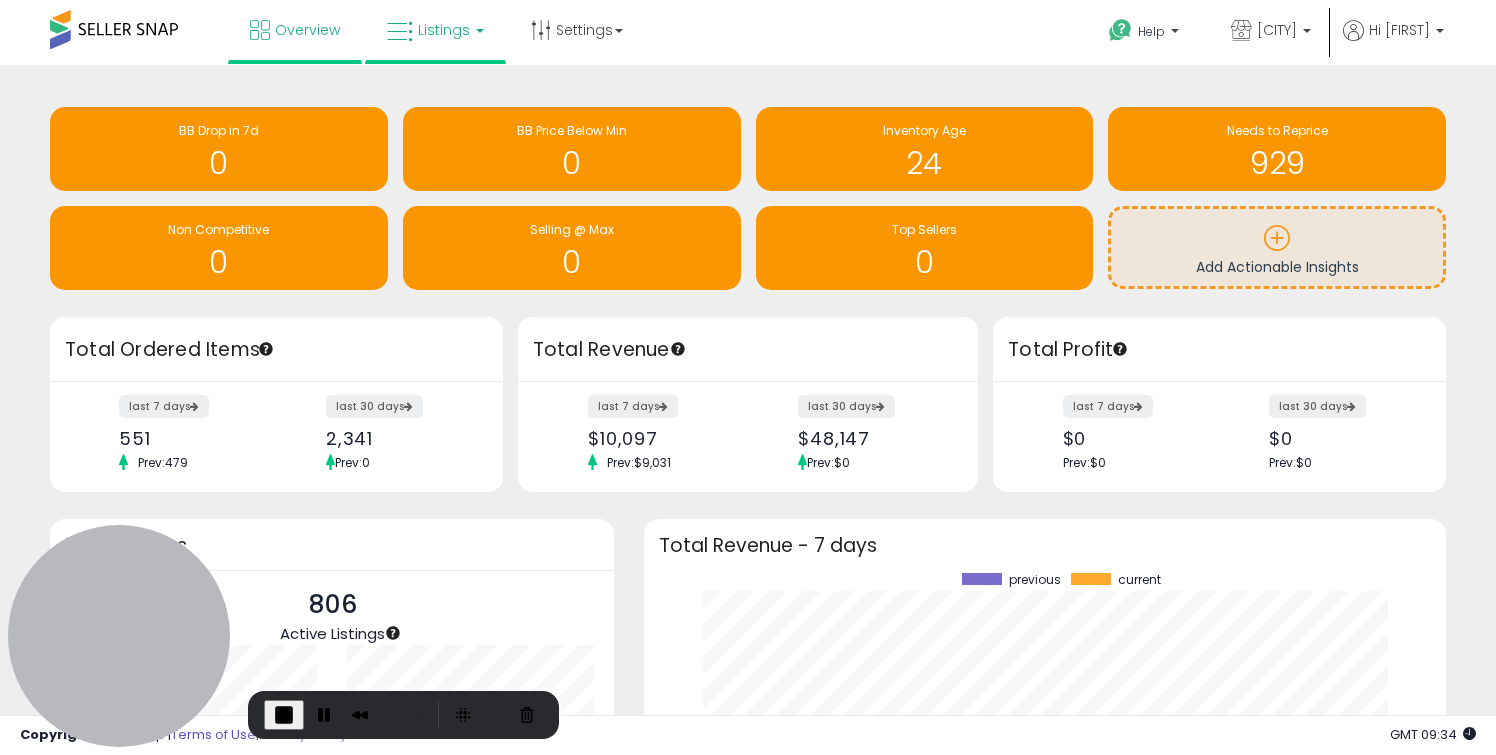 click on "Listings" at bounding box center [435, 30] 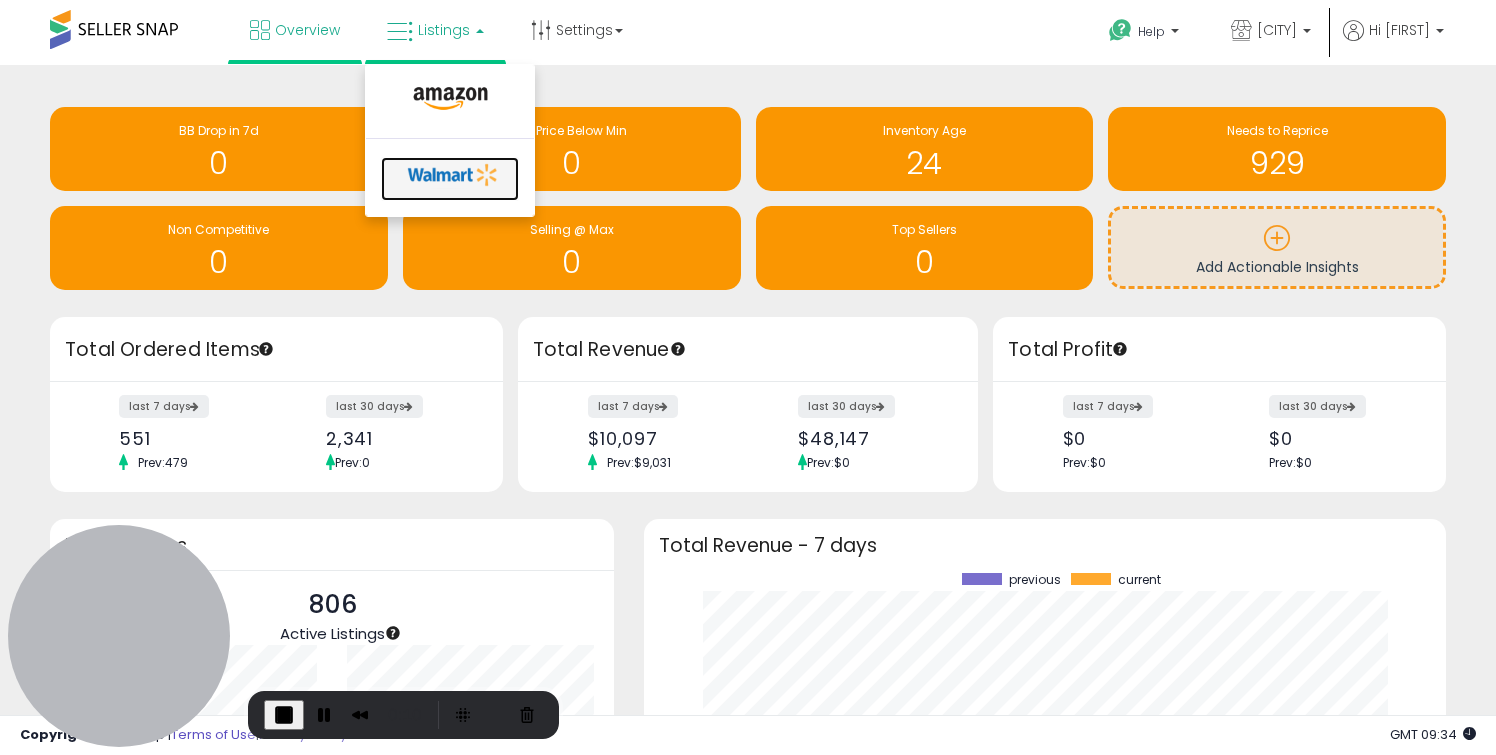 click at bounding box center (453, 175) 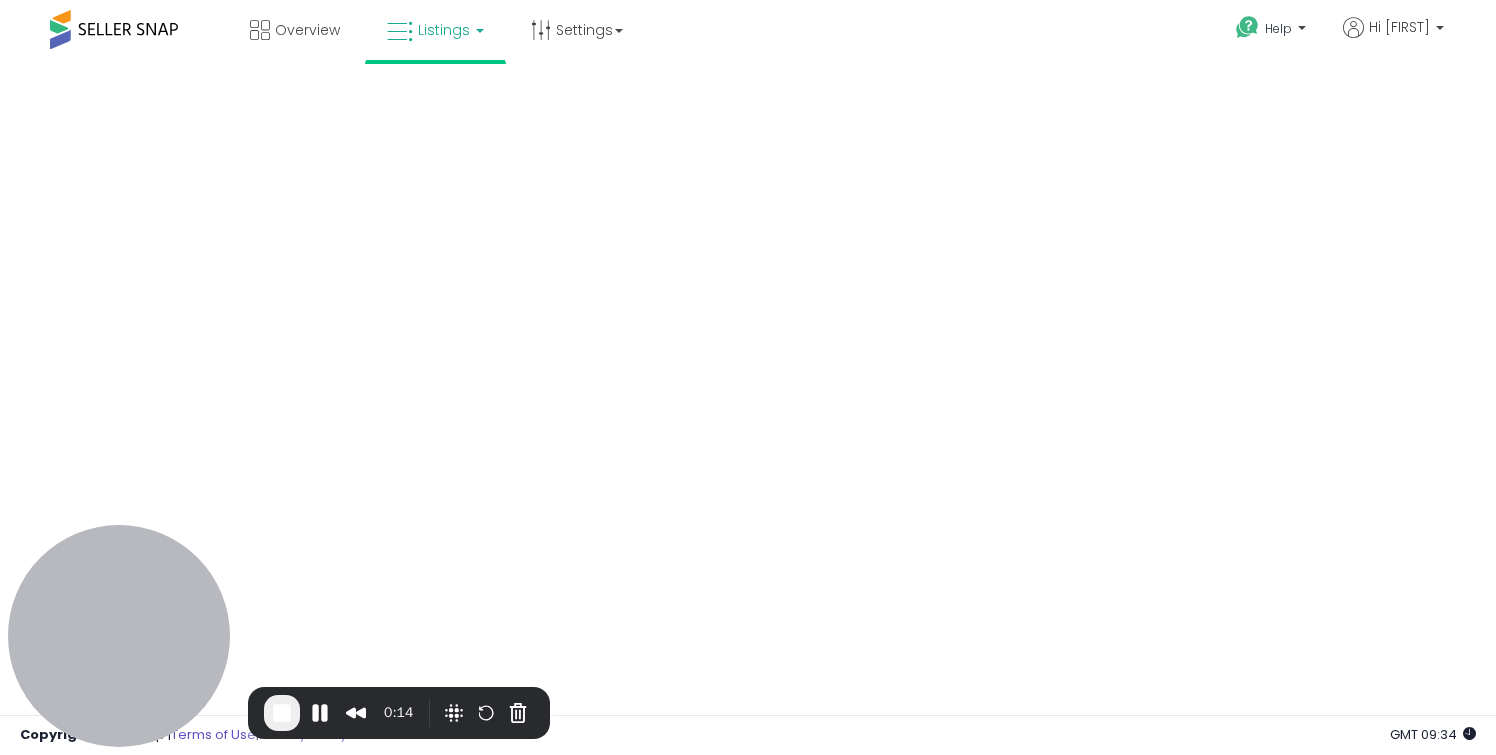 scroll, scrollTop: 0, scrollLeft: 0, axis: both 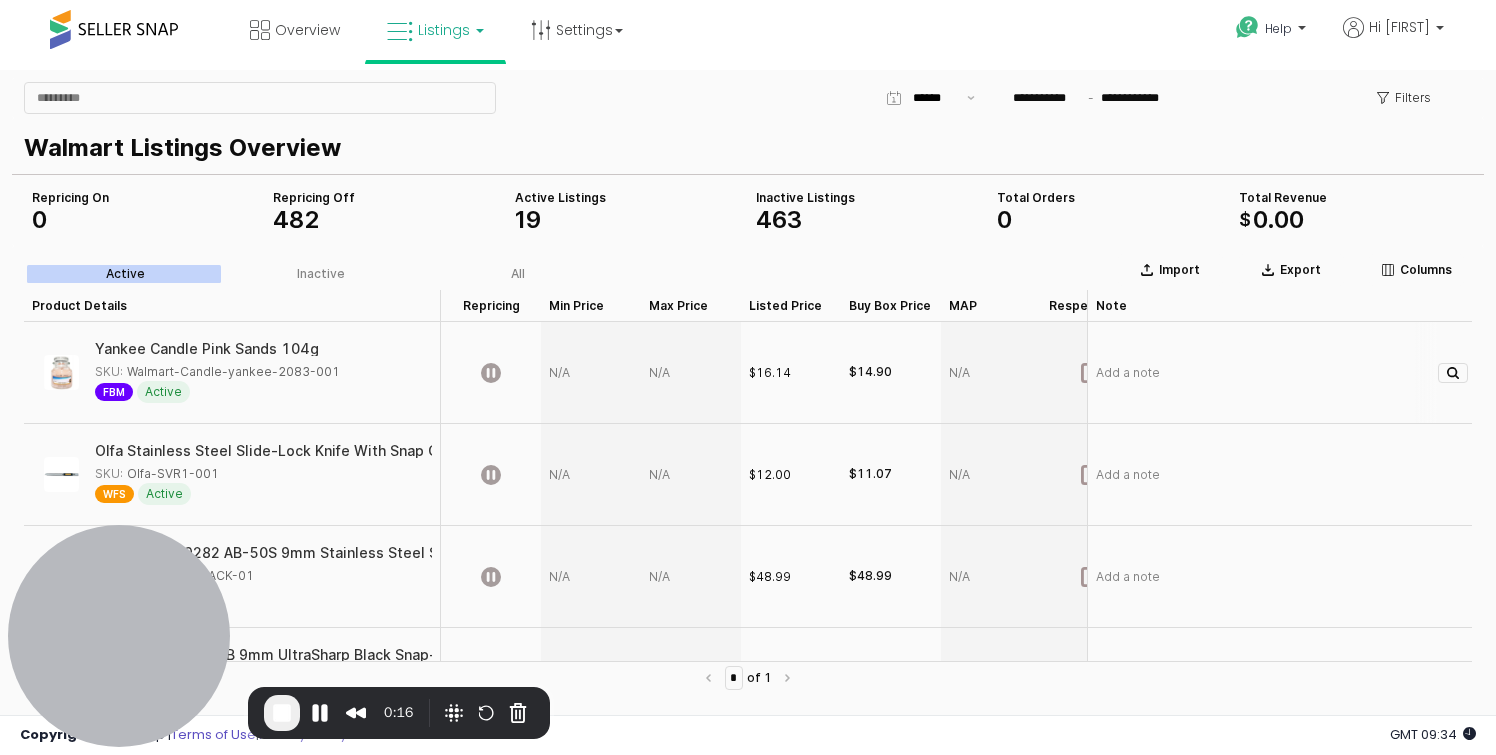click at bounding box center [691, 373] 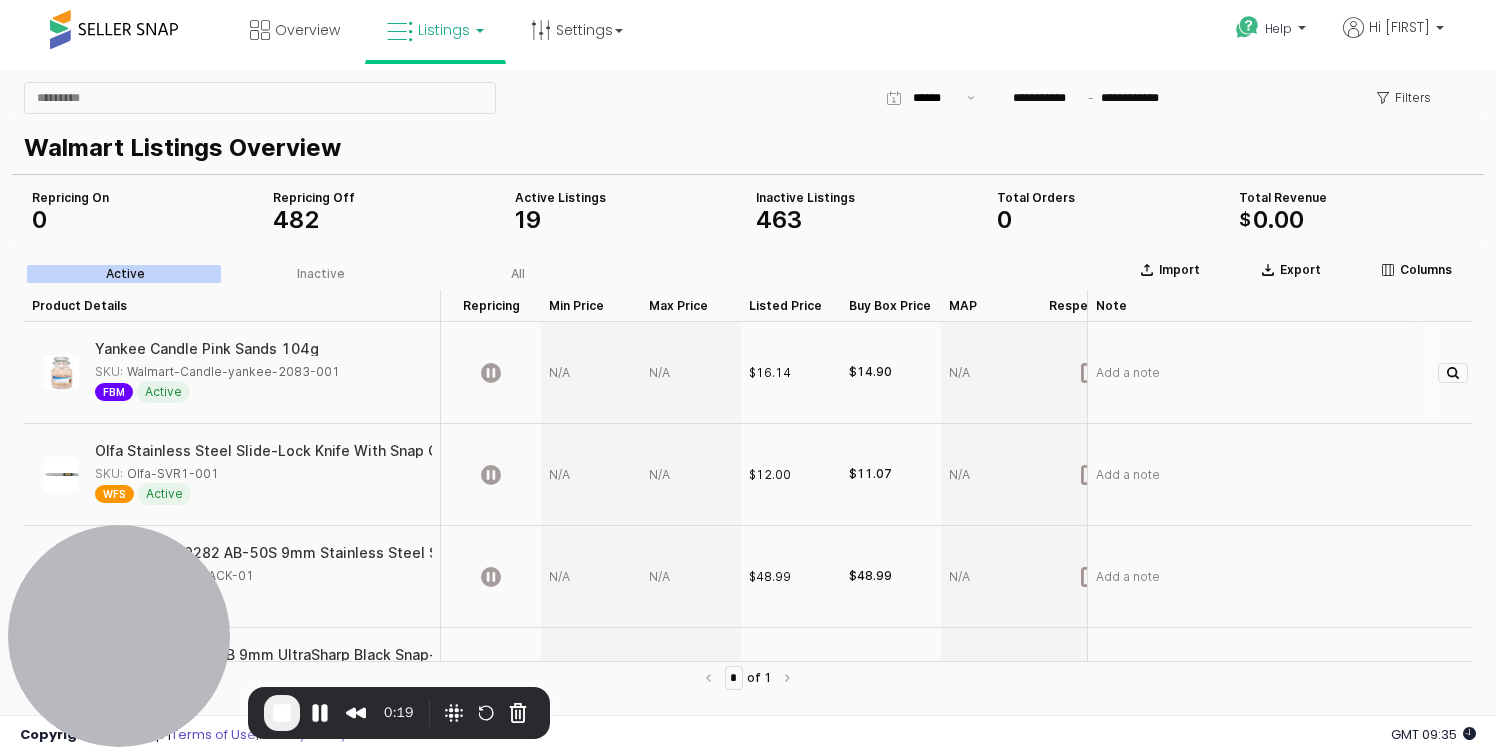 click at bounding box center [691, 373] 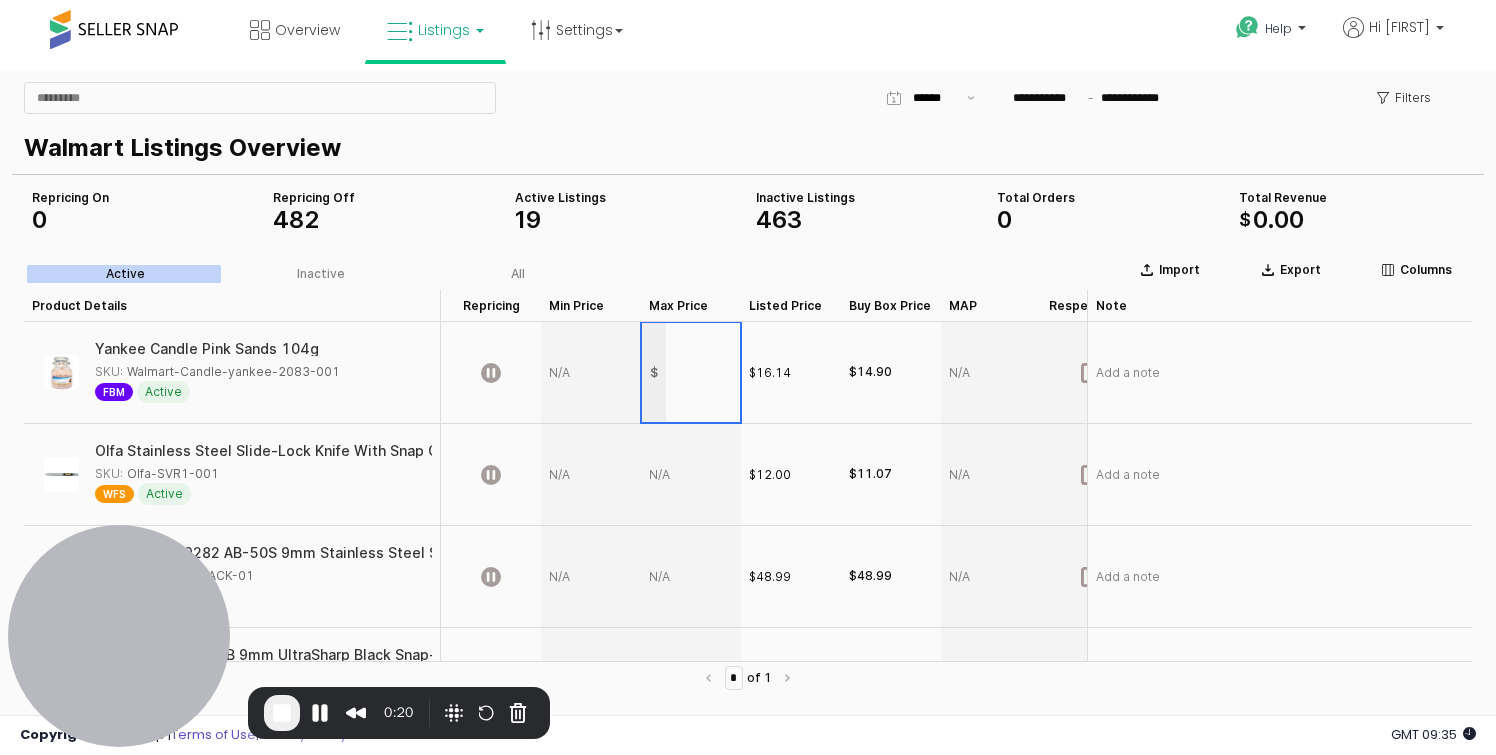 click on "Walmart Listings Overview" at bounding box center [744, 148] 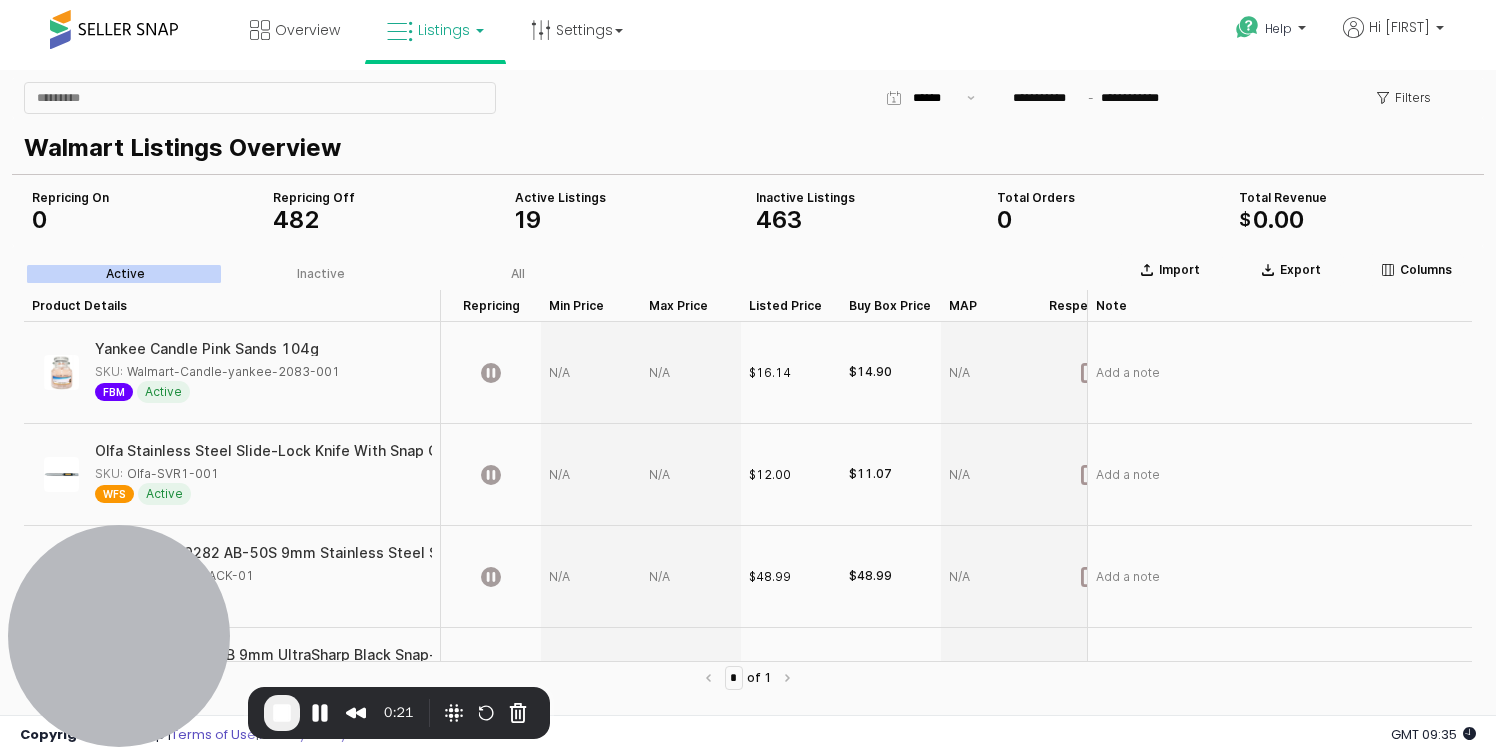 click on "Listings" at bounding box center (444, 30) 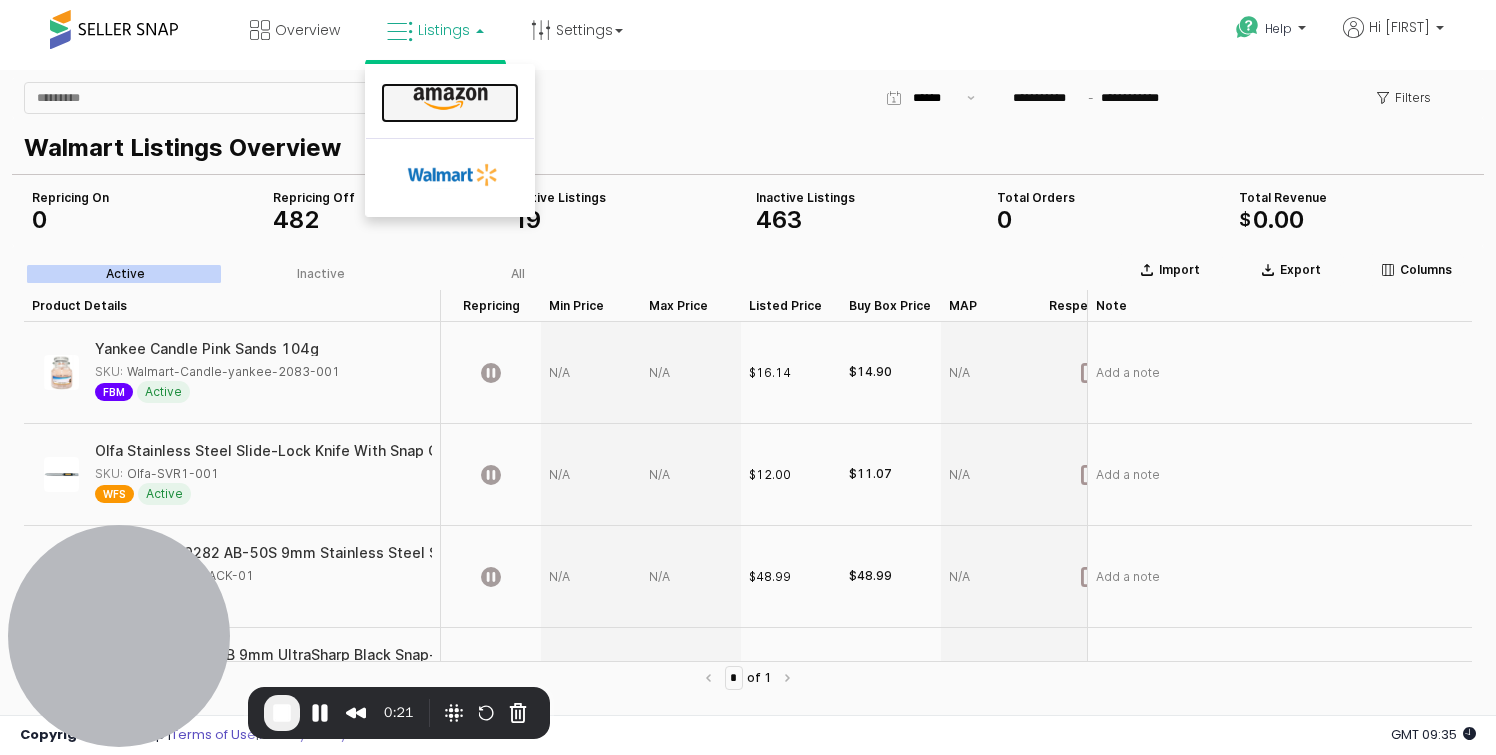 click at bounding box center [450, 103] 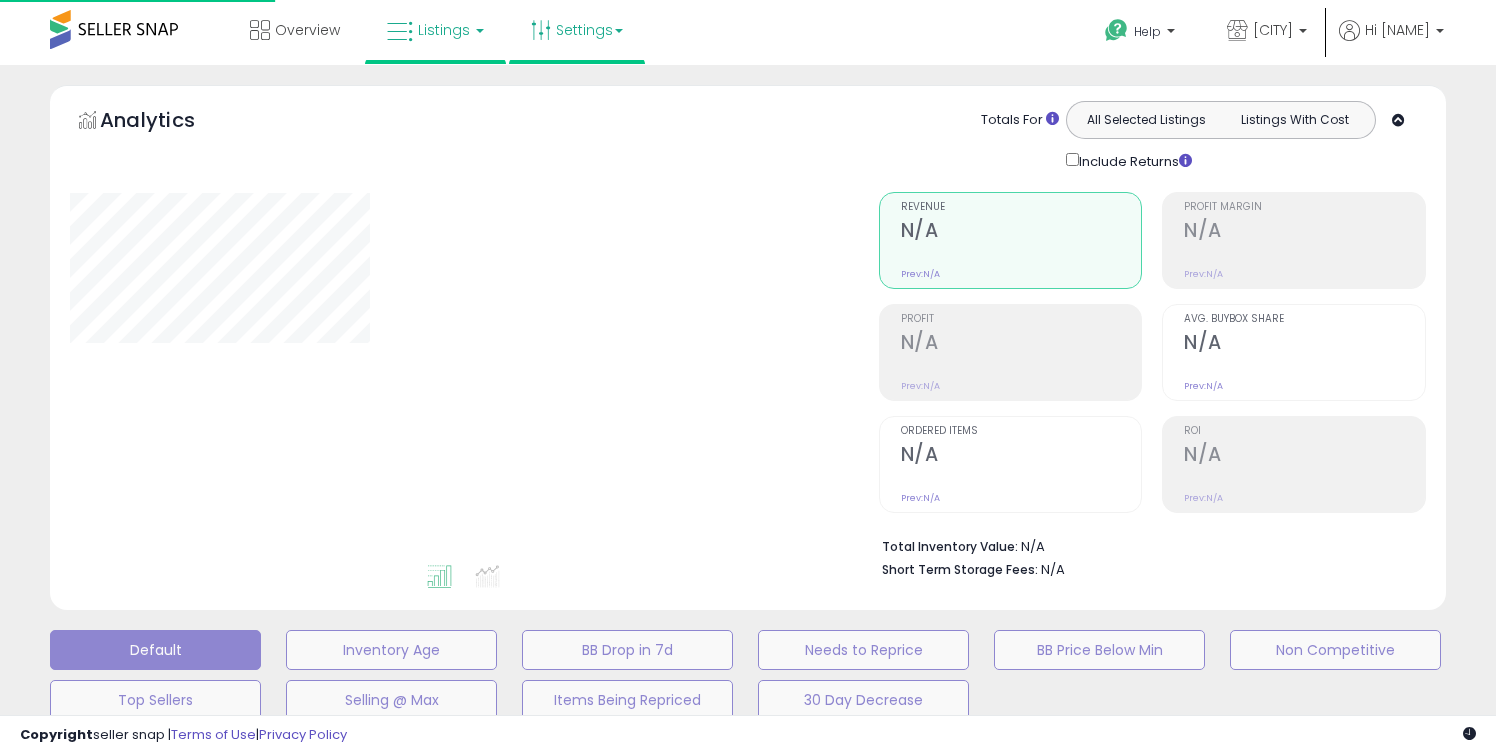 scroll, scrollTop: 0, scrollLeft: 0, axis: both 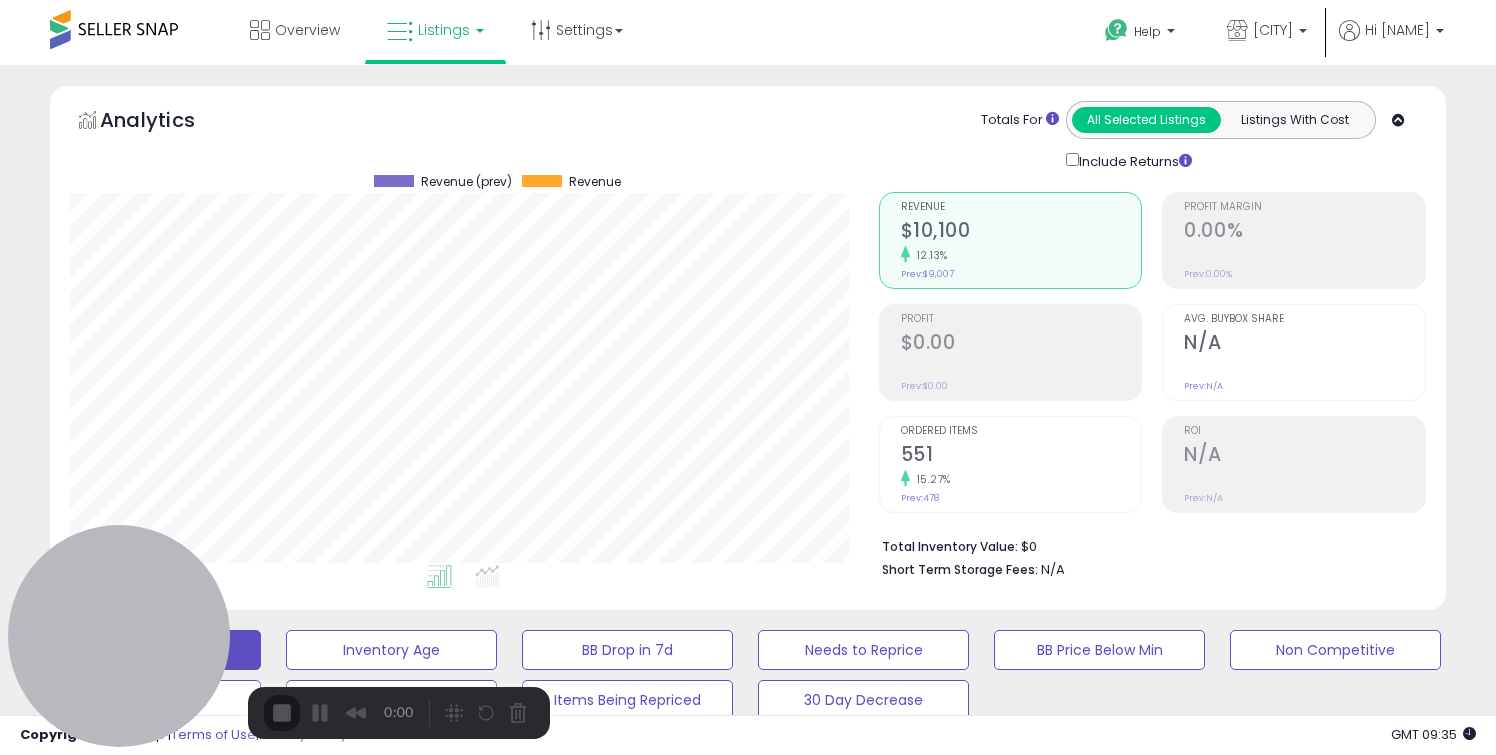 click on "0:00" at bounding box center (342, 713) 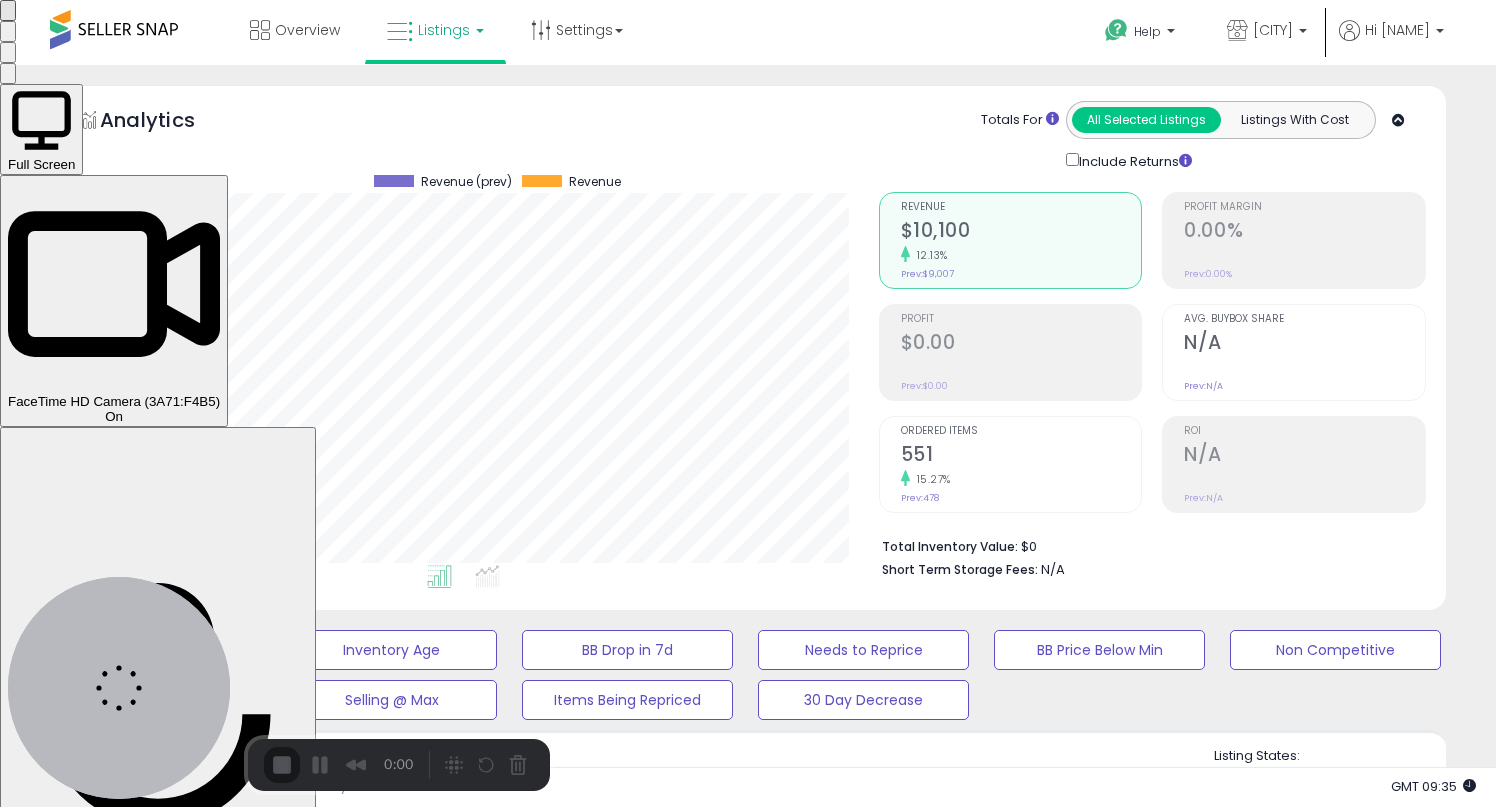 click on "Start Recording" at bounding box center [54, 929] 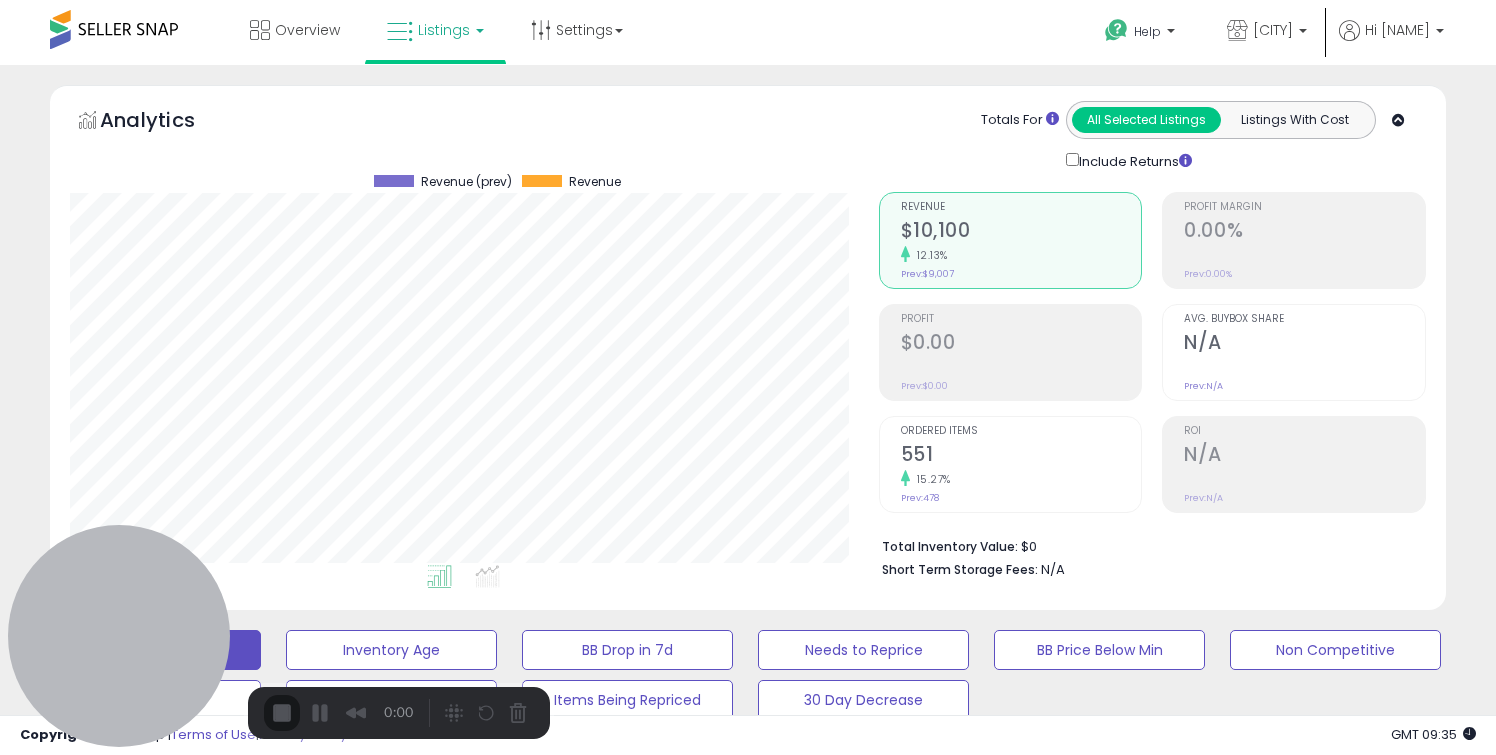 click on "Start Recording" at bounding box center (54, 807) 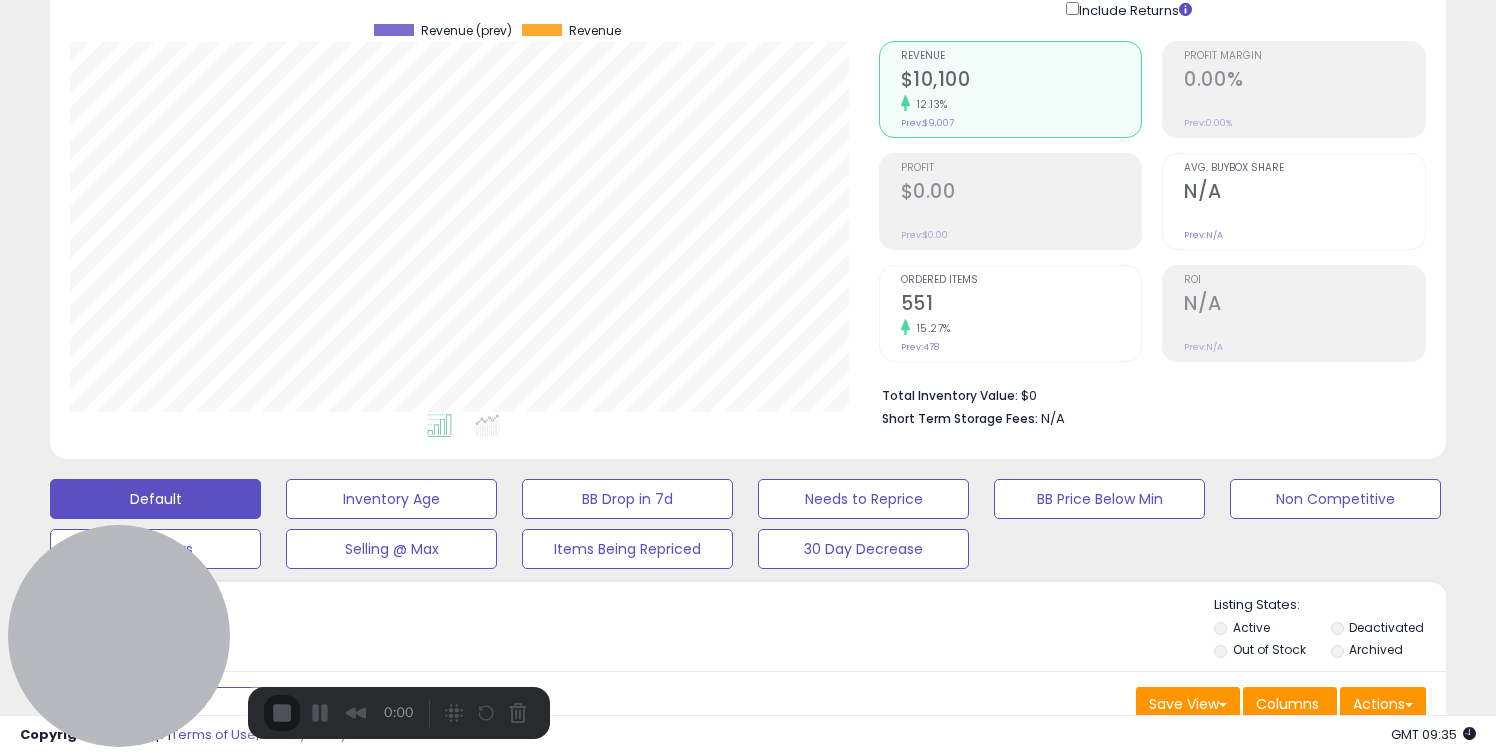 scroll, scrollTop: 0, scrollLeft: 0, axis: both 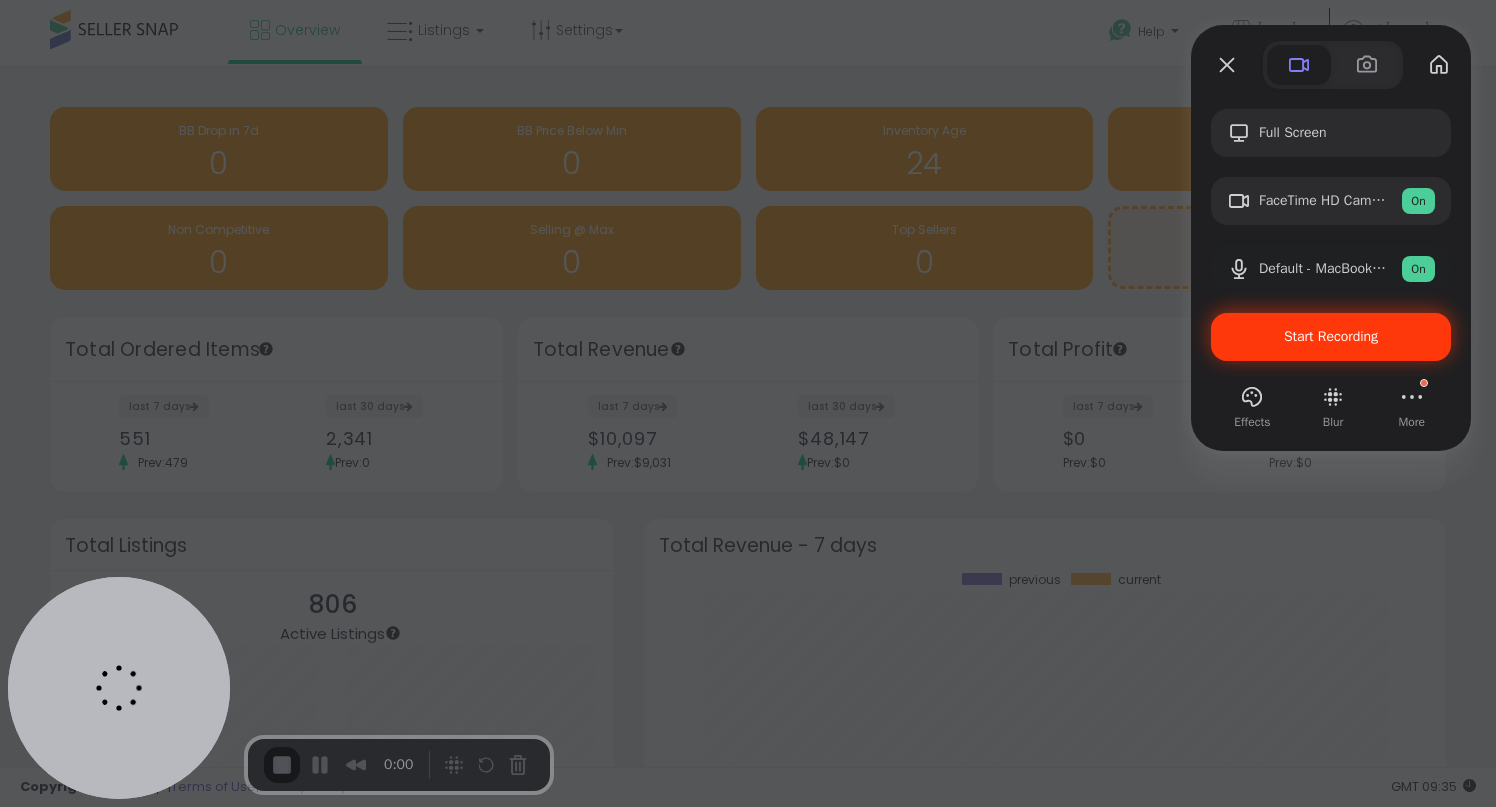 click on "Start Recording" at bounding box center [1331, 336] 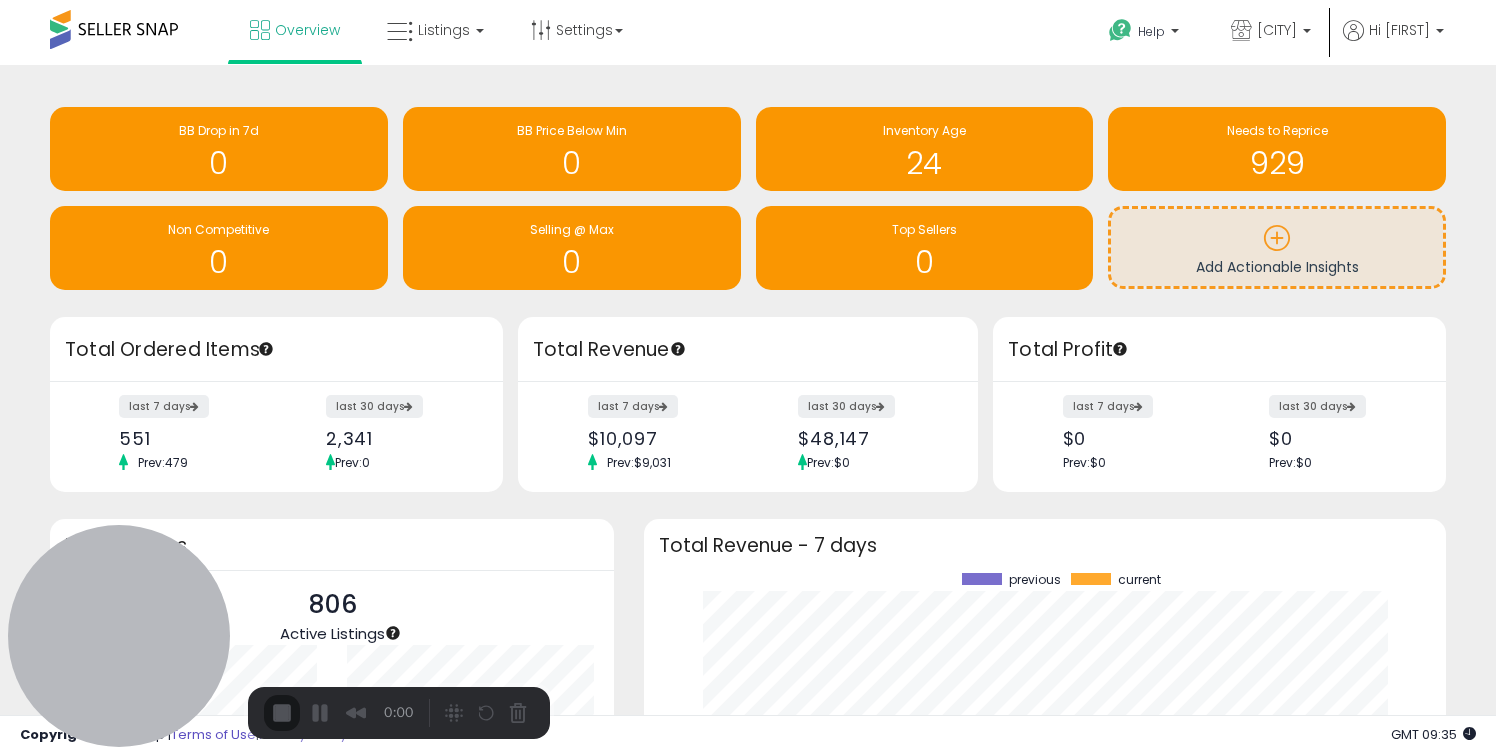 click on "Start Recording" at bounding box center (54, 807) 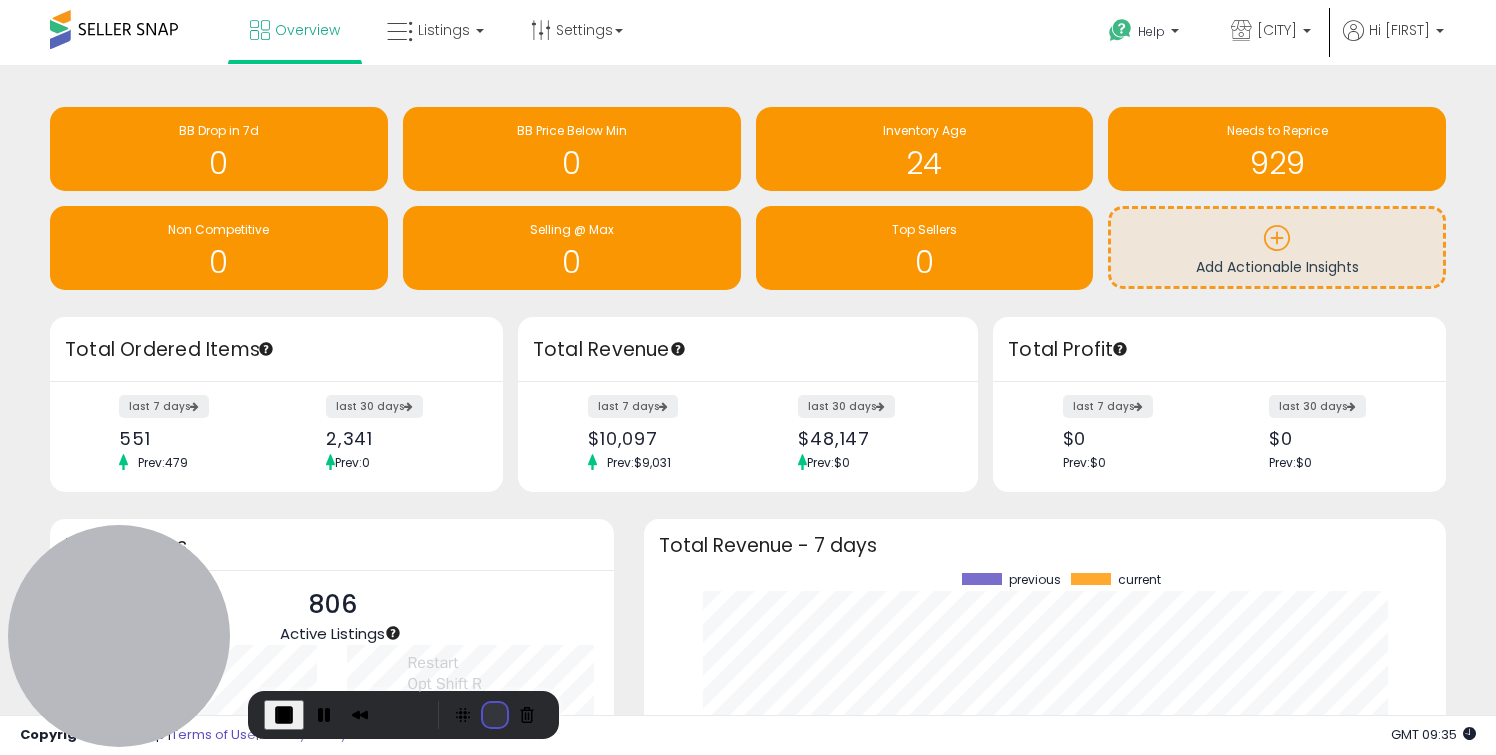 click at bounding box center (495, 715) 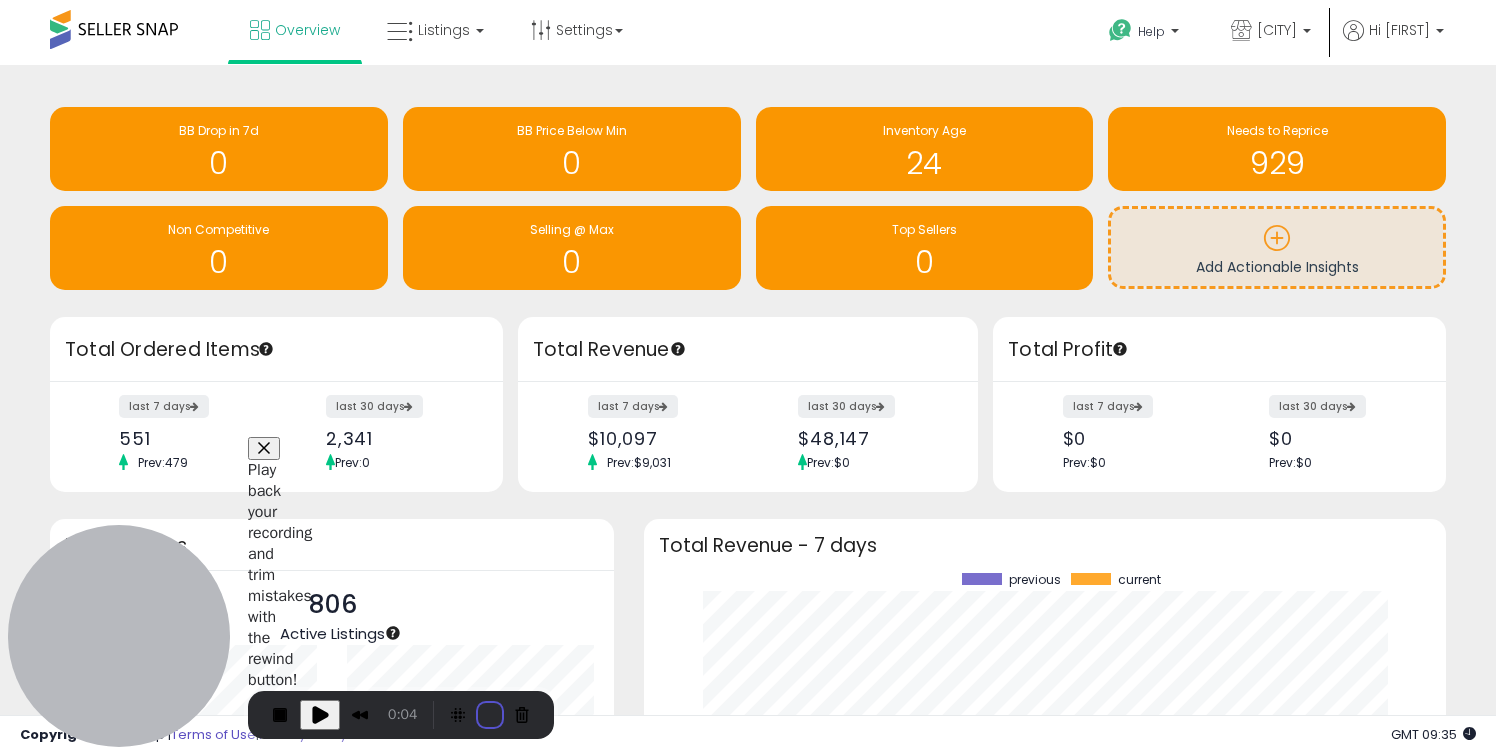 click on "Restart recording" at bounding box center [580, 879] 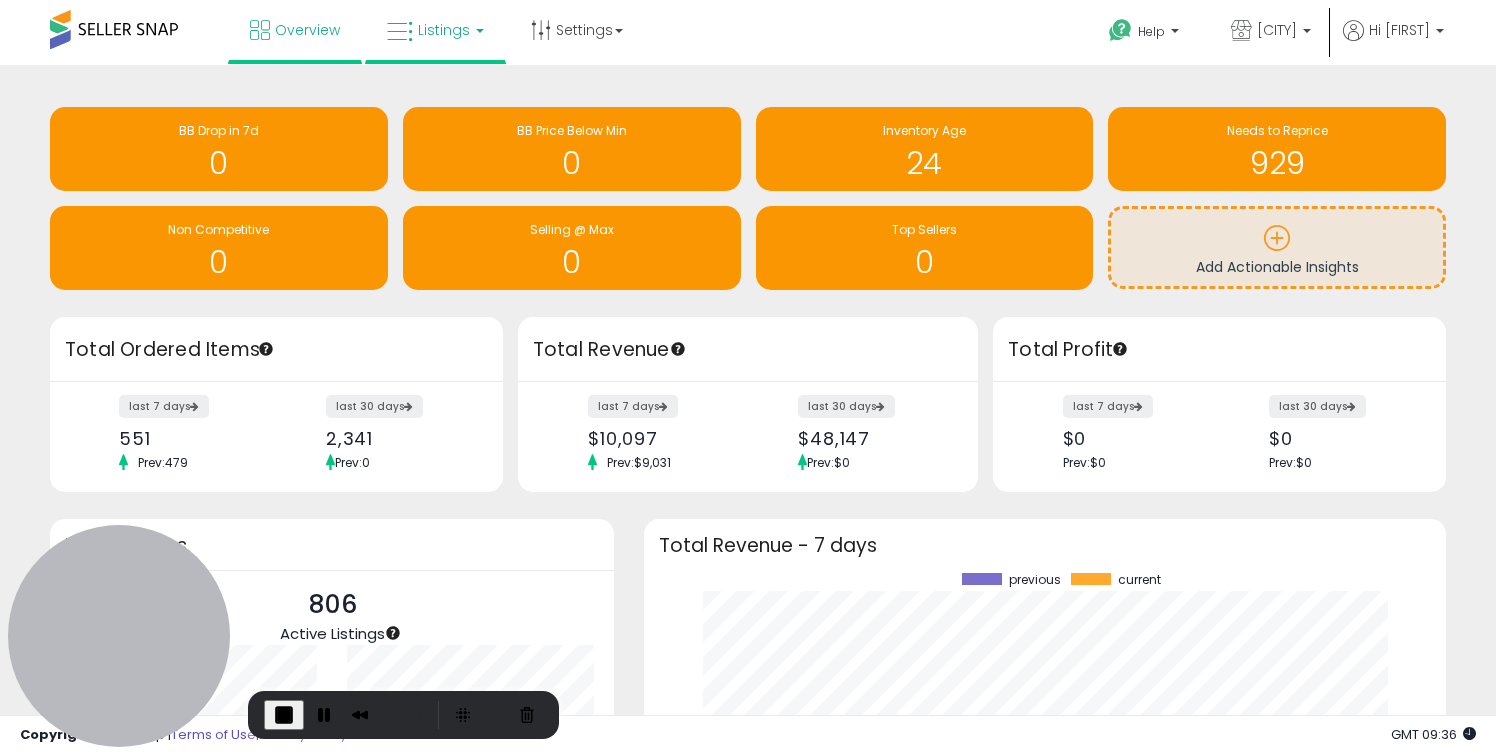 click on "Listings" at bounding box center [444, 30] 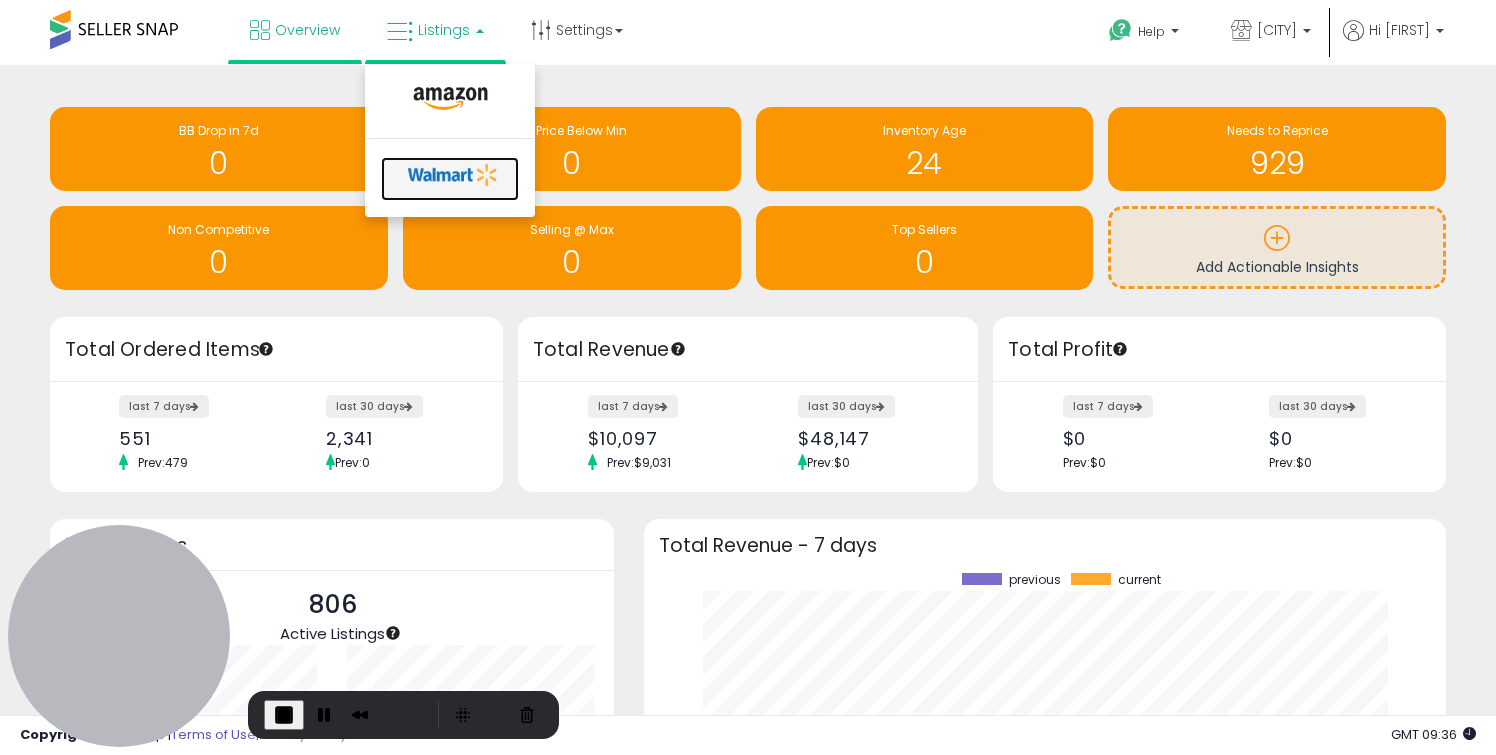 click at bounding box center [453, 175] 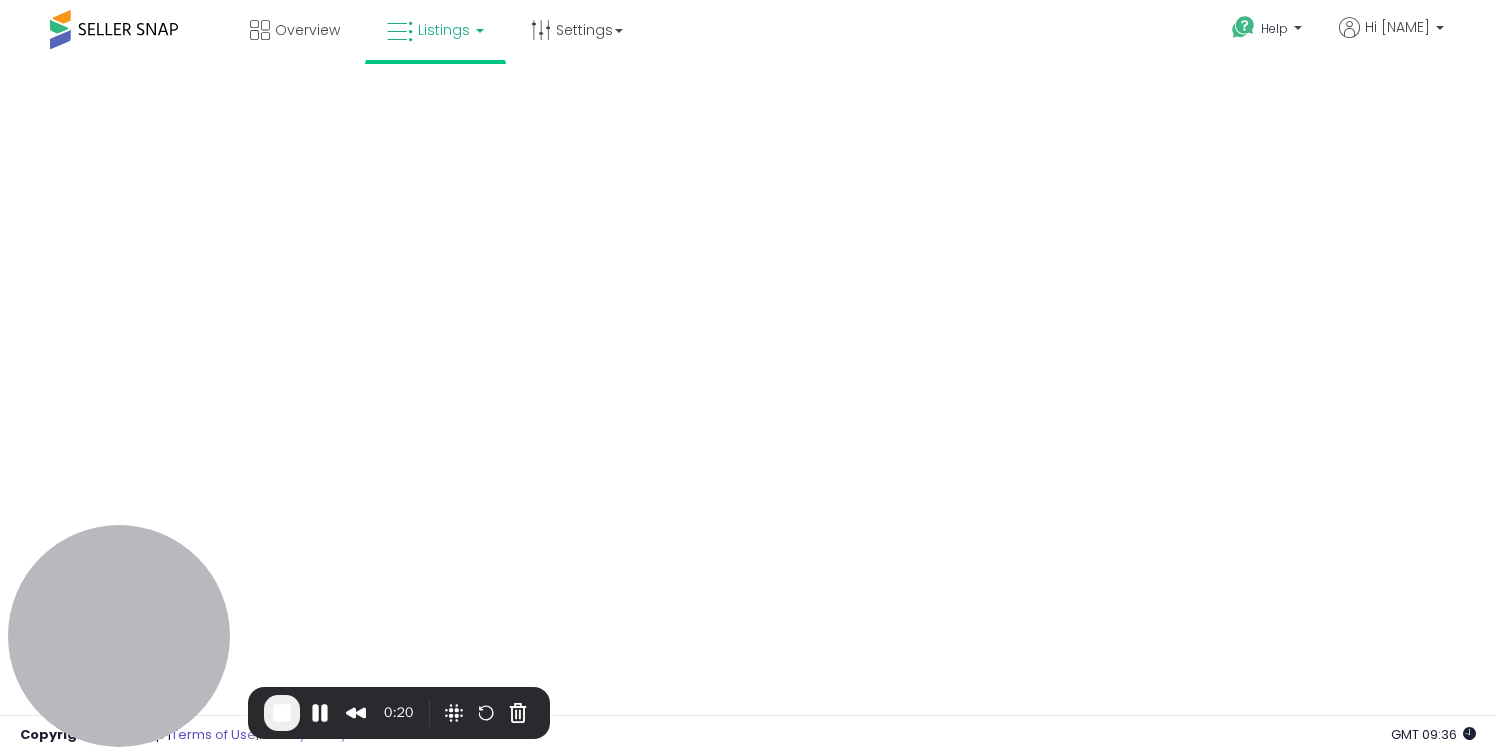 scroll, scrollTop: 0, scrollLeft: 0, axis: both 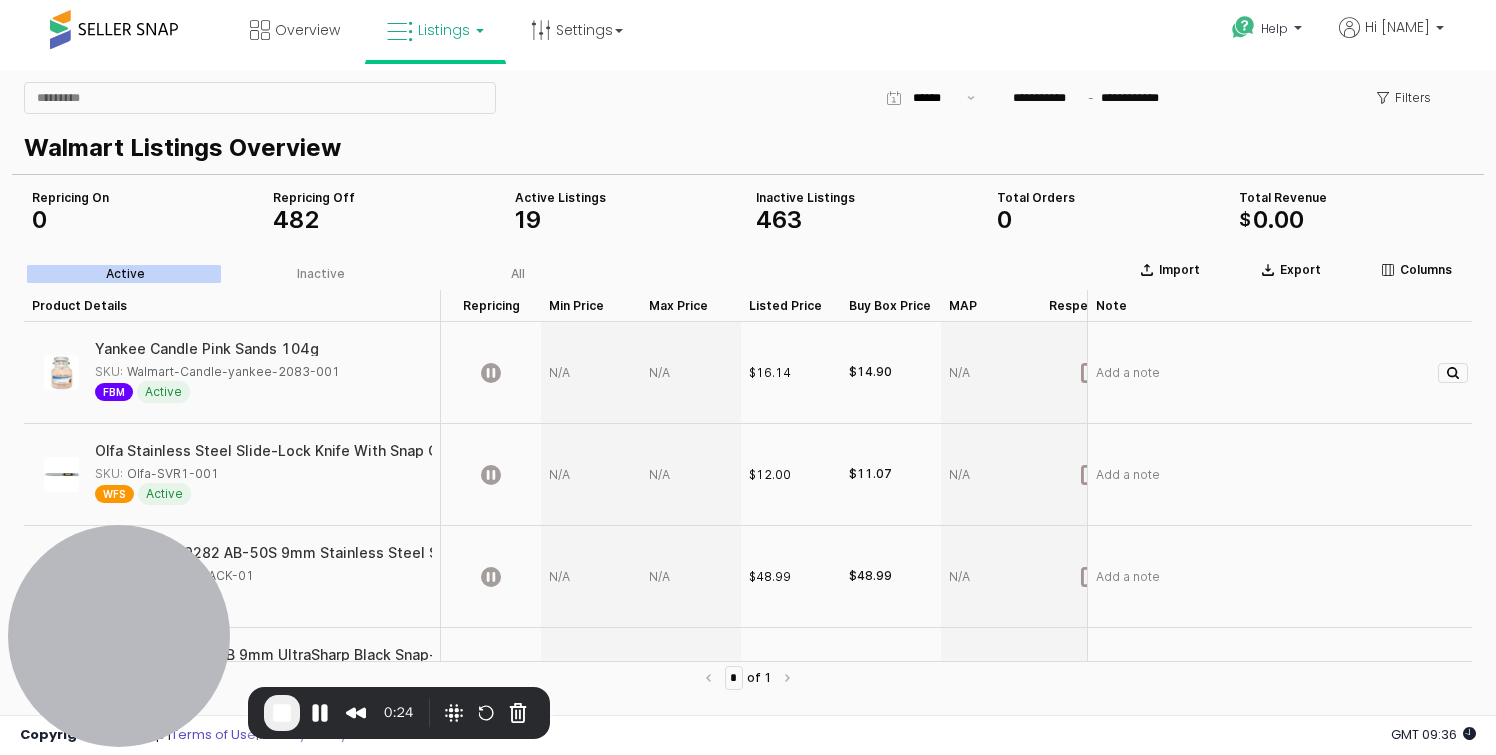 click at bounding box center (691, 373) 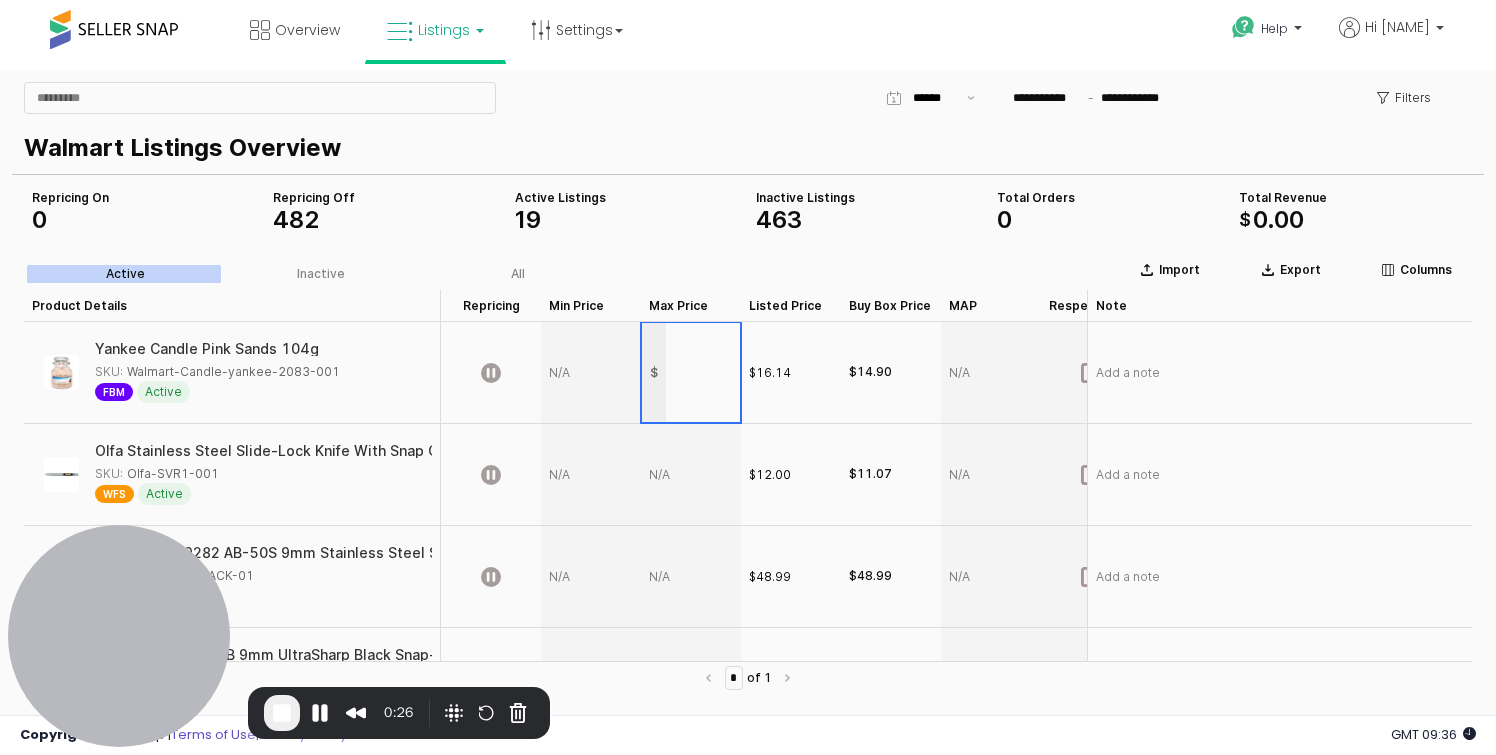 click on "Import Export Columns Active Inactive All Product Details Product Details Repricing Repricing Min Price Min Price Max Price Max Price Listed Price Listed Price Buy Box Price Buy Box Price MAP MAP Respect MAP Respect MAP Total Orders Total Orders Total Revenue Total Revenue Avg. Sale Price Avg. Sale Price Note Note
Yankee Candle Pink Sands 104g
SKU:  Walmart-Candle-yankee-2083-001
FBM
Active
$16.14
$14.90
0
+0%
$0.00
+0%
$0.00
+0%
Add a note" at bounding box center (748, 610) 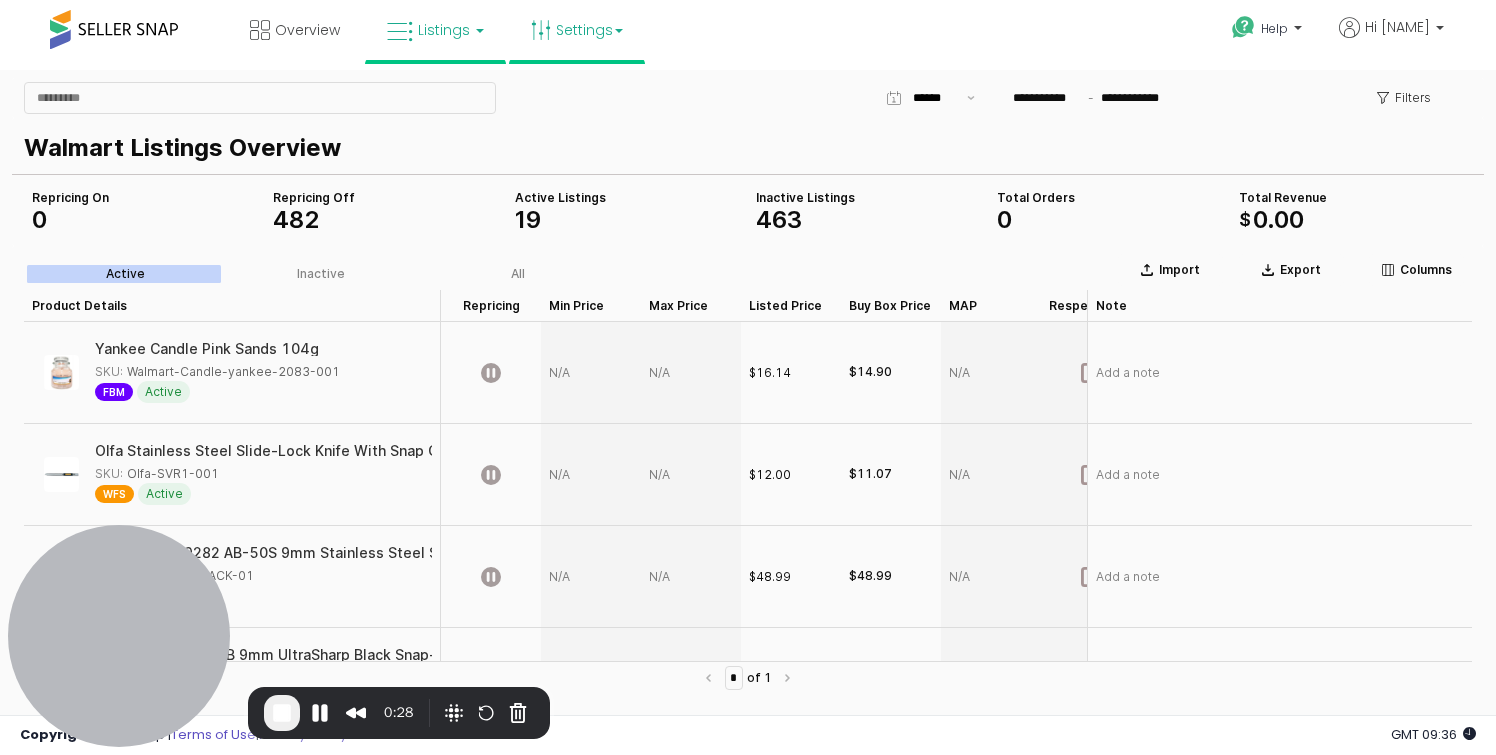 click on "Settings" at bounding box center [577, 30] 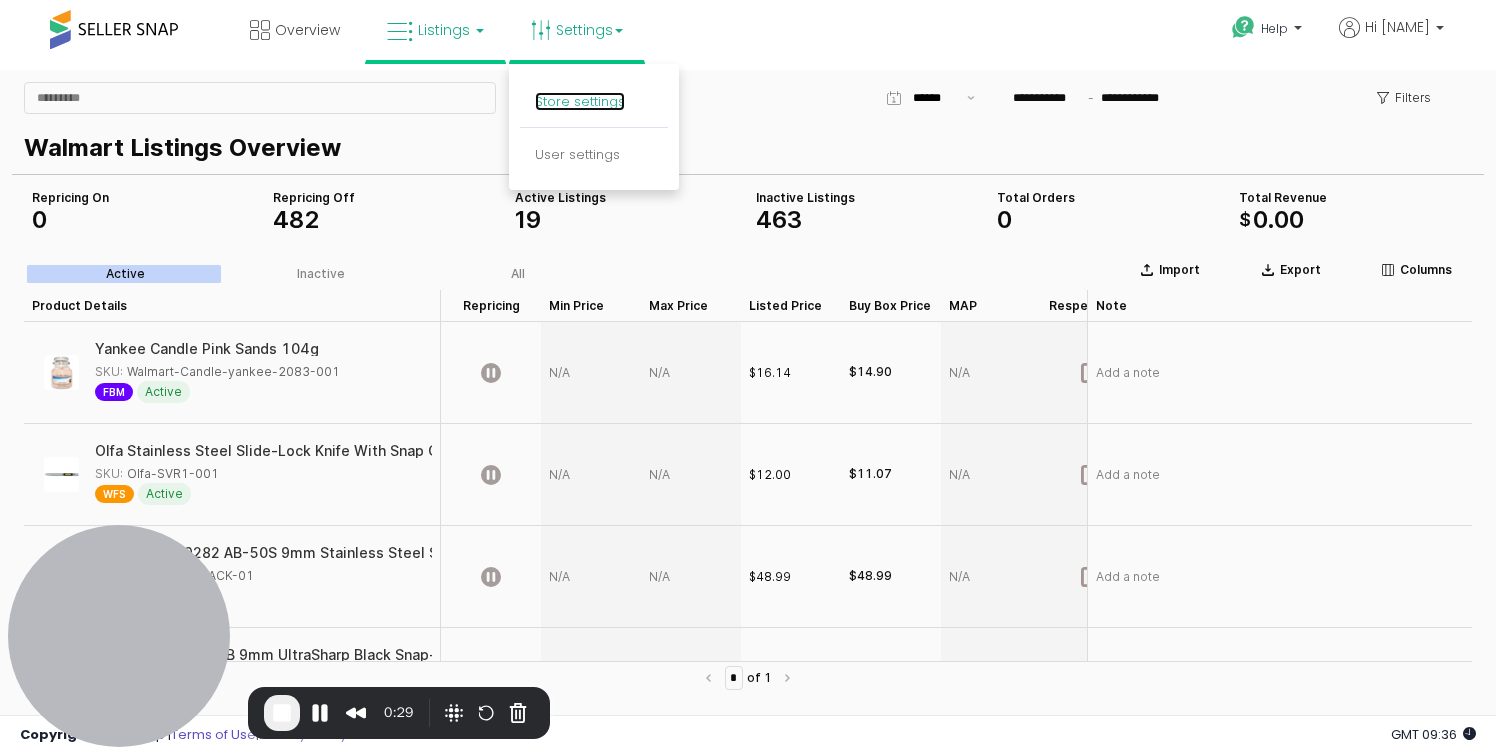 click on "Store
settings" at bounding box center (580, 101) 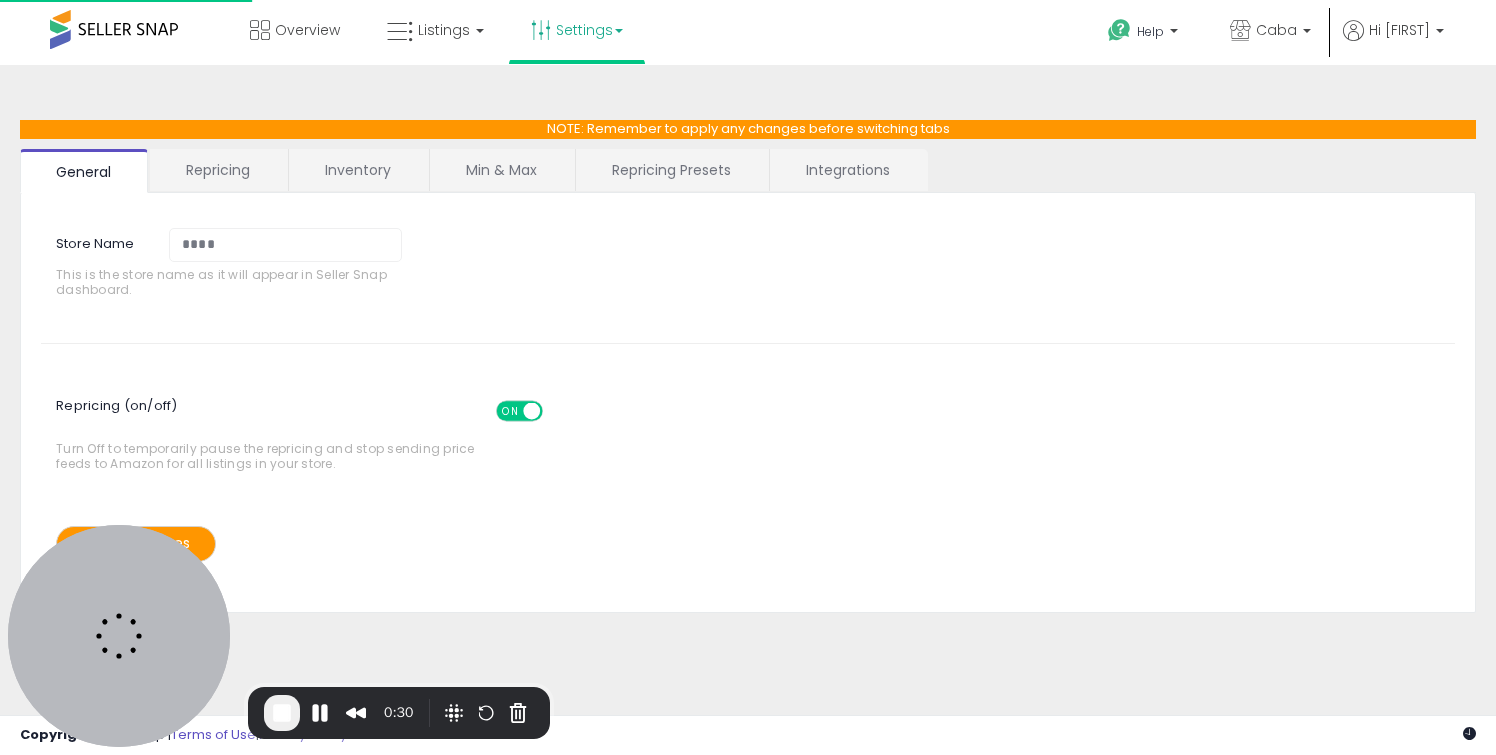 scroll, scrollTop: 0, scrollLeft: 0, axis: both 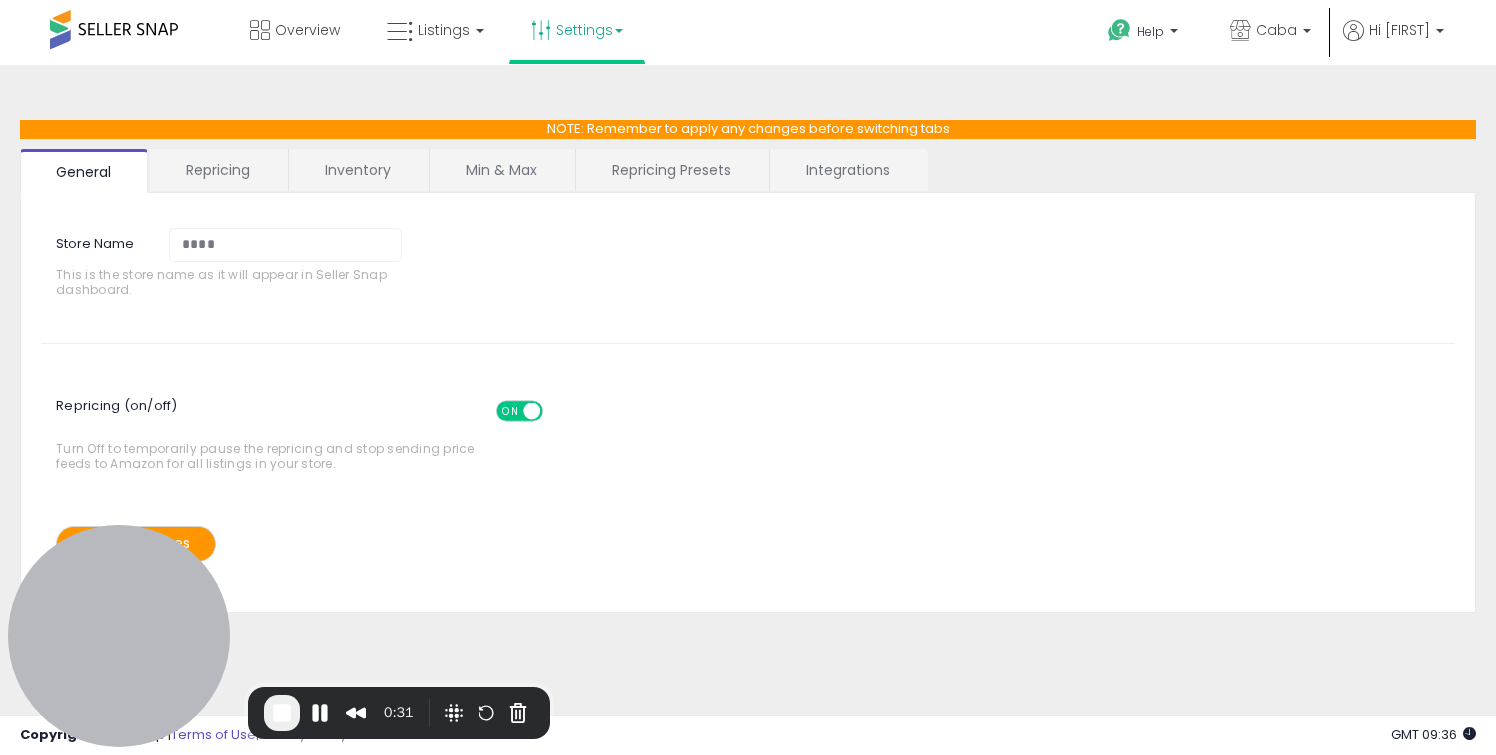 click on "Min & Max" at bounding box center [501, 170] 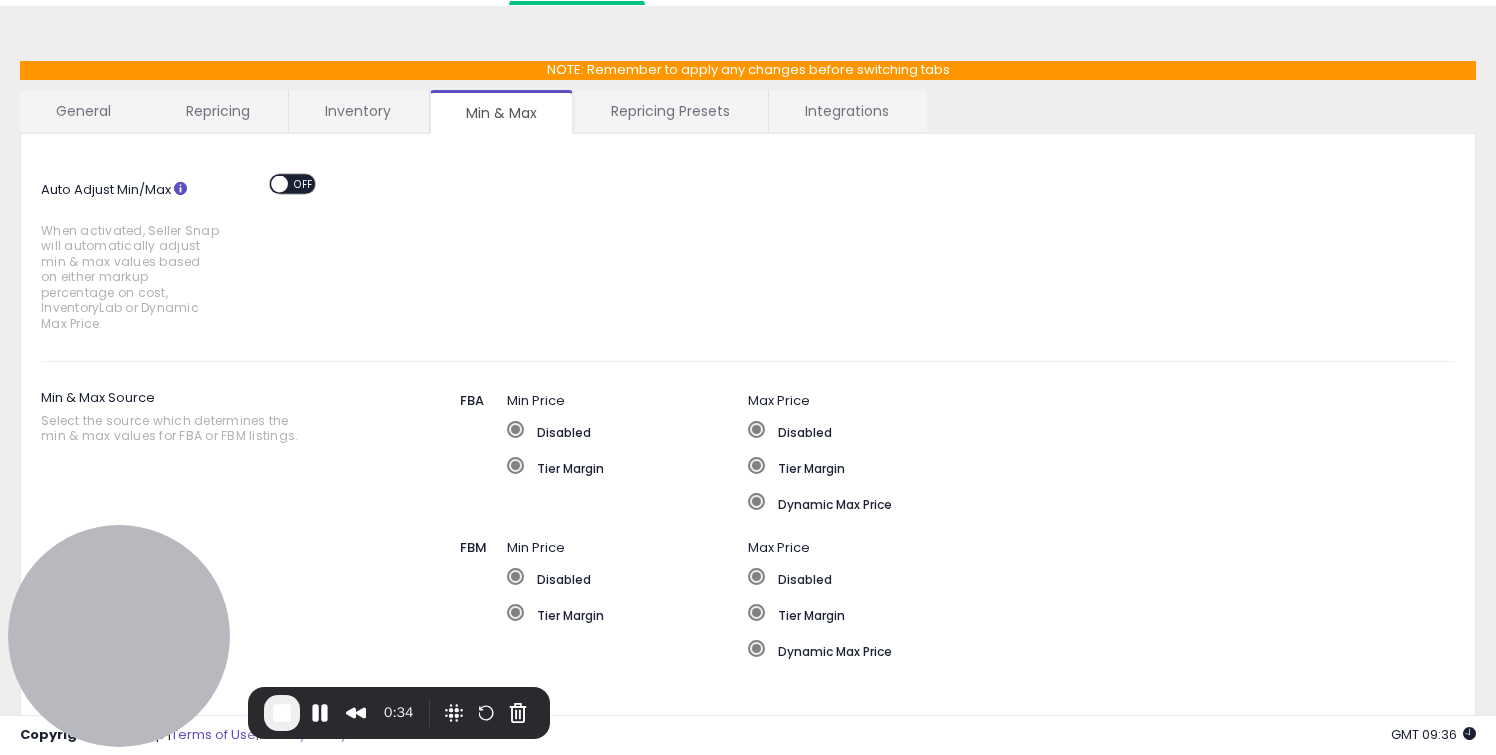scroll, scrollTop: 0, scrollLeft: 0, axis: both 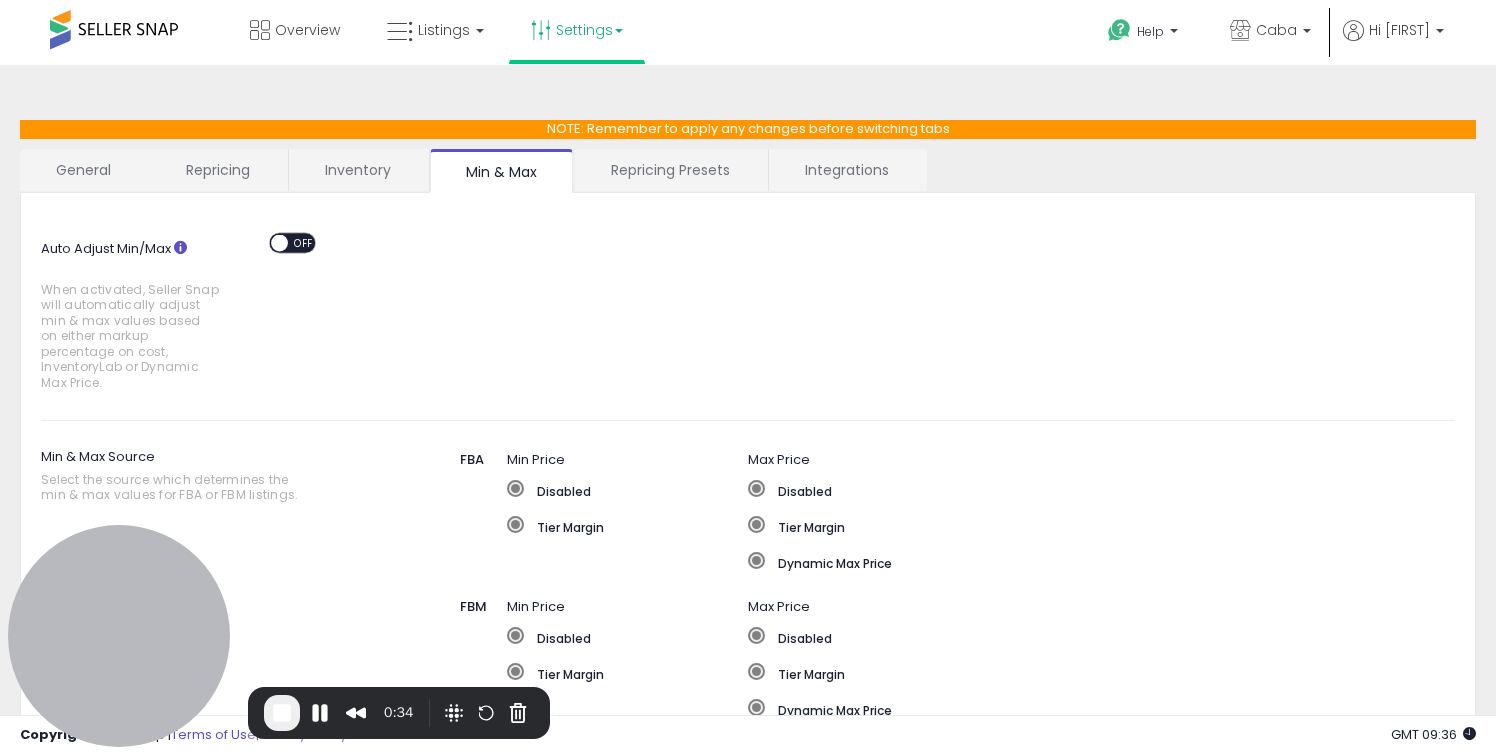 click on "Integrations" at bounding box center [847, 170] 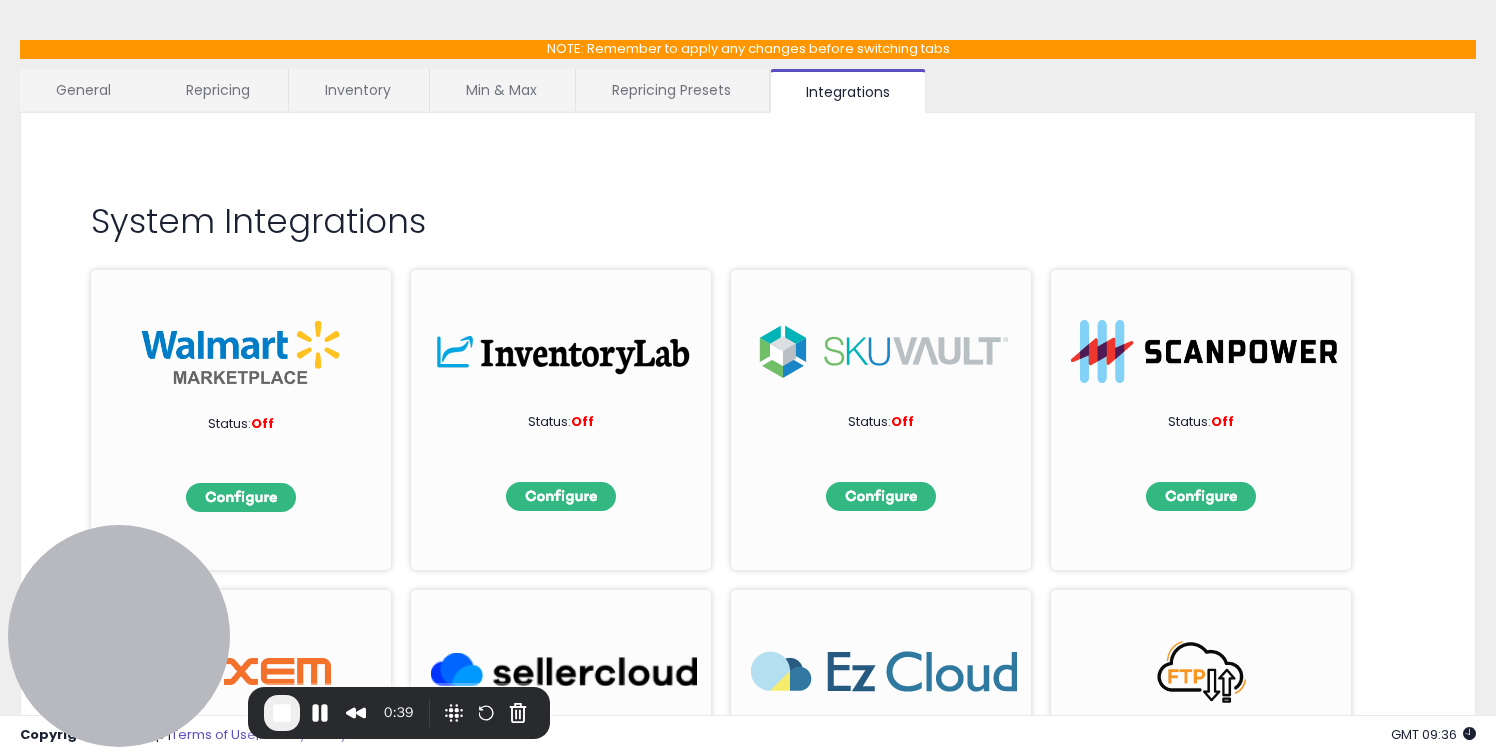 scroll, scrollTop: 77, scrollLeft: 0, axis: vertical 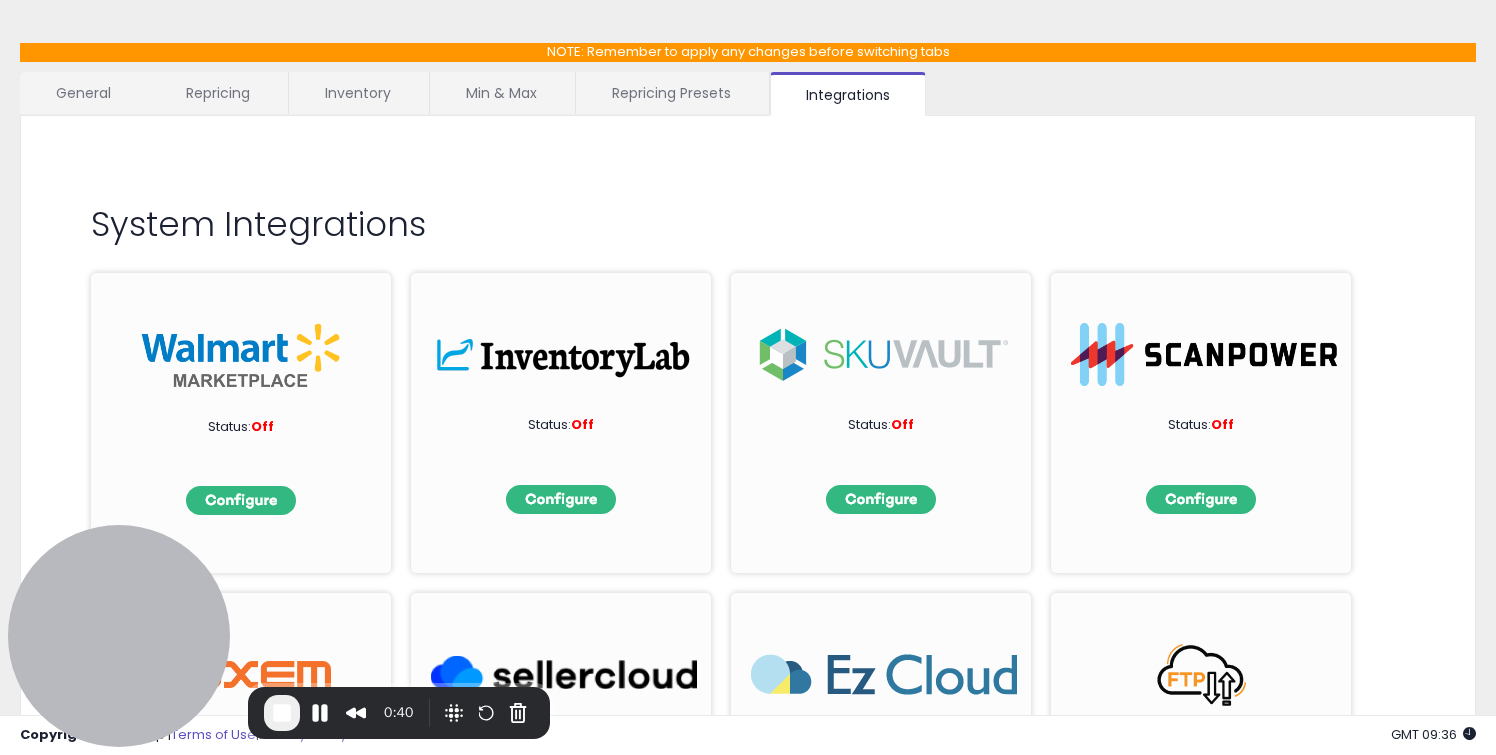 click on "Min & Max" at bounding box center [501, 93] 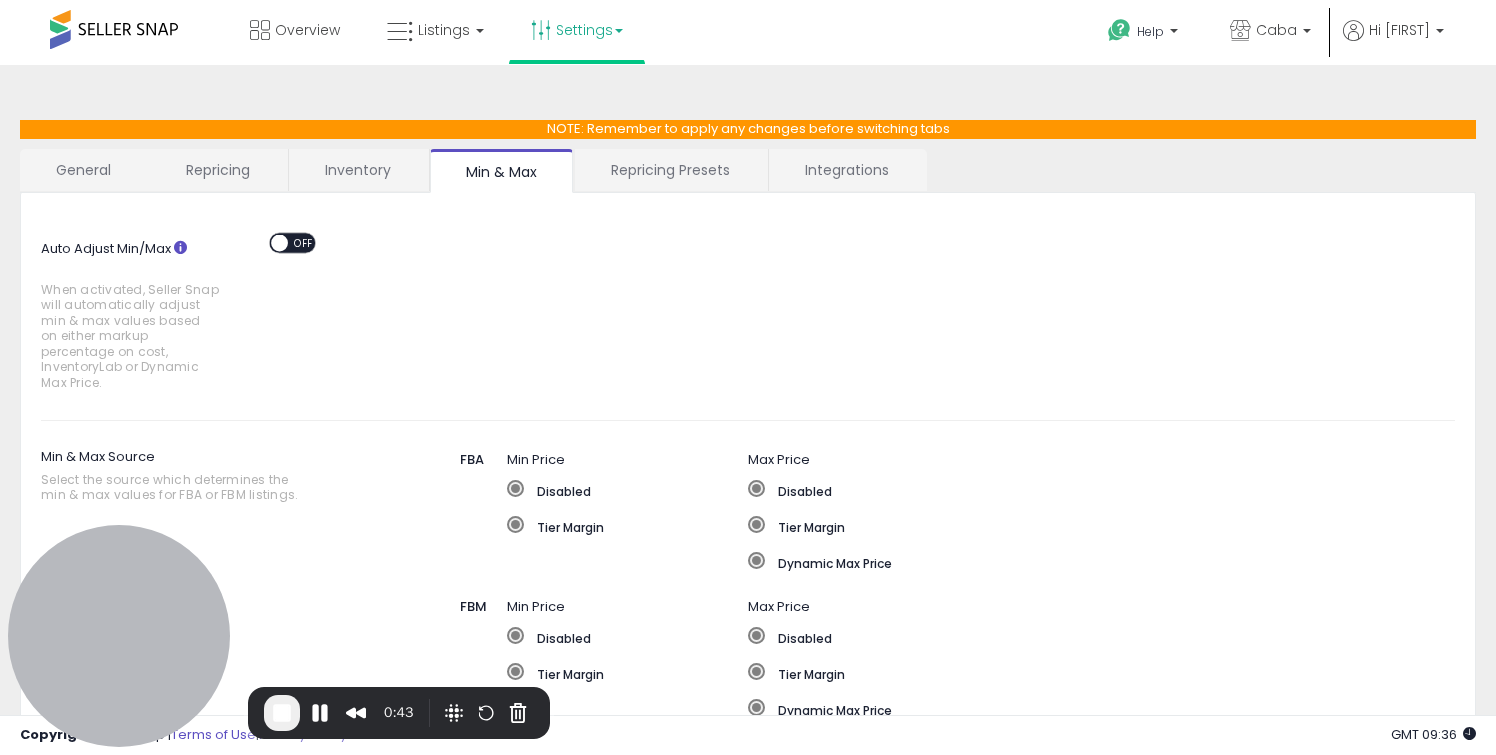 scroll, scrollTop: 33, scrollLeft: 0, axis: vertical 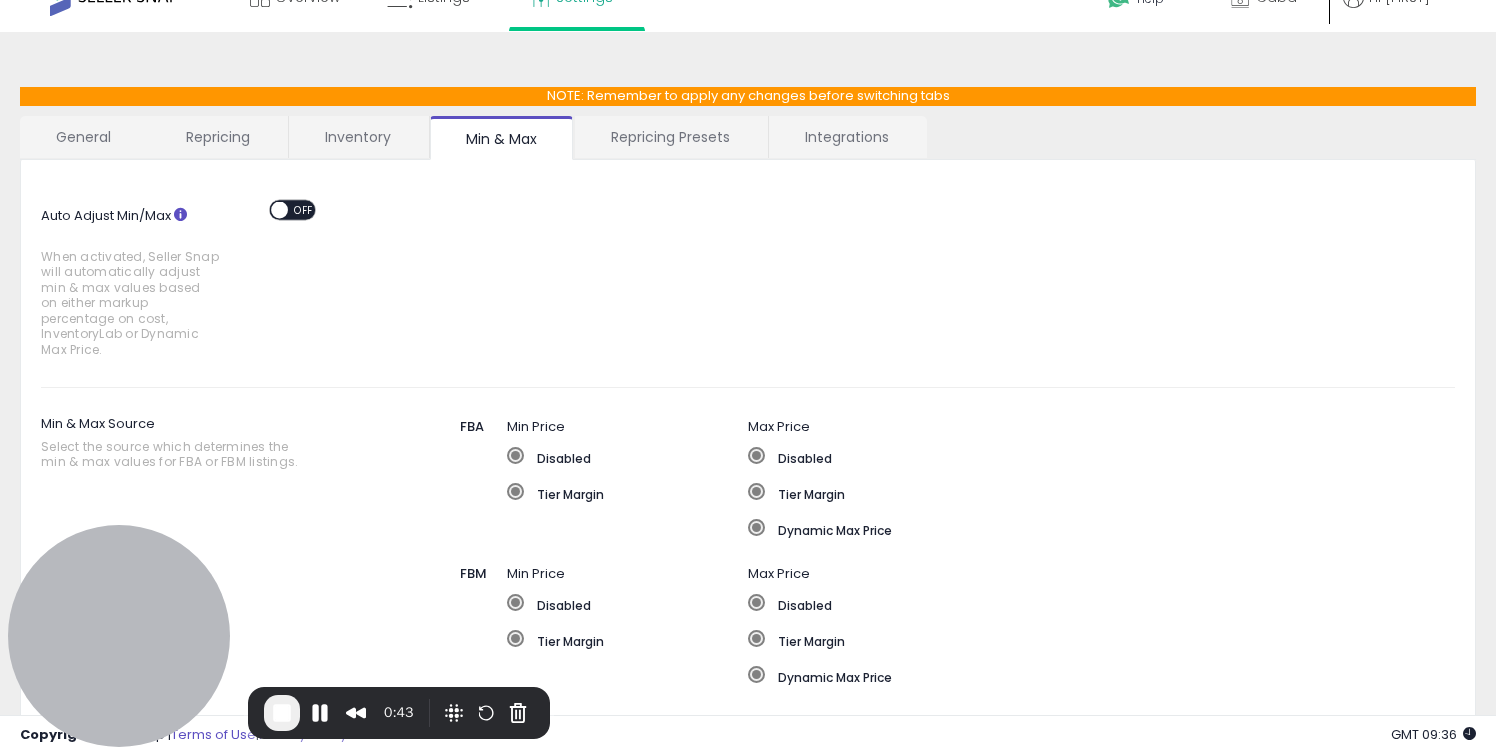 click on "Auto Adjust Min/Max
When activated, Seller Snap will automatically adjust min & max values based on either markup percentage on cost, InventoryLab or Dynamic Max Price." at bounding box center (146, 283) 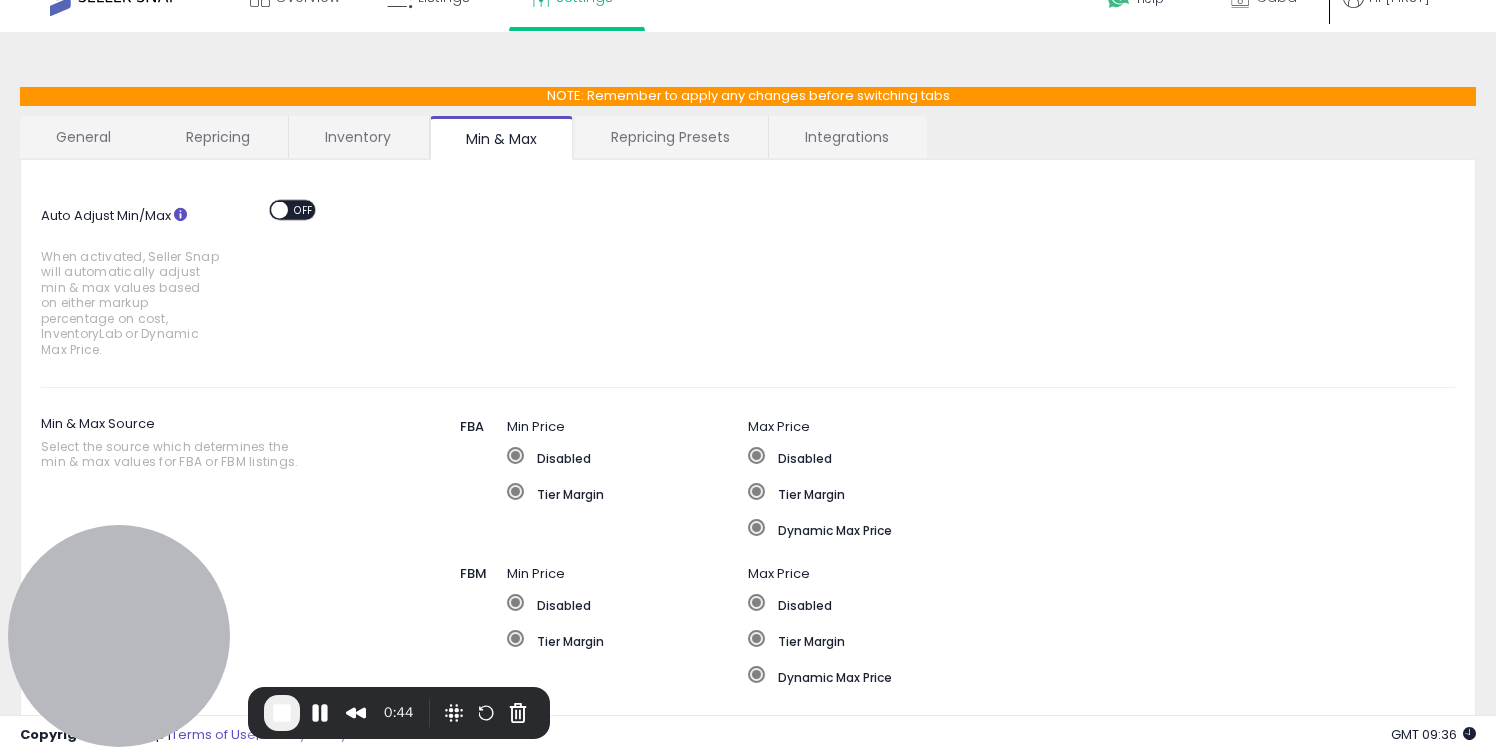 click on "ON   OFF" at bounding box center (292, 209) 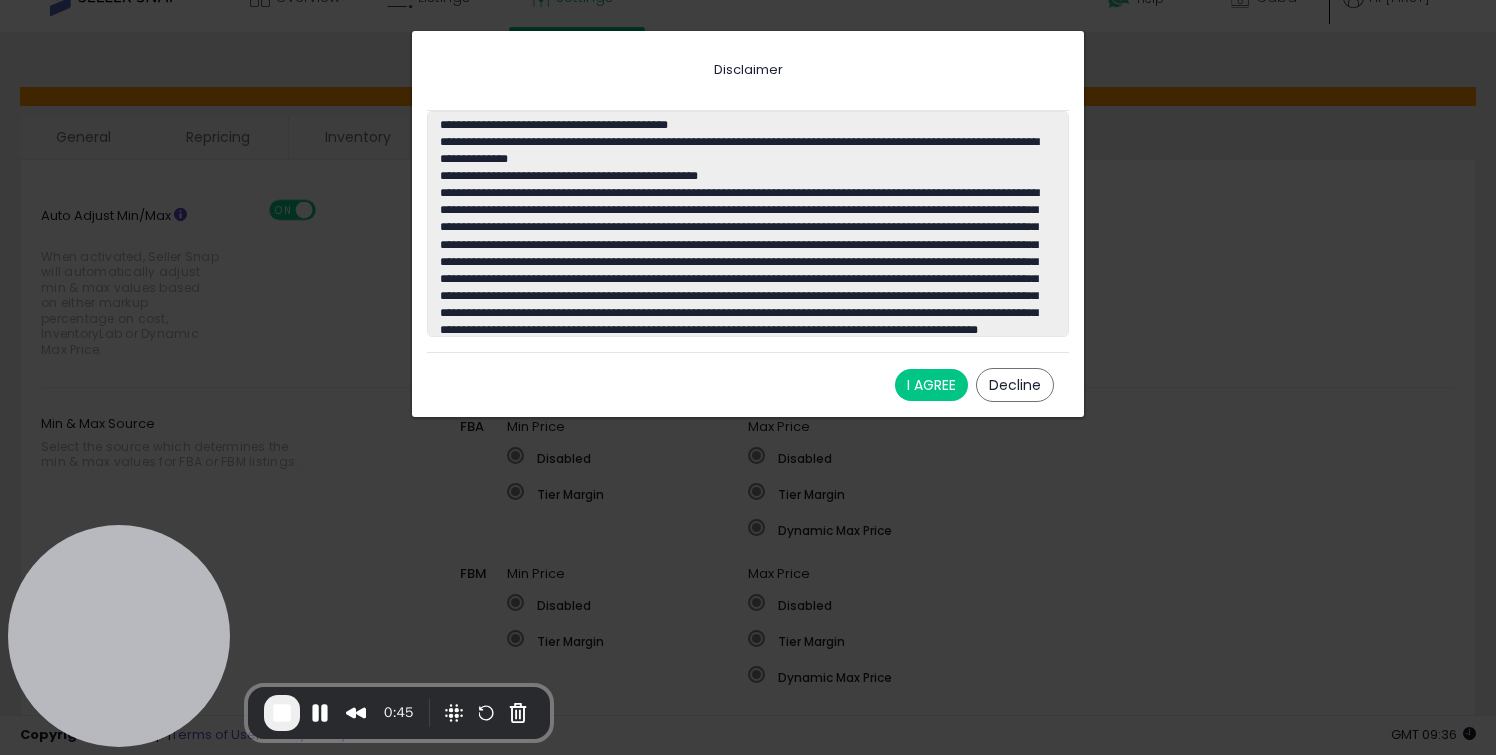 click on "I AGREE" at bounding box center (931, 385) 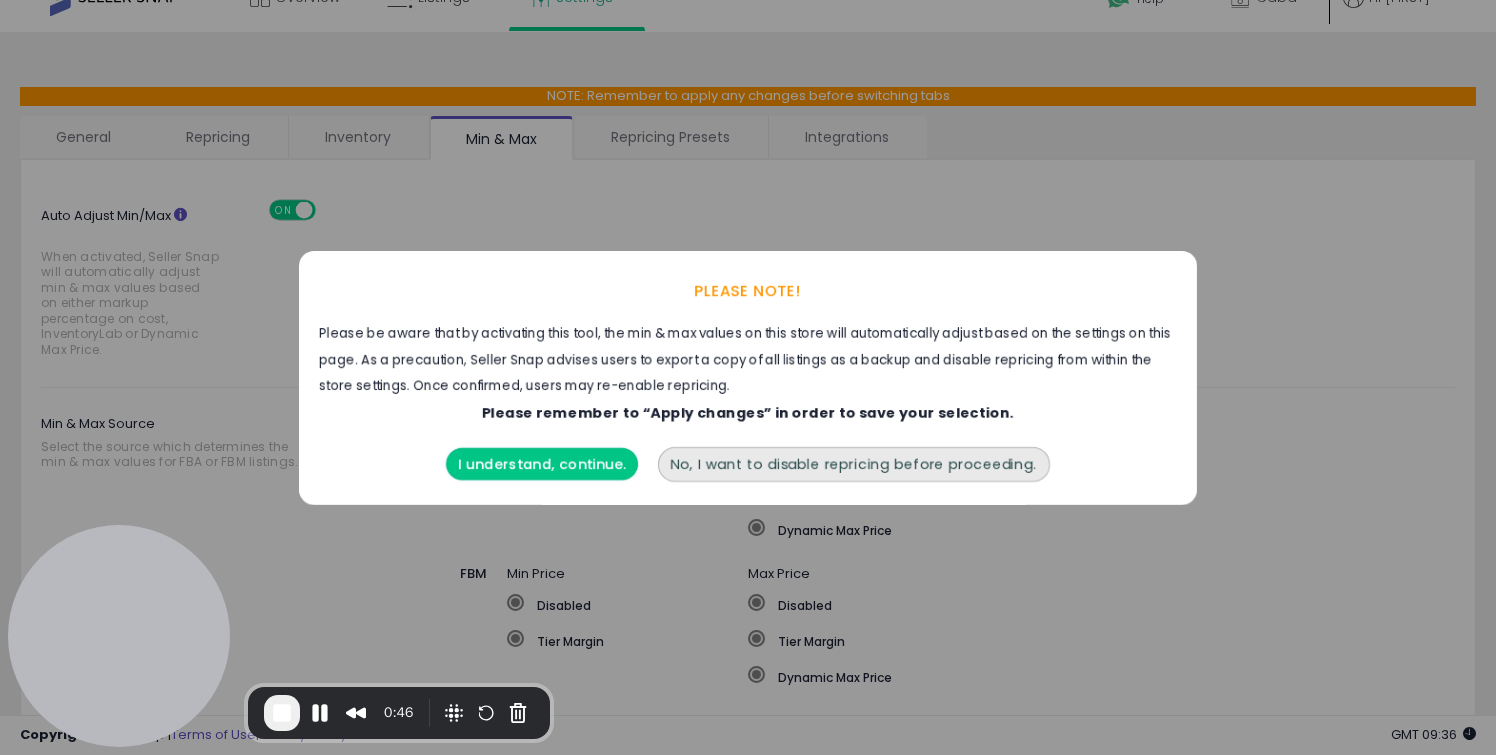 click on "I understand, continue." at bounding box center (542, 464) 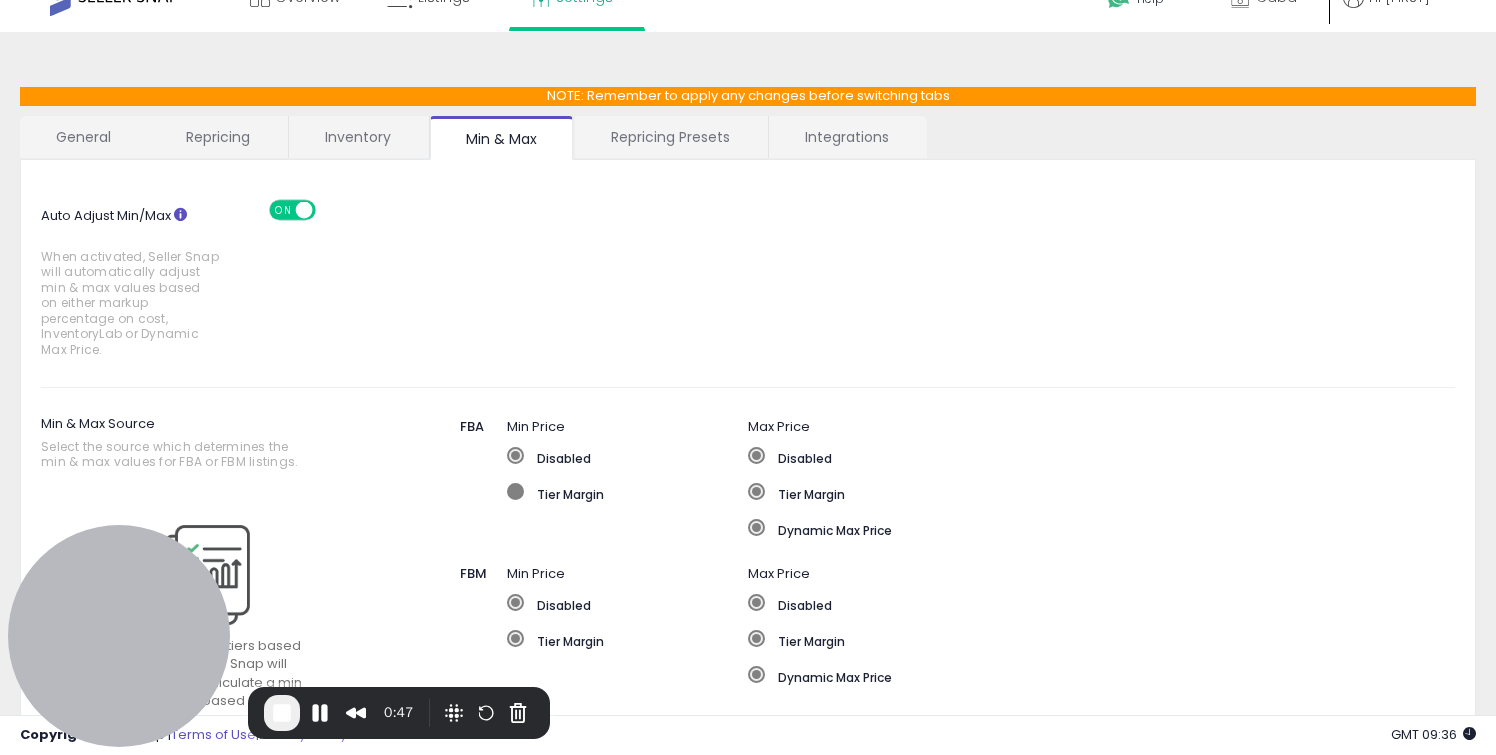 click on "Tier Margin" 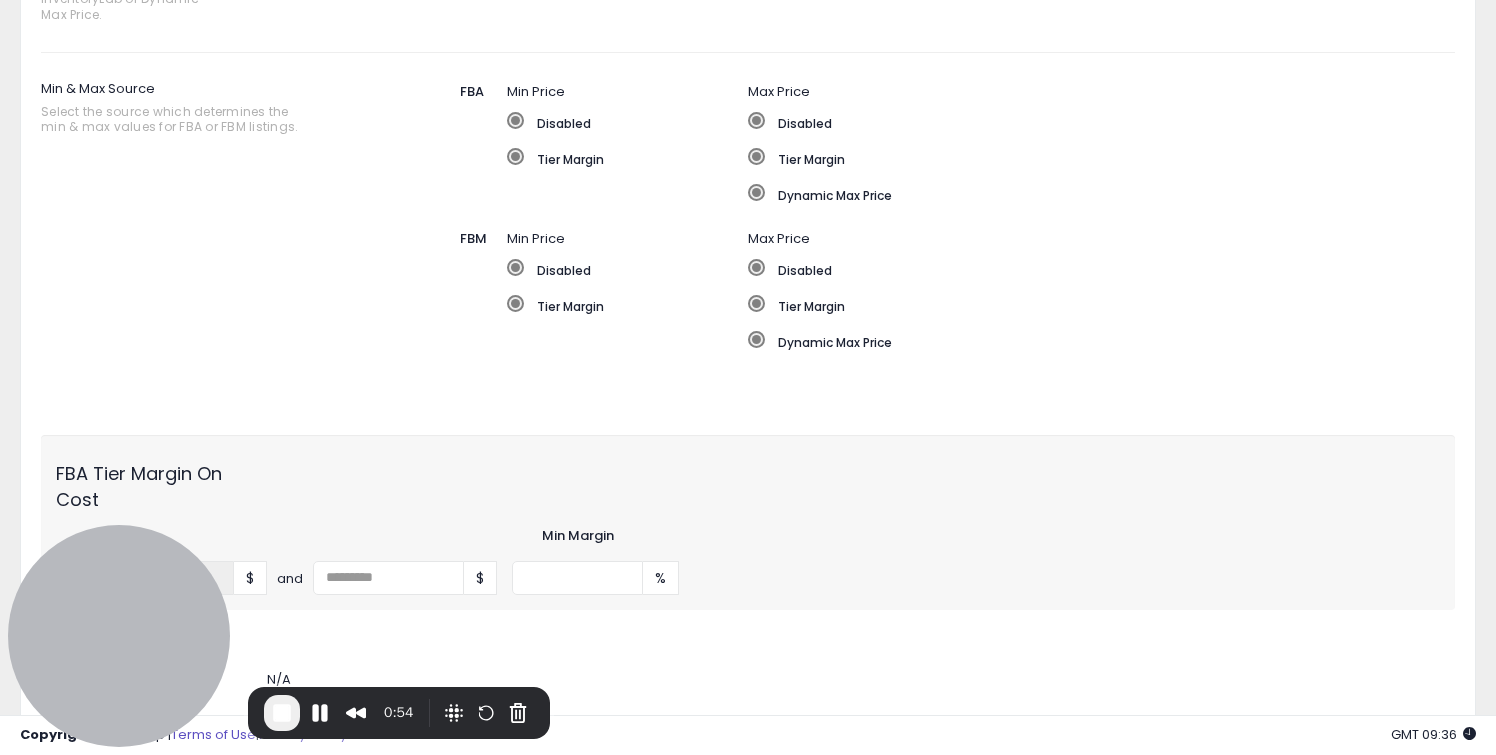 scroll, scrollTop: 351, scrollLeft: 0, axis: vertical 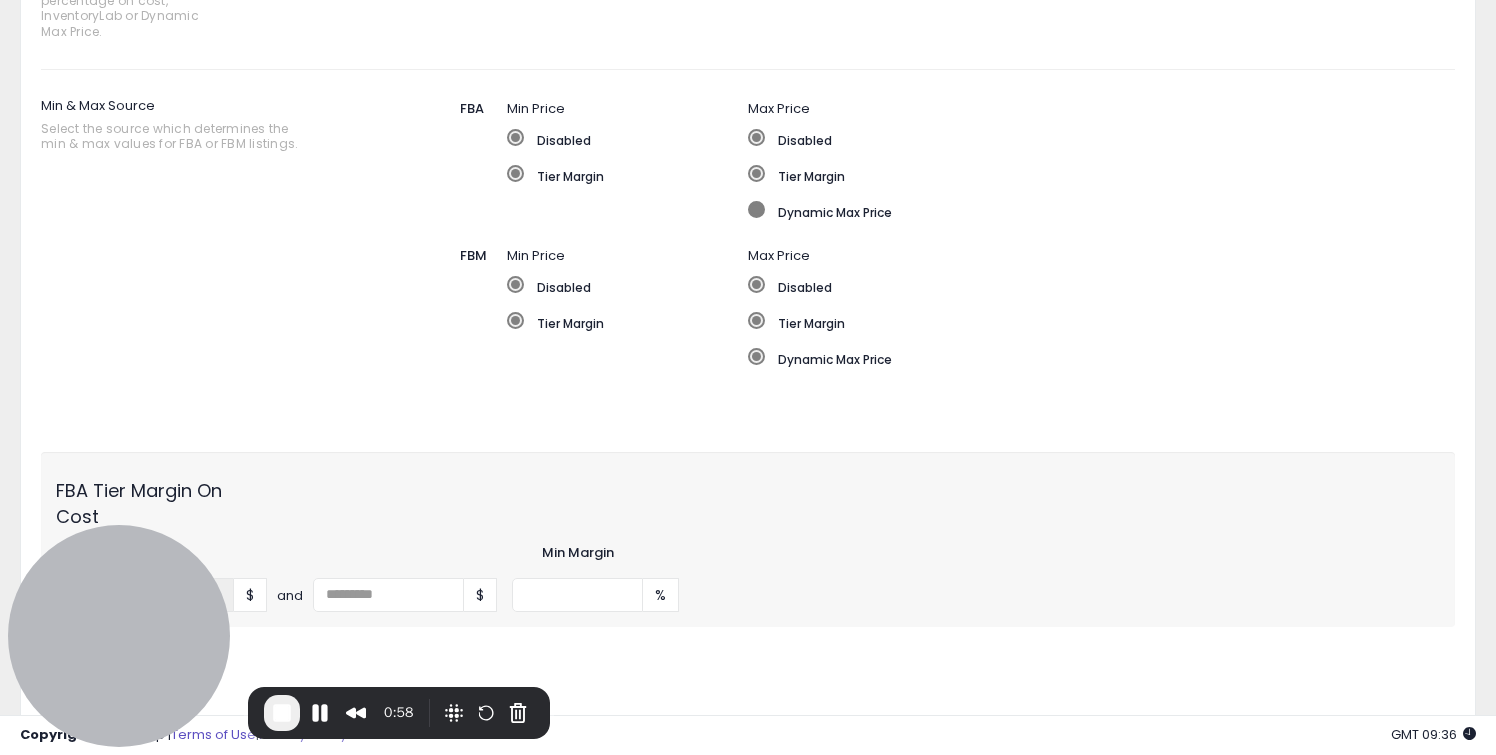 click on "Dynamic Max Price" 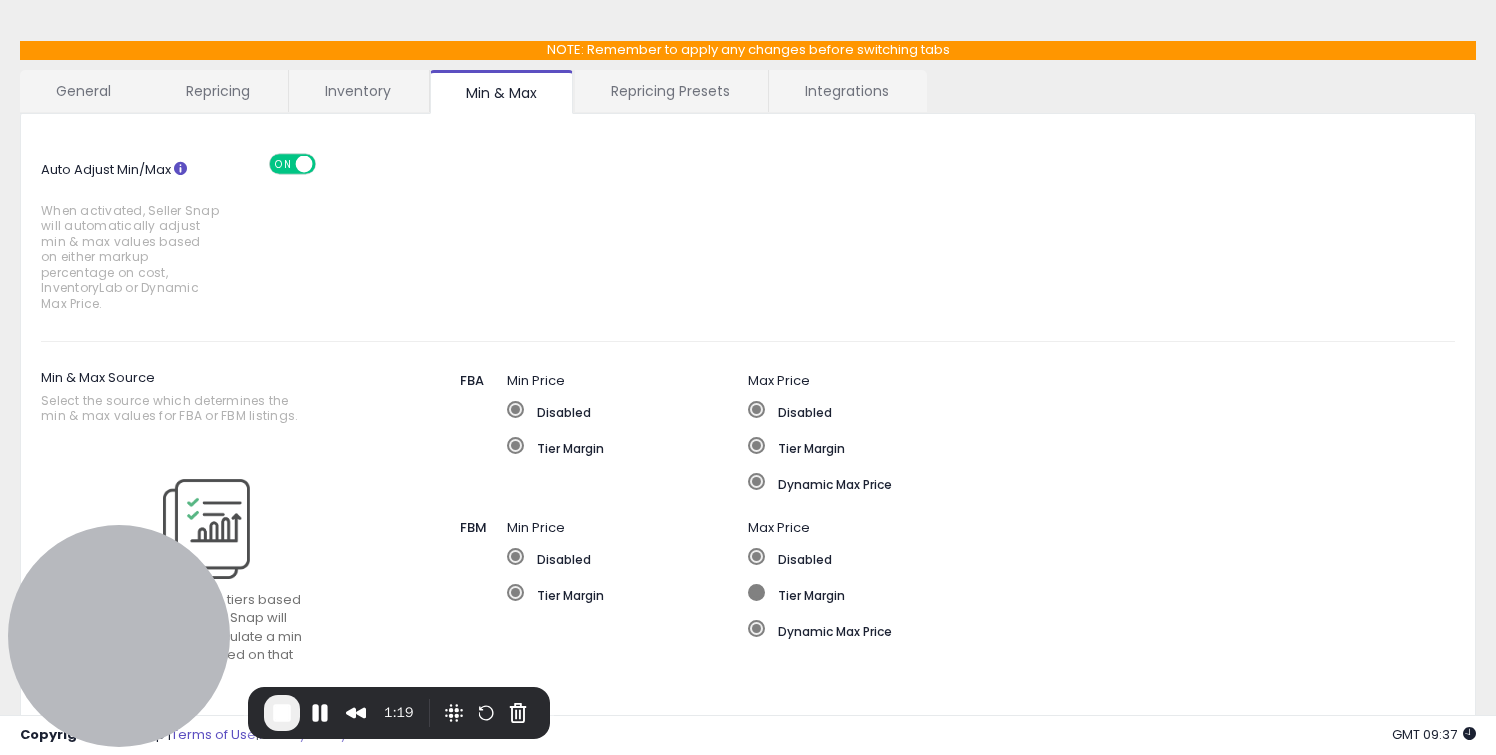 scroll, scrollTop: 0, scrollLeft: 0, axis: both 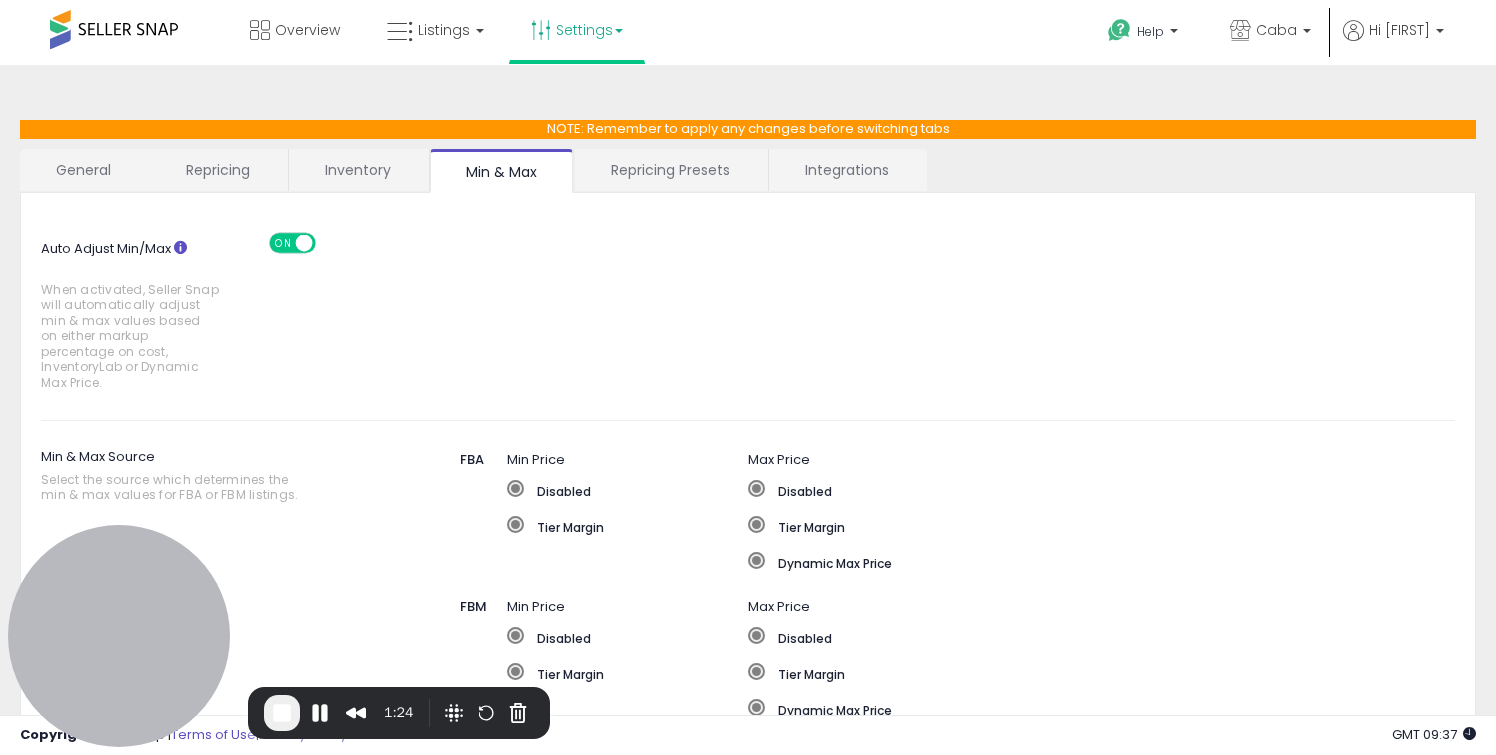 click on "Repricing Presets" at bounding box center [670, 170] 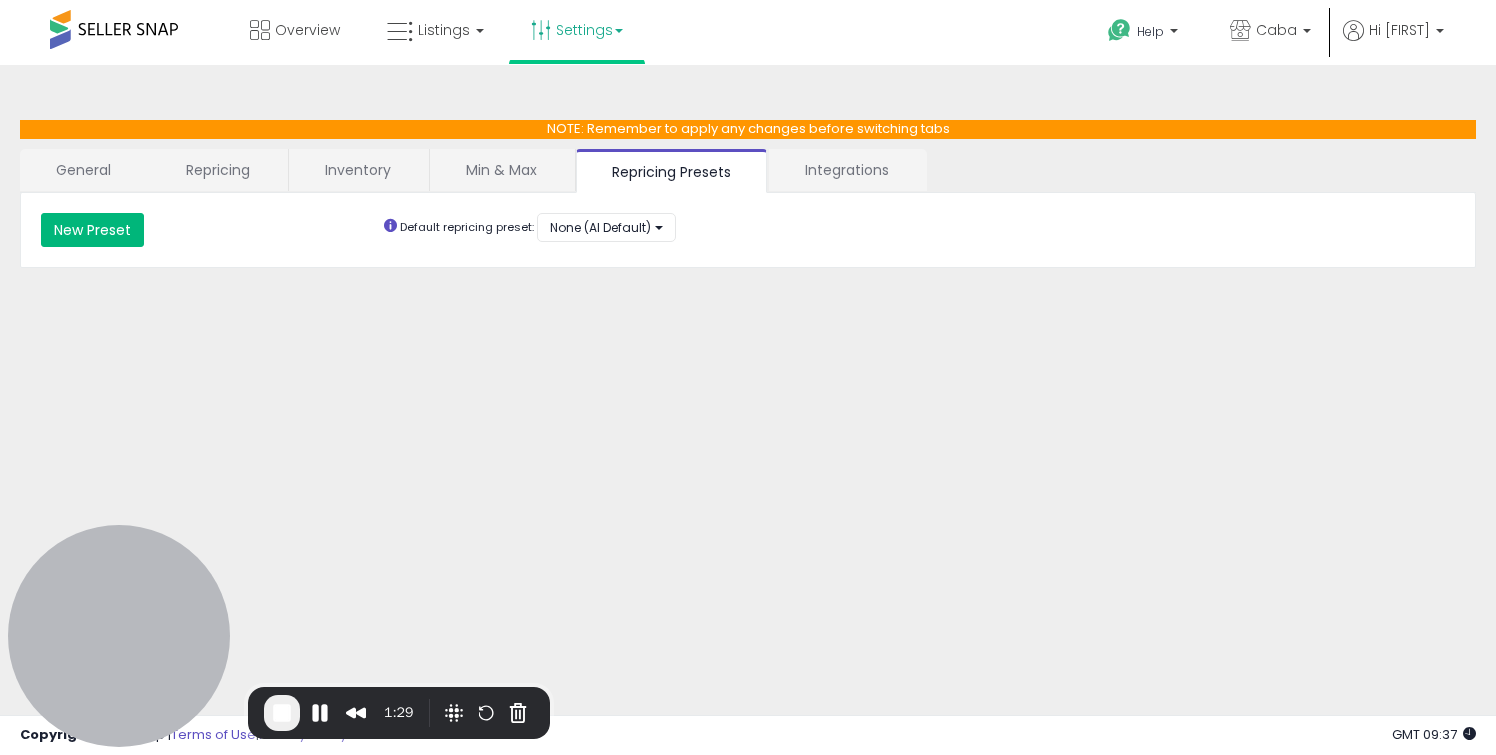 click on "New Preset" at bounding box center (92, 230) 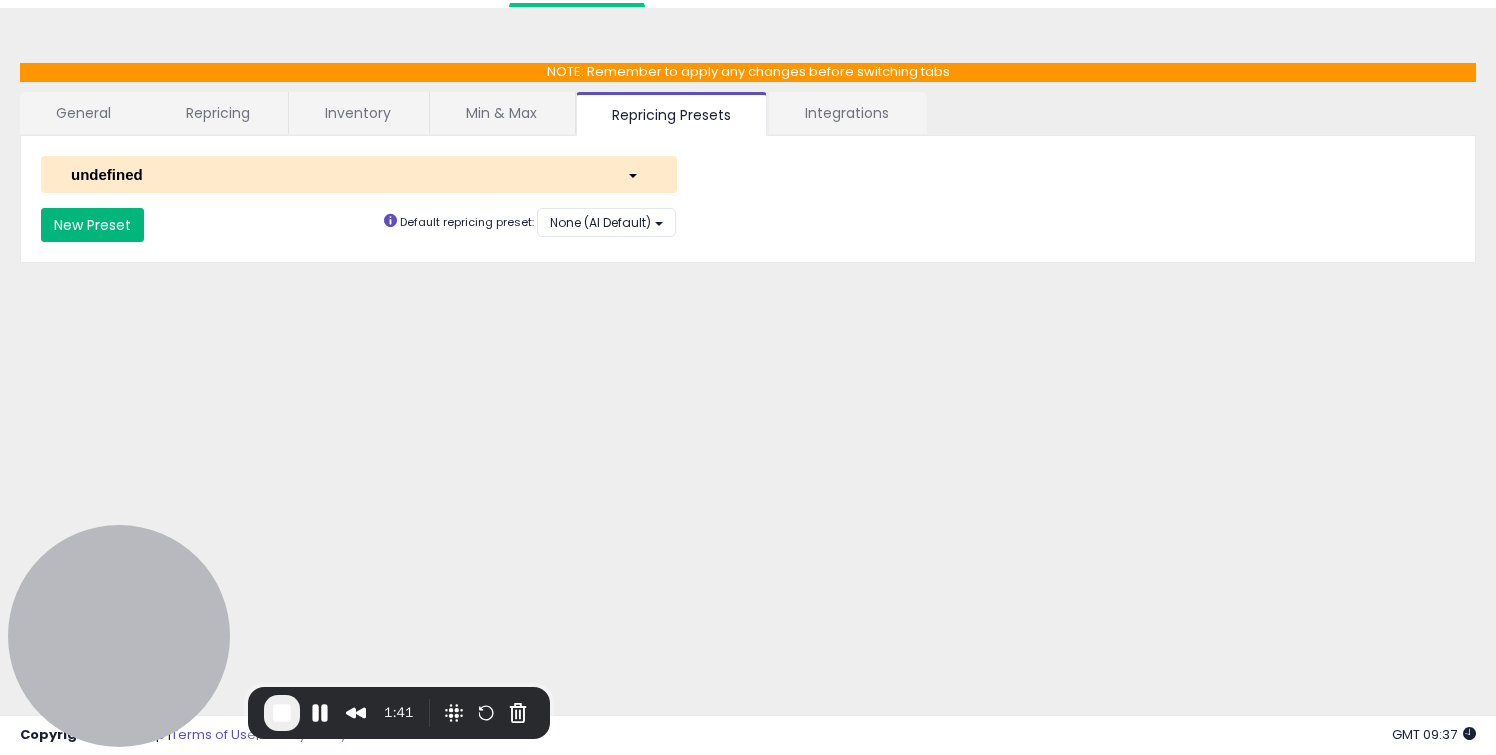 scroll, scrollTop: 65, scrollLeft: 0, axis: vertical 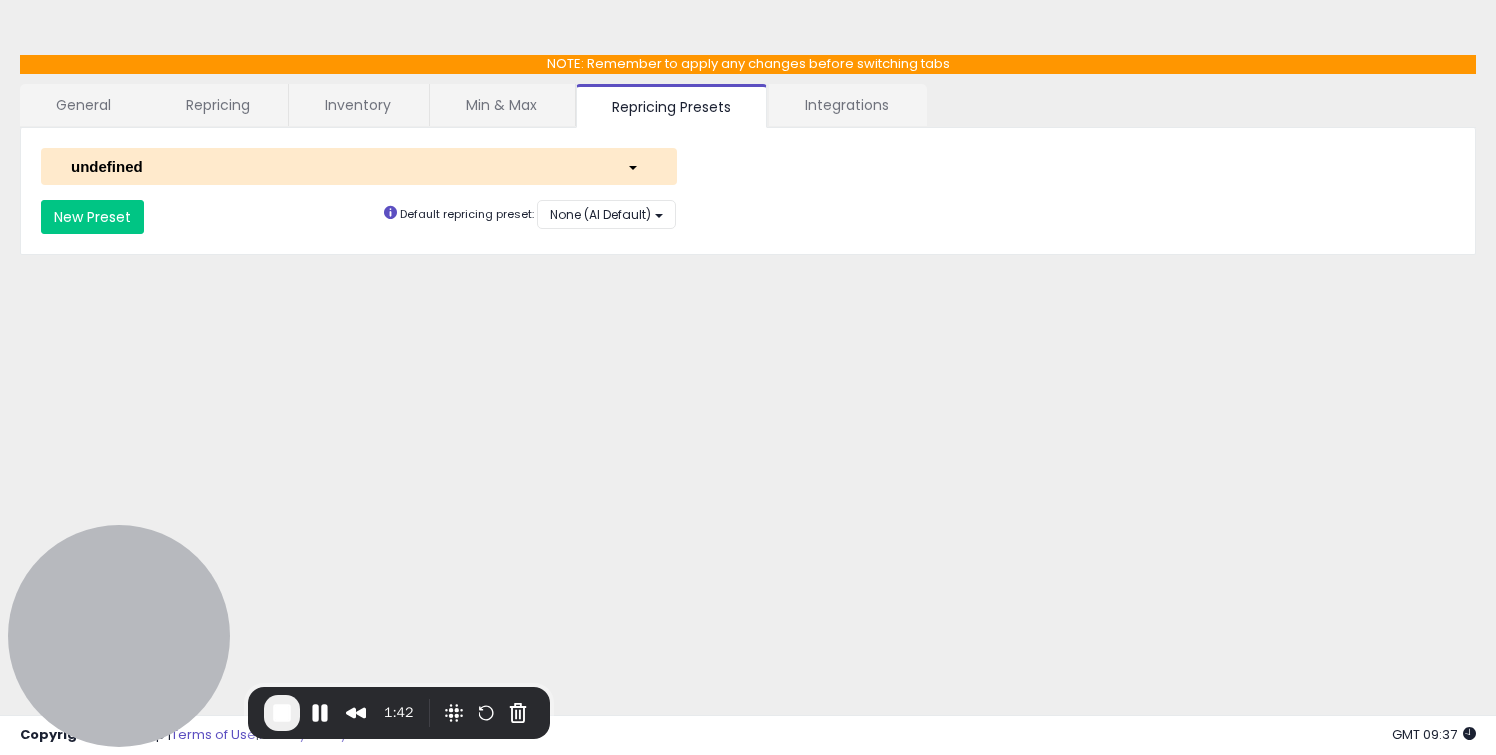 click on "undefined" at bounding box center (334, 166) 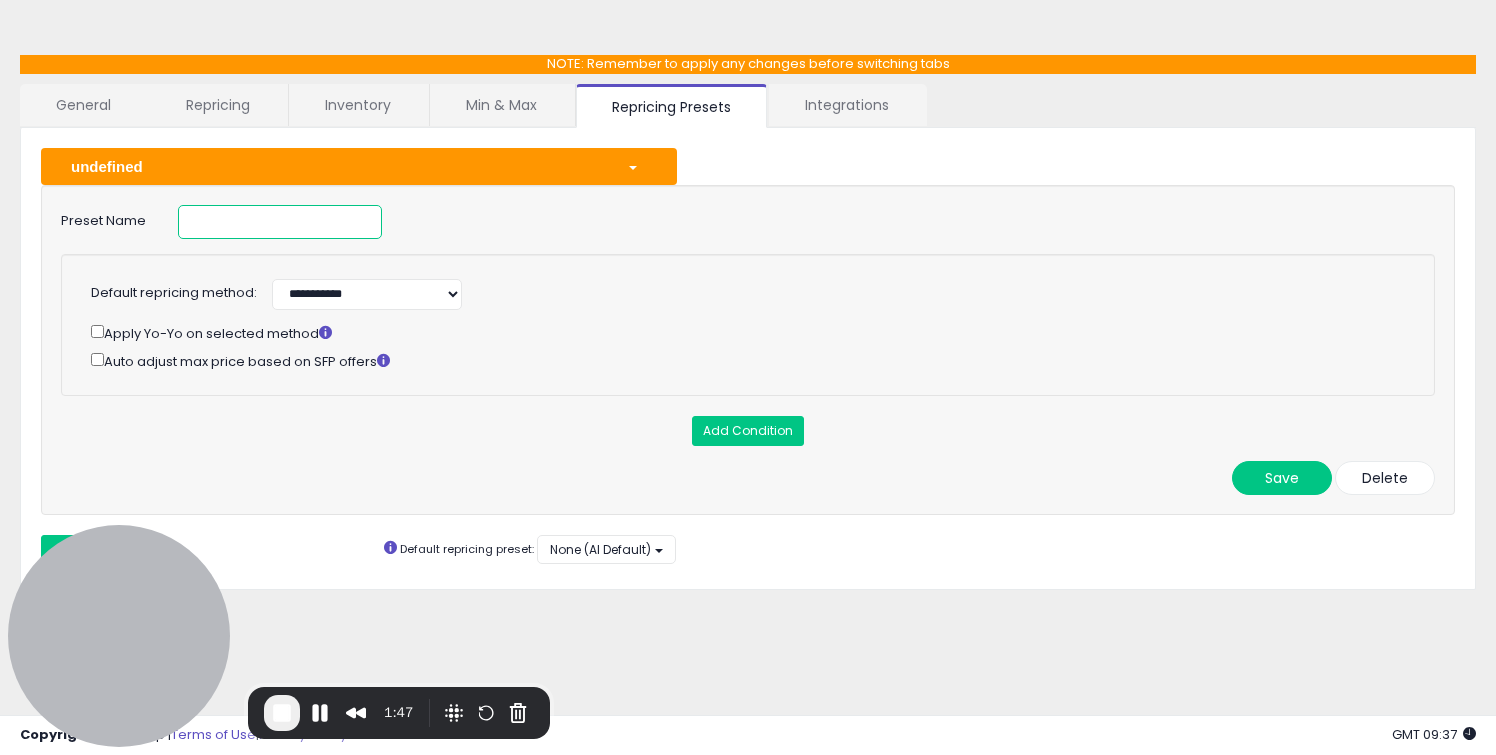 click at bounding box center (280, 222) 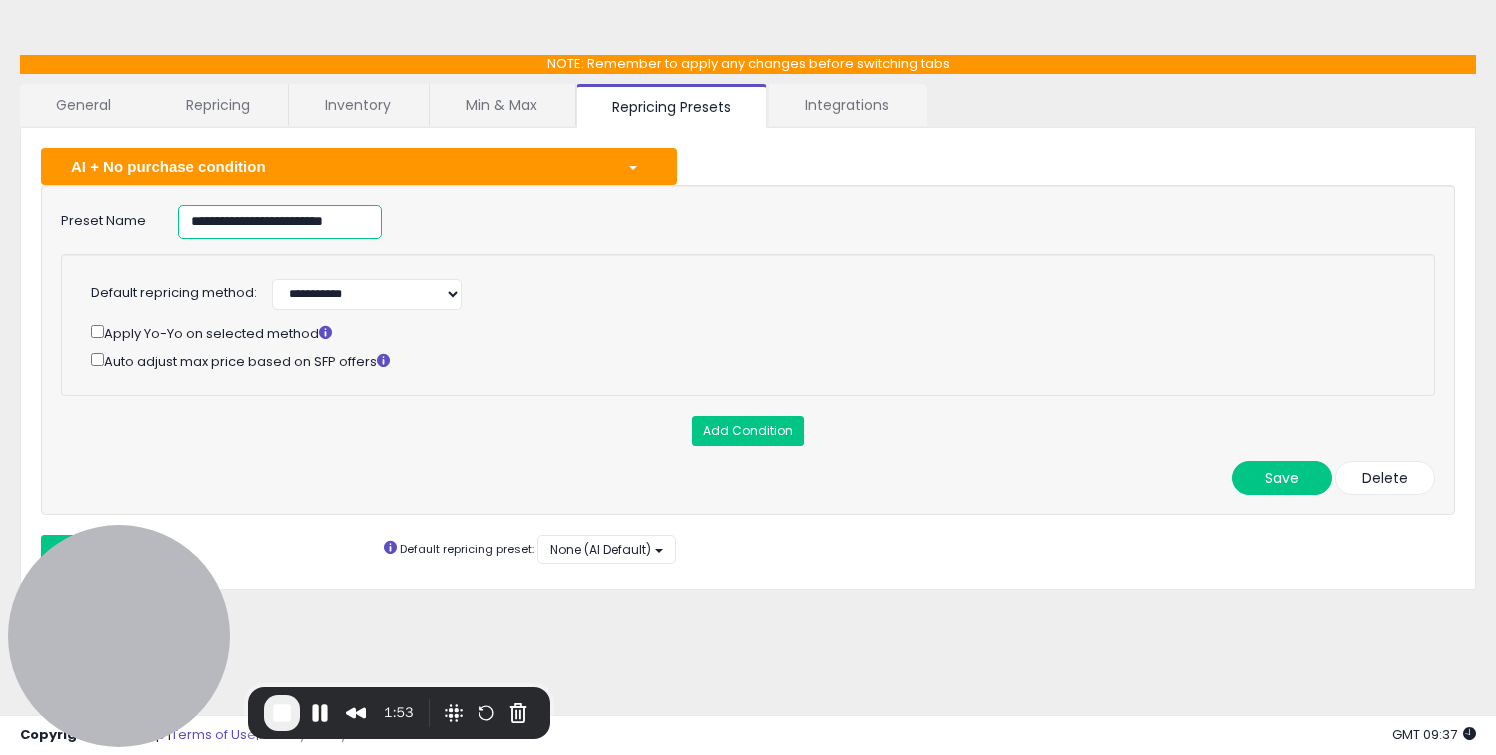 scroll, scrollTop: 0, scrollLeft: 17, axis: horizontal 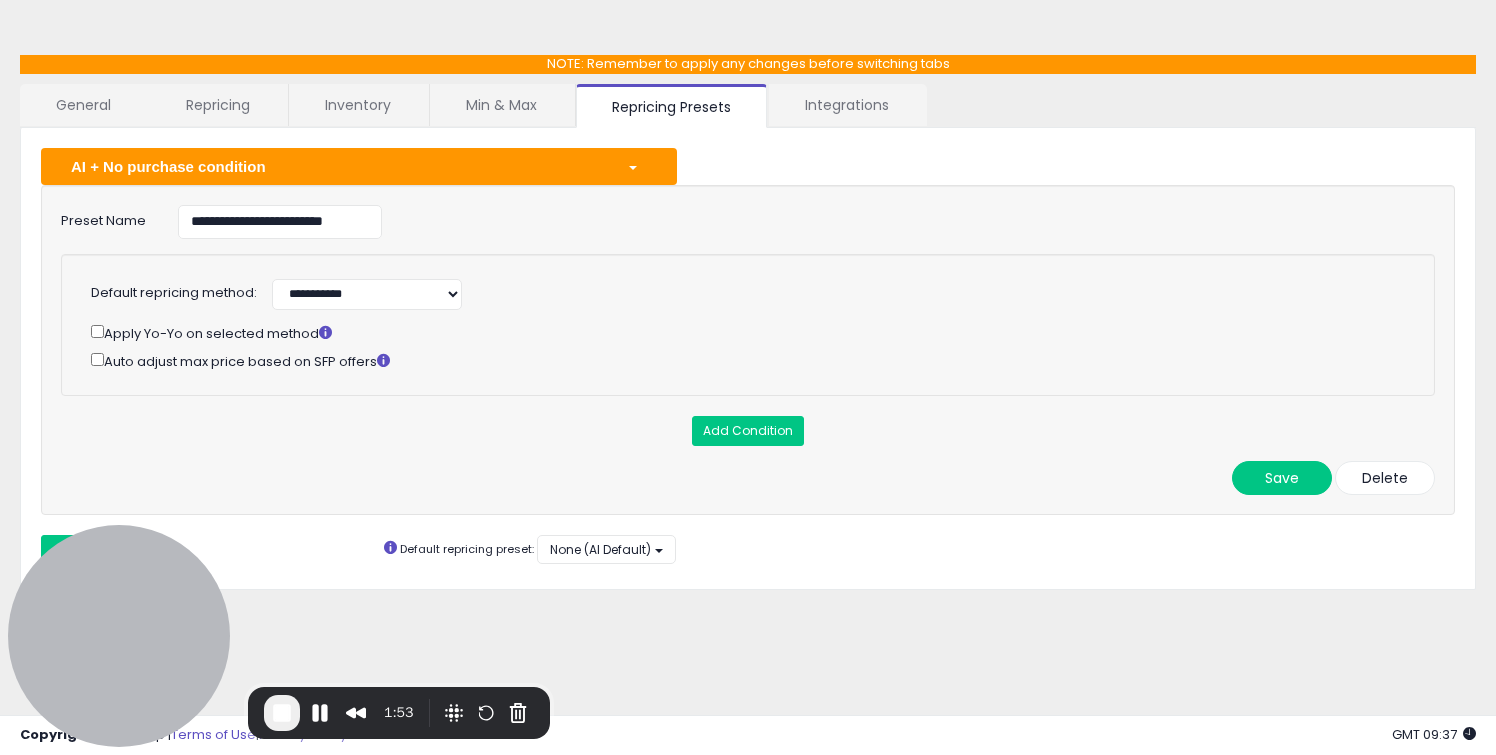 click on "**********" at bounding box center [693, 292] 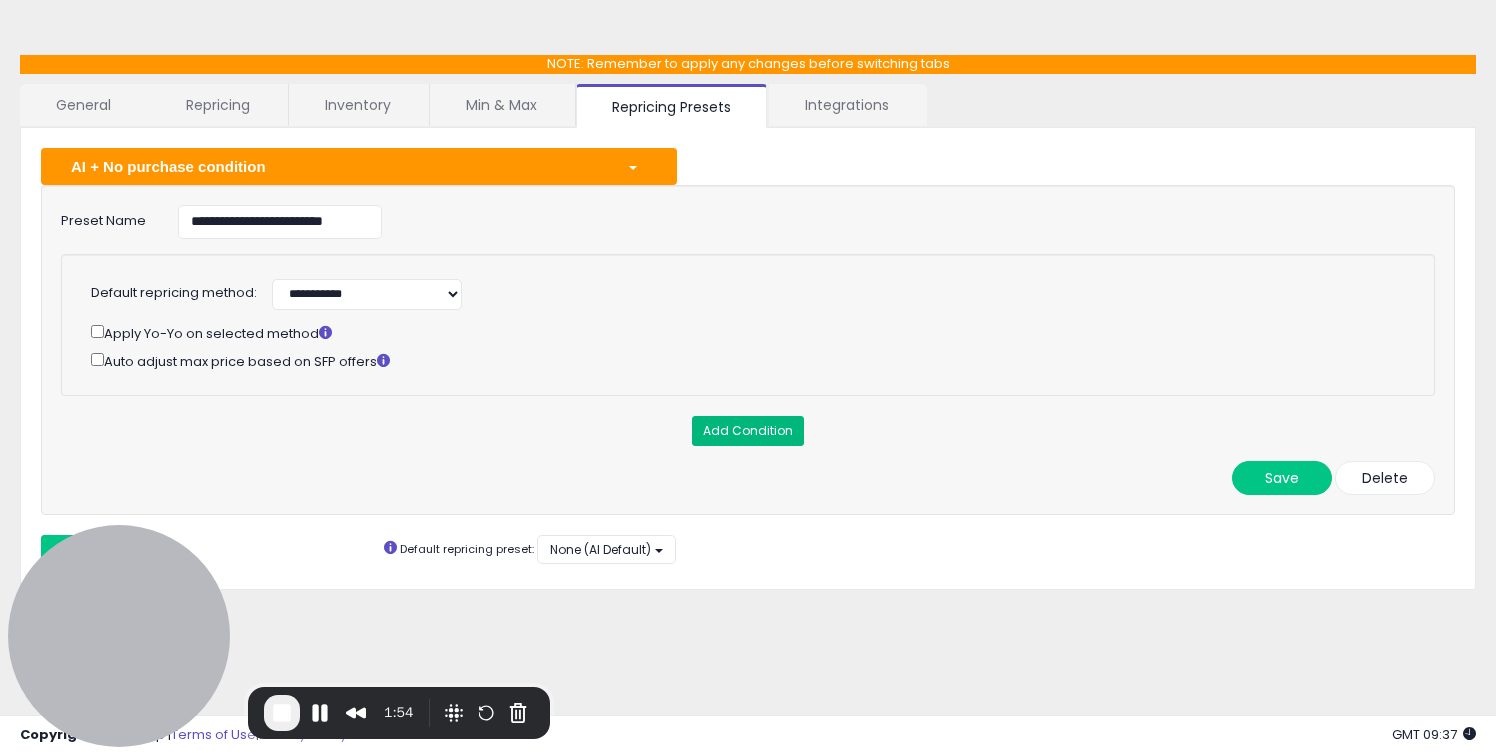 click on "Add Condition" at bounding box center [748, 431] 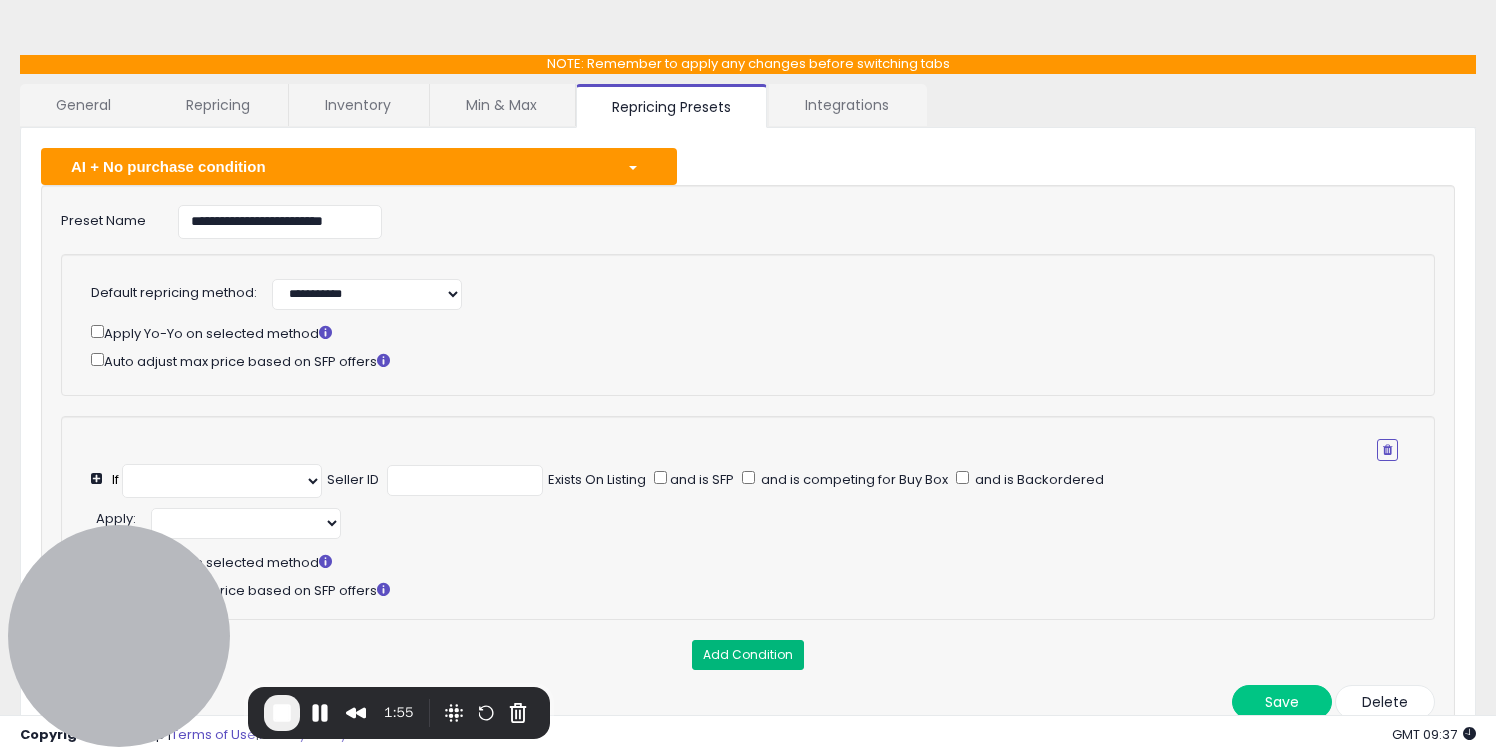 select on "**********" 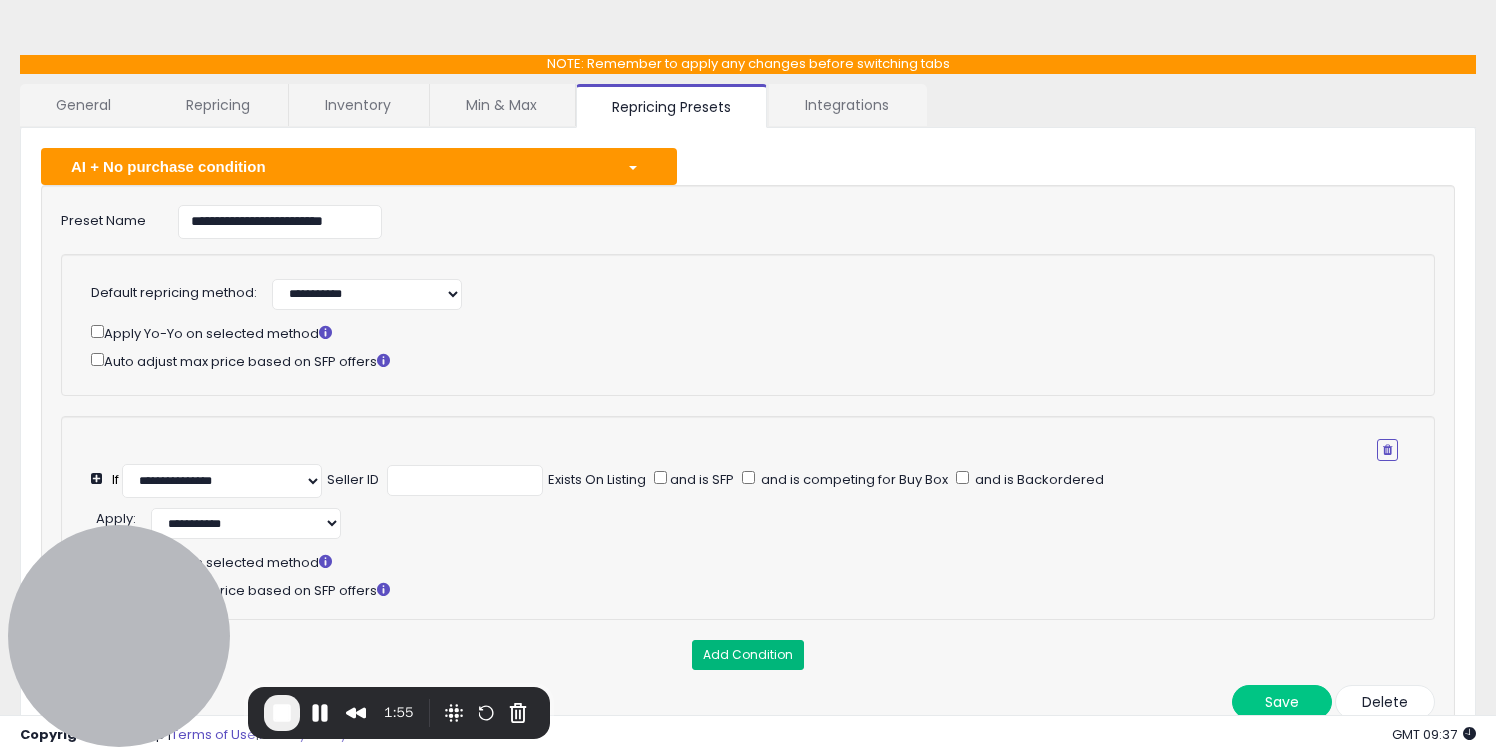 scroll, scrollTop: 222, scrollLeft: 0, axis: vertical 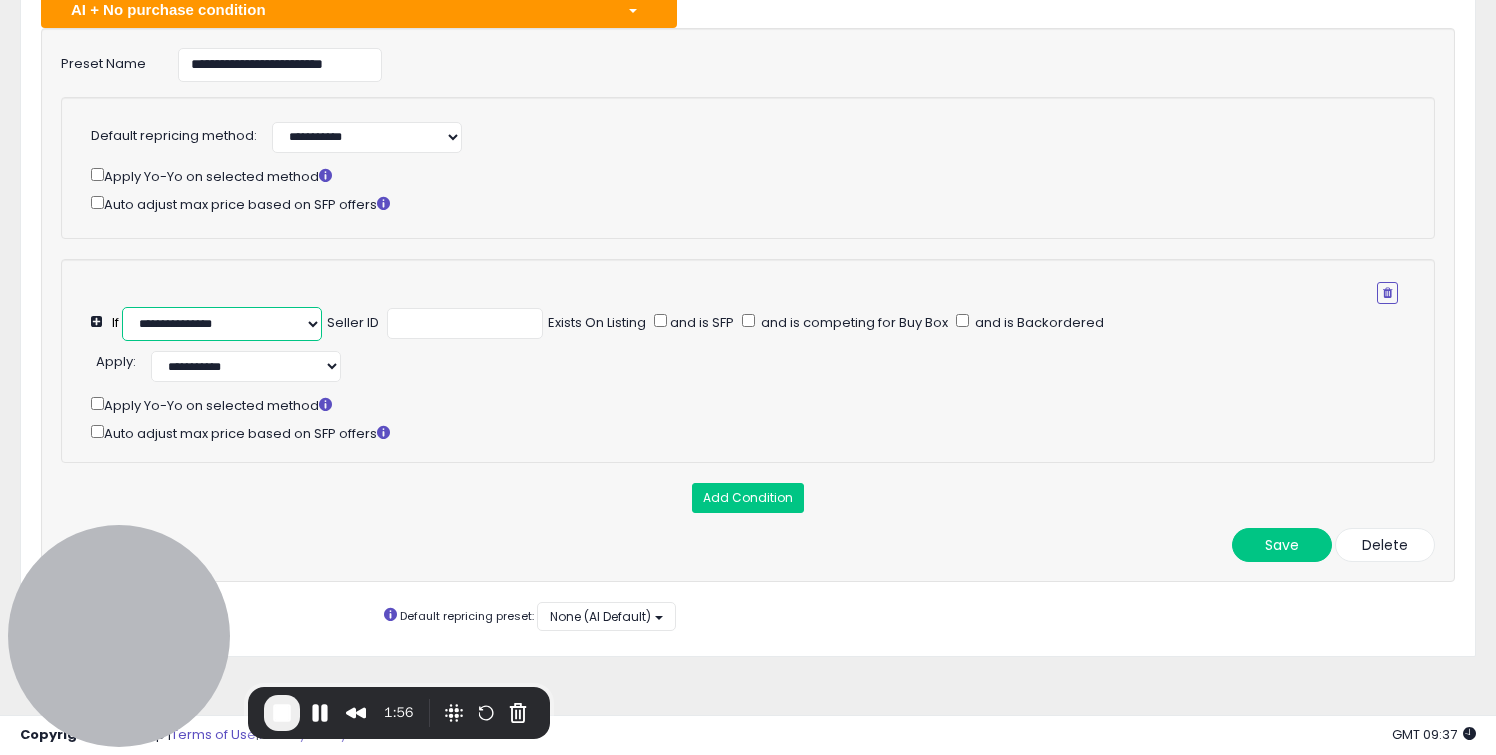 click on "**********" at bounding box center [222, 324] 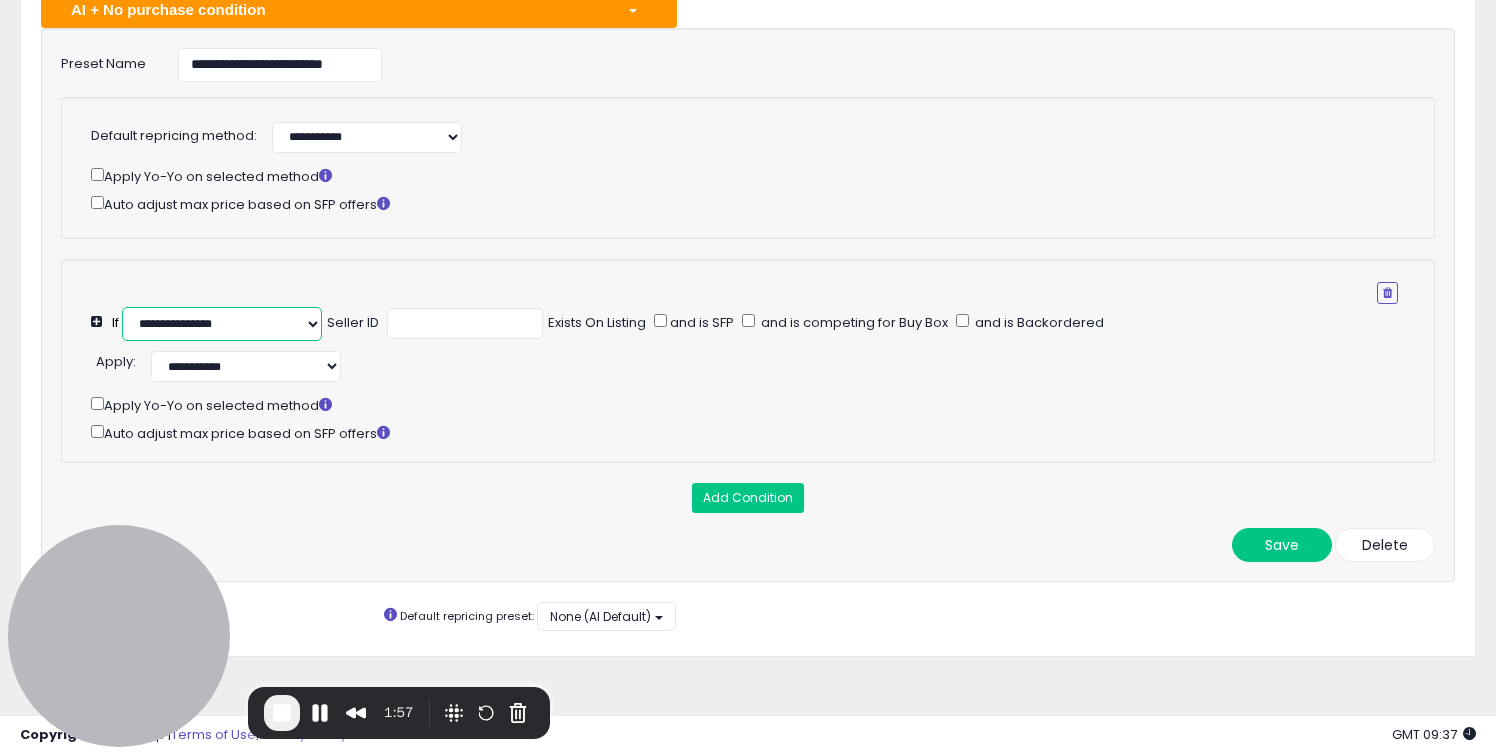 select on "**********" 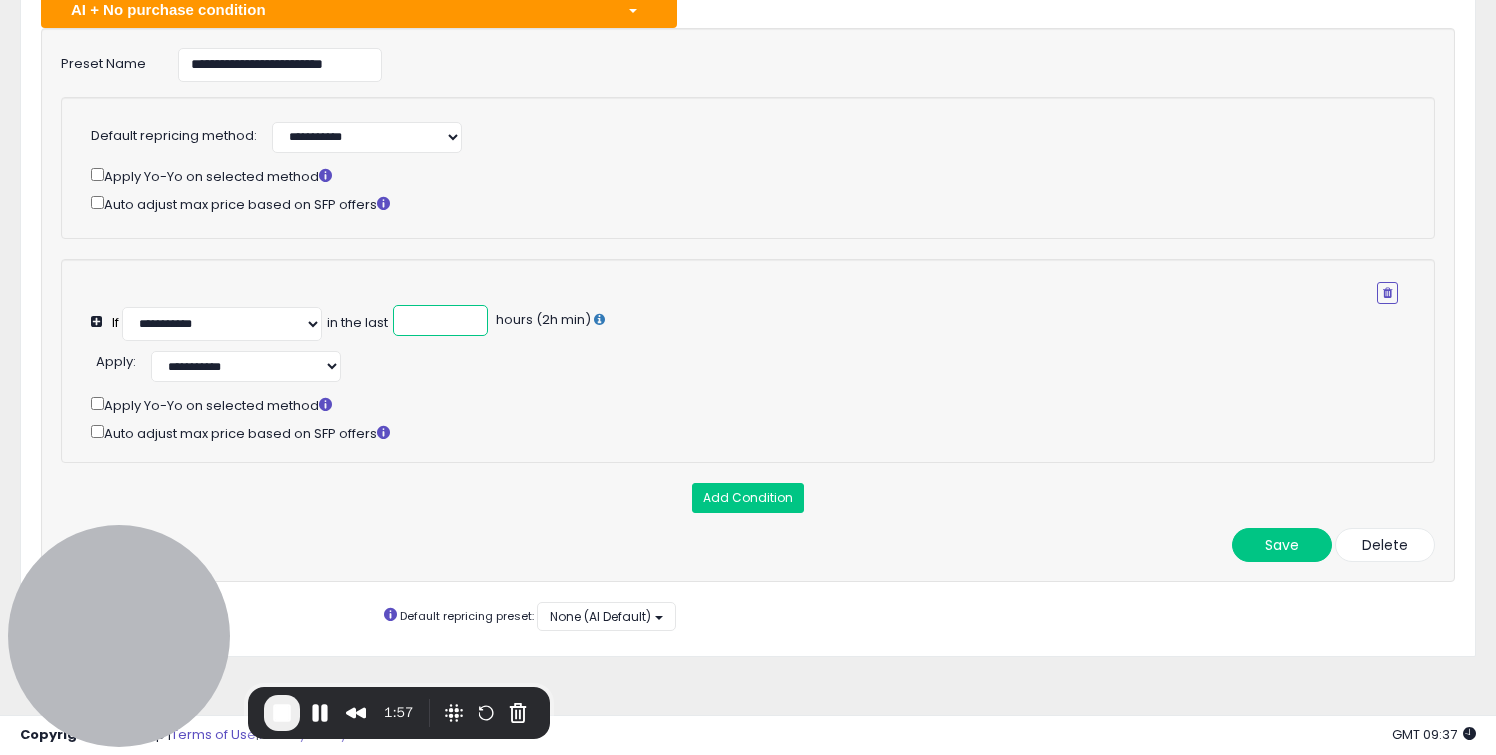 click at bounding box center [440, 320] 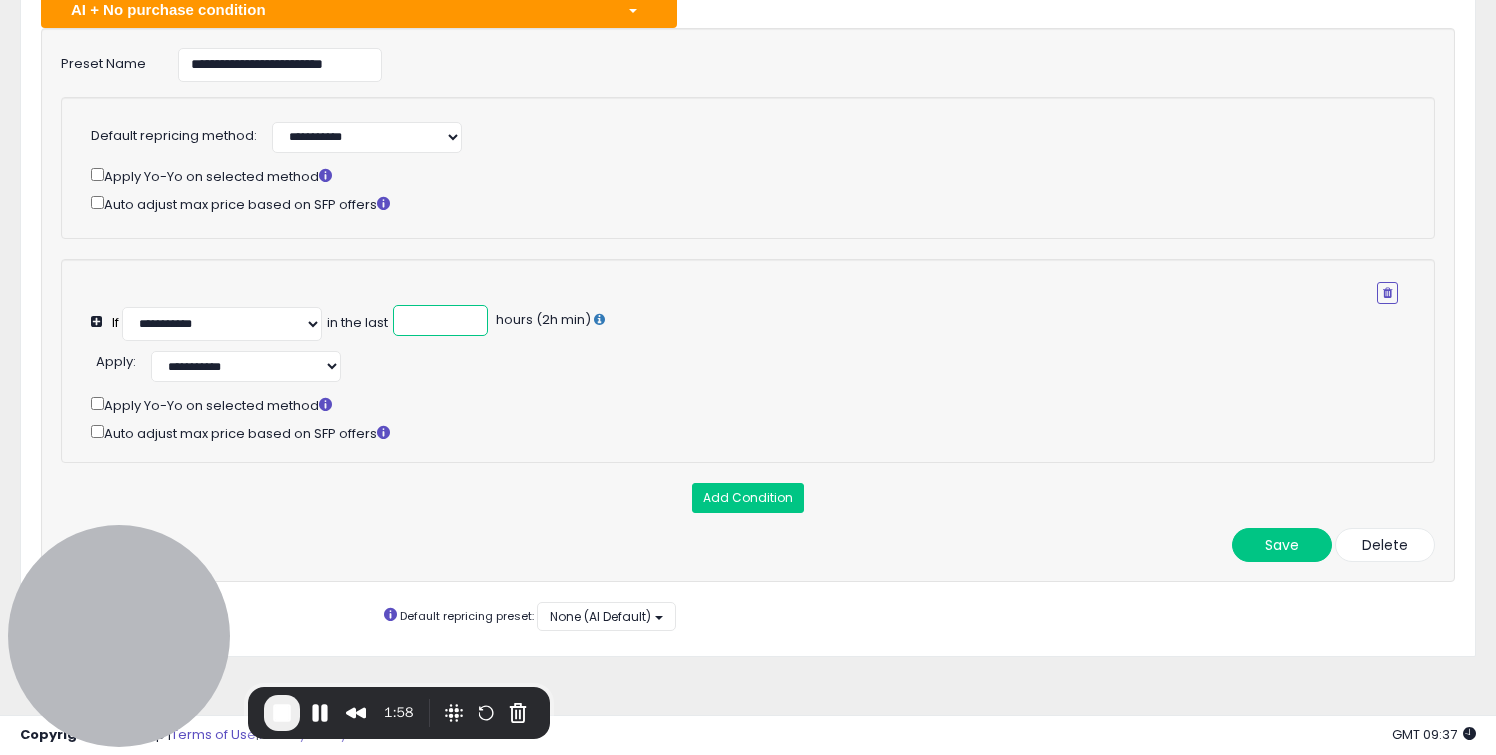 type on "**" 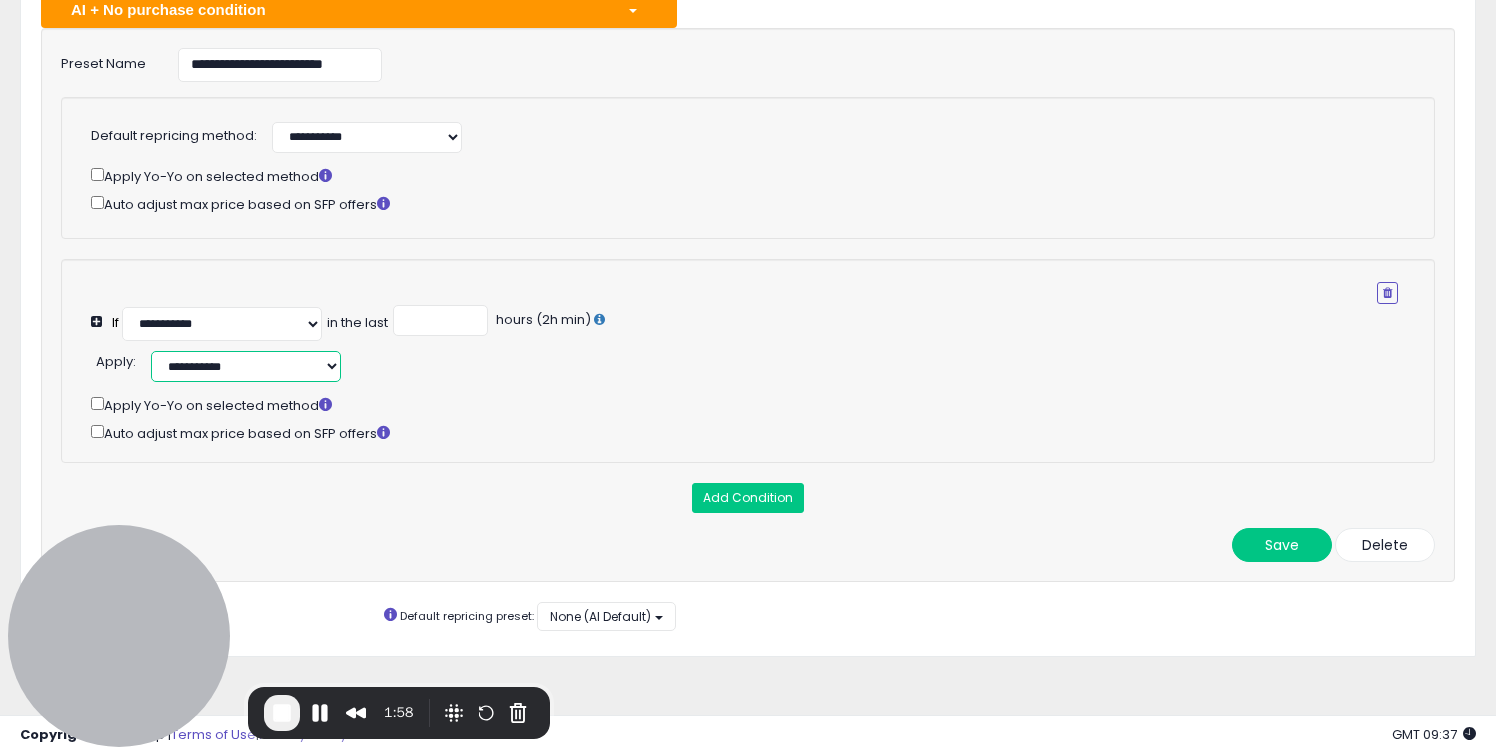click on "**********" at bounding box center (246, 366) 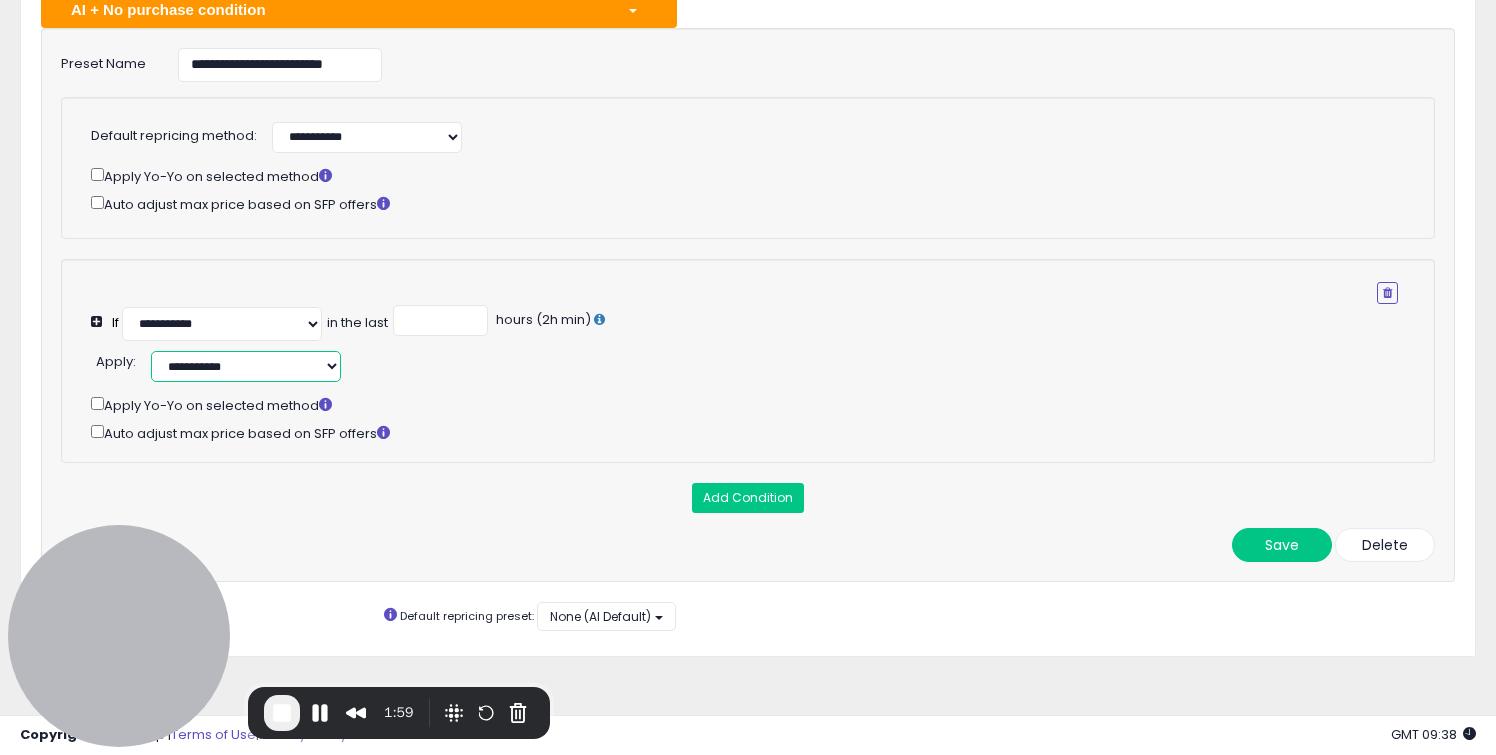 select on "******" 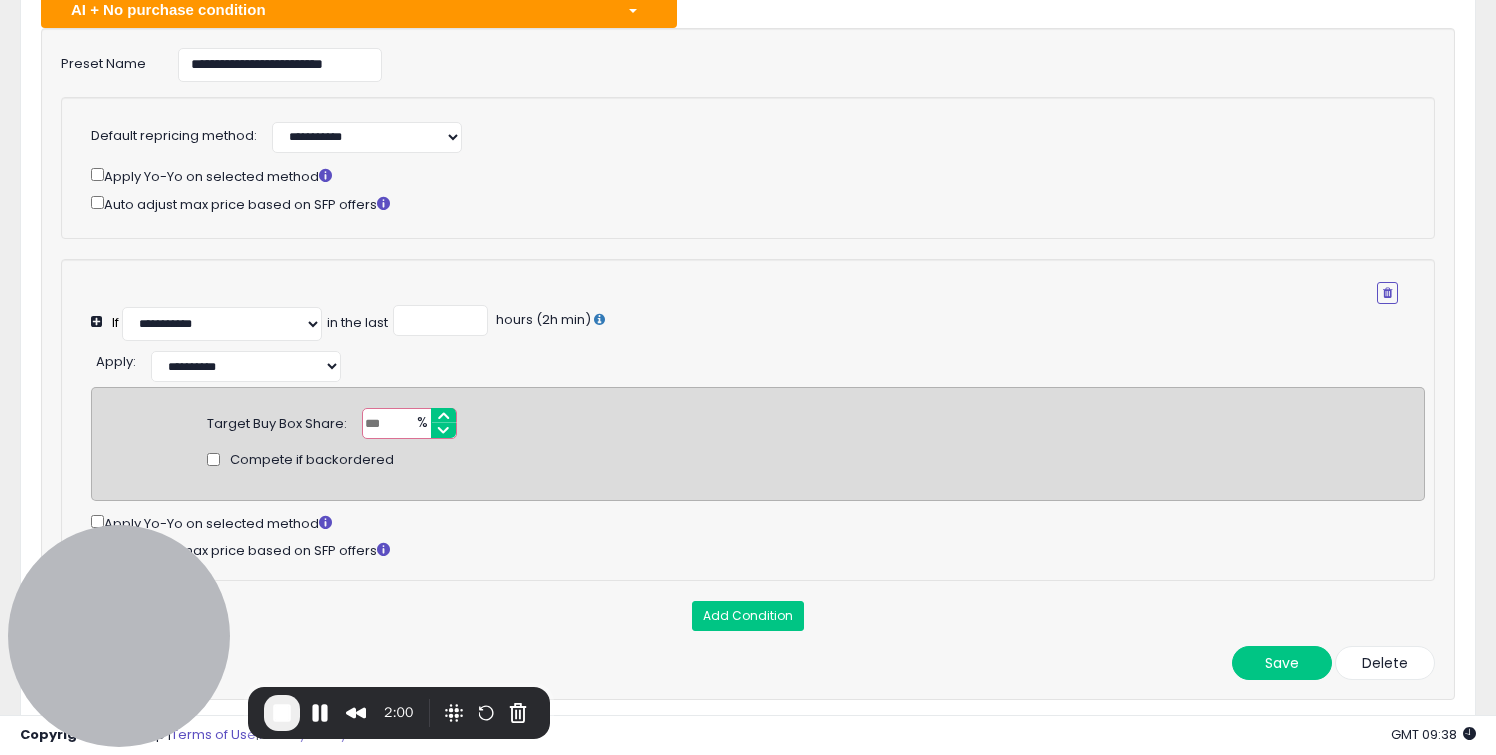 click at bounding box center [409, 423] 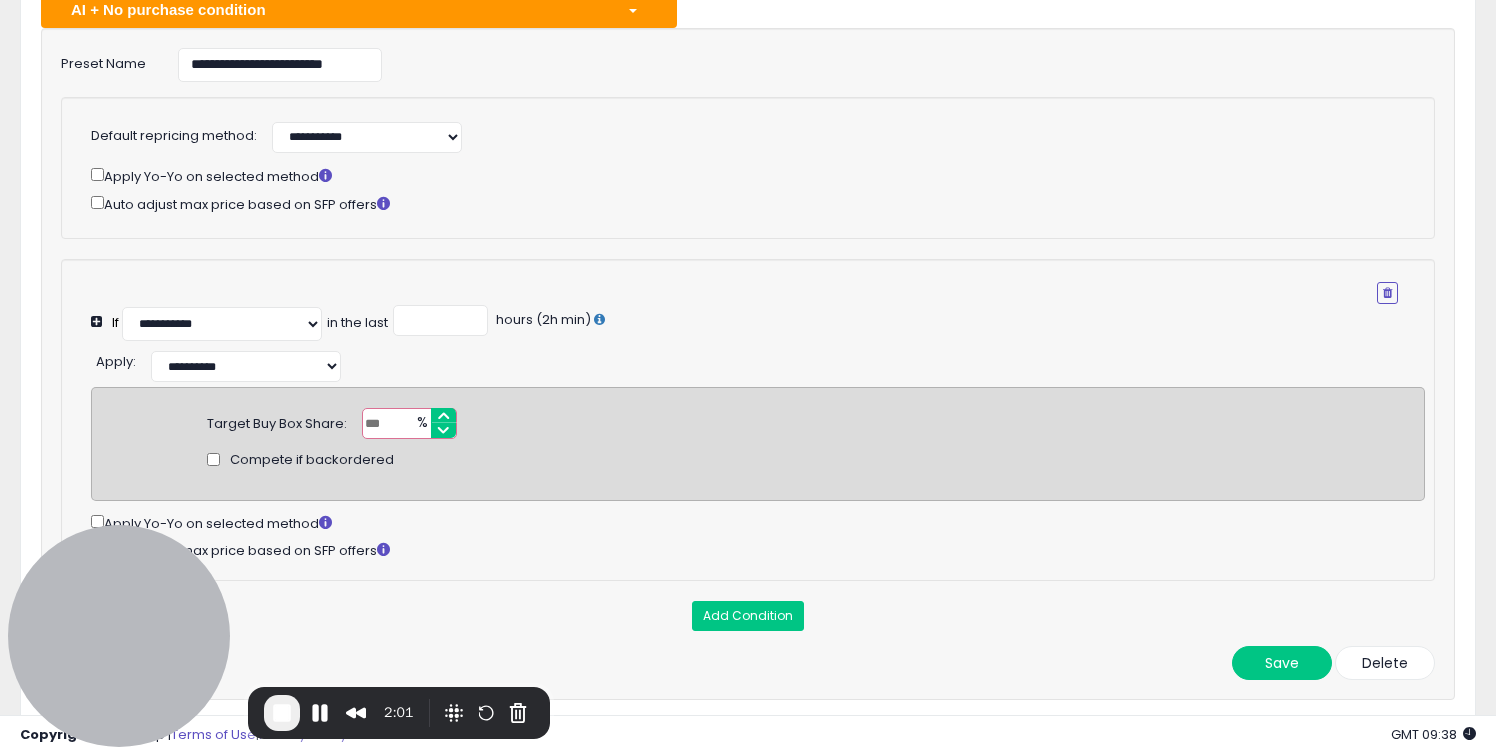 type on "**" 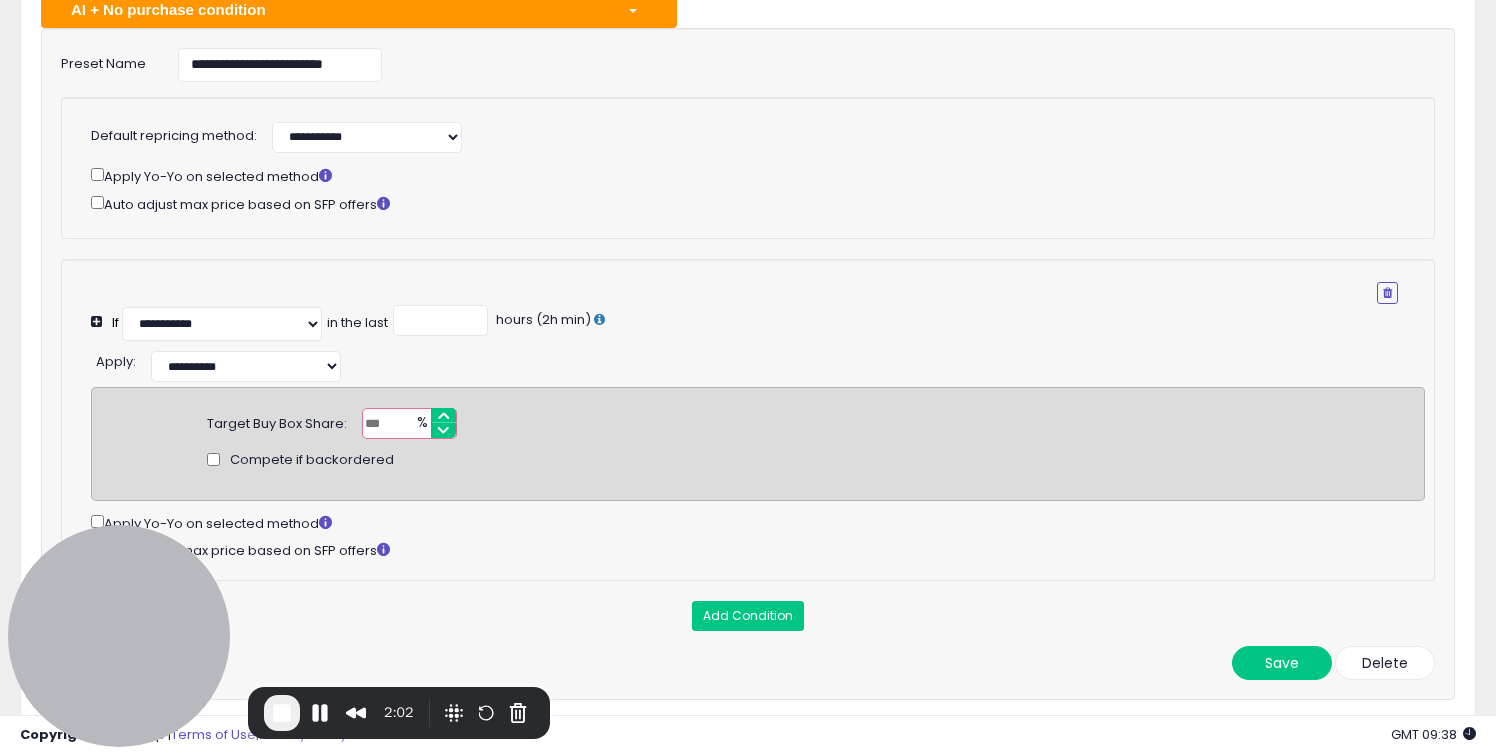 click on "Target Buy Box Share:
**
%
Compete if backordered" at bounding box center [758, 423] 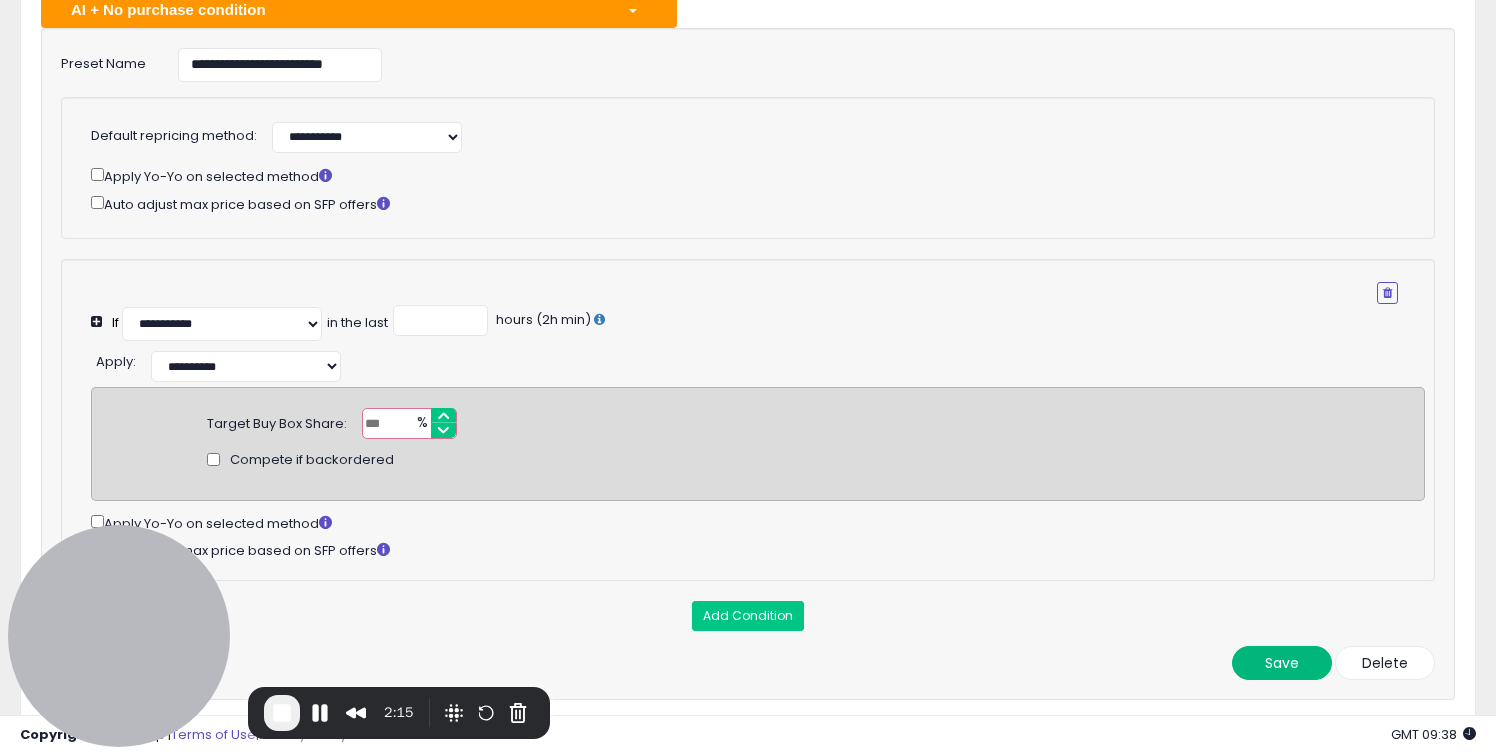 click on "Save" at bounding box center (1282, 663) 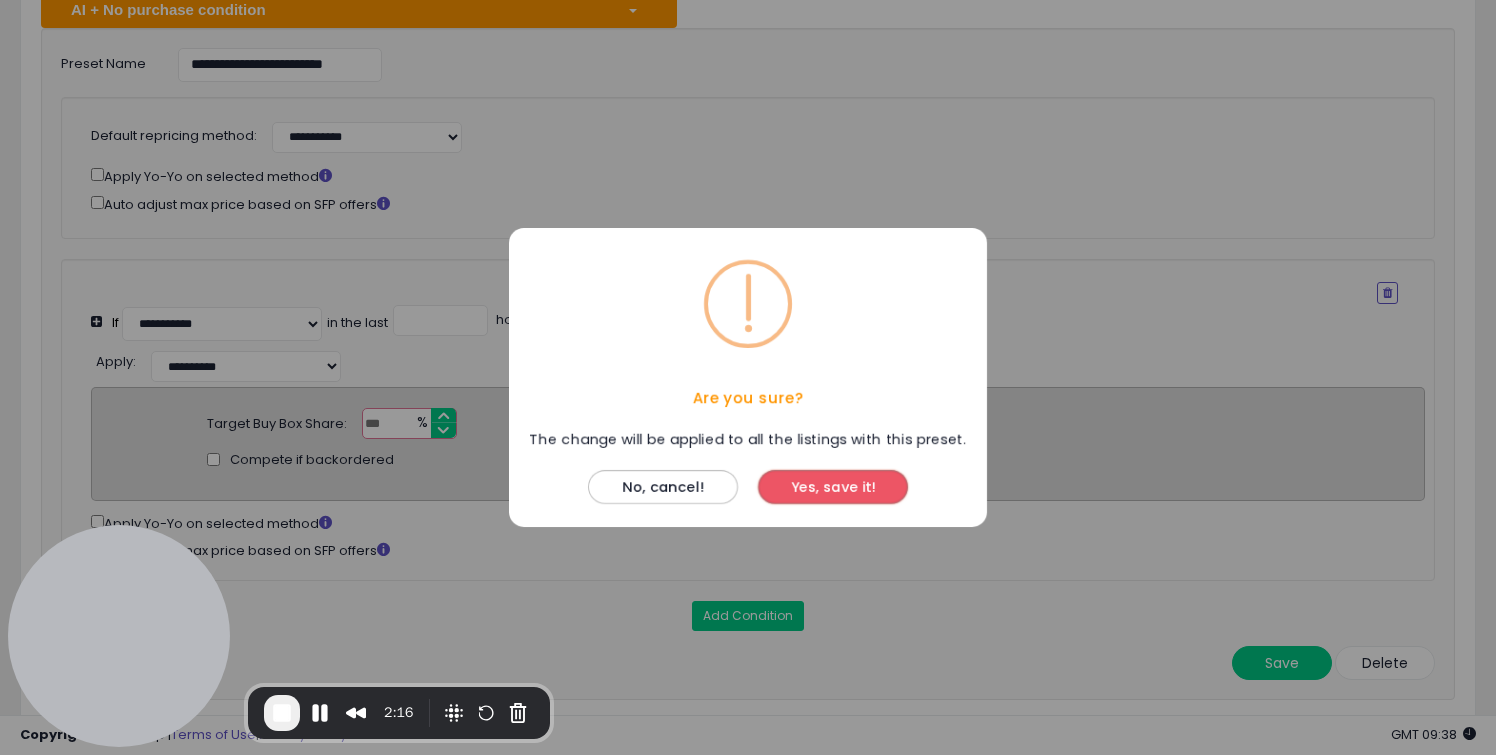 click on "Yes, save it!" at bounding box center [833, 487] 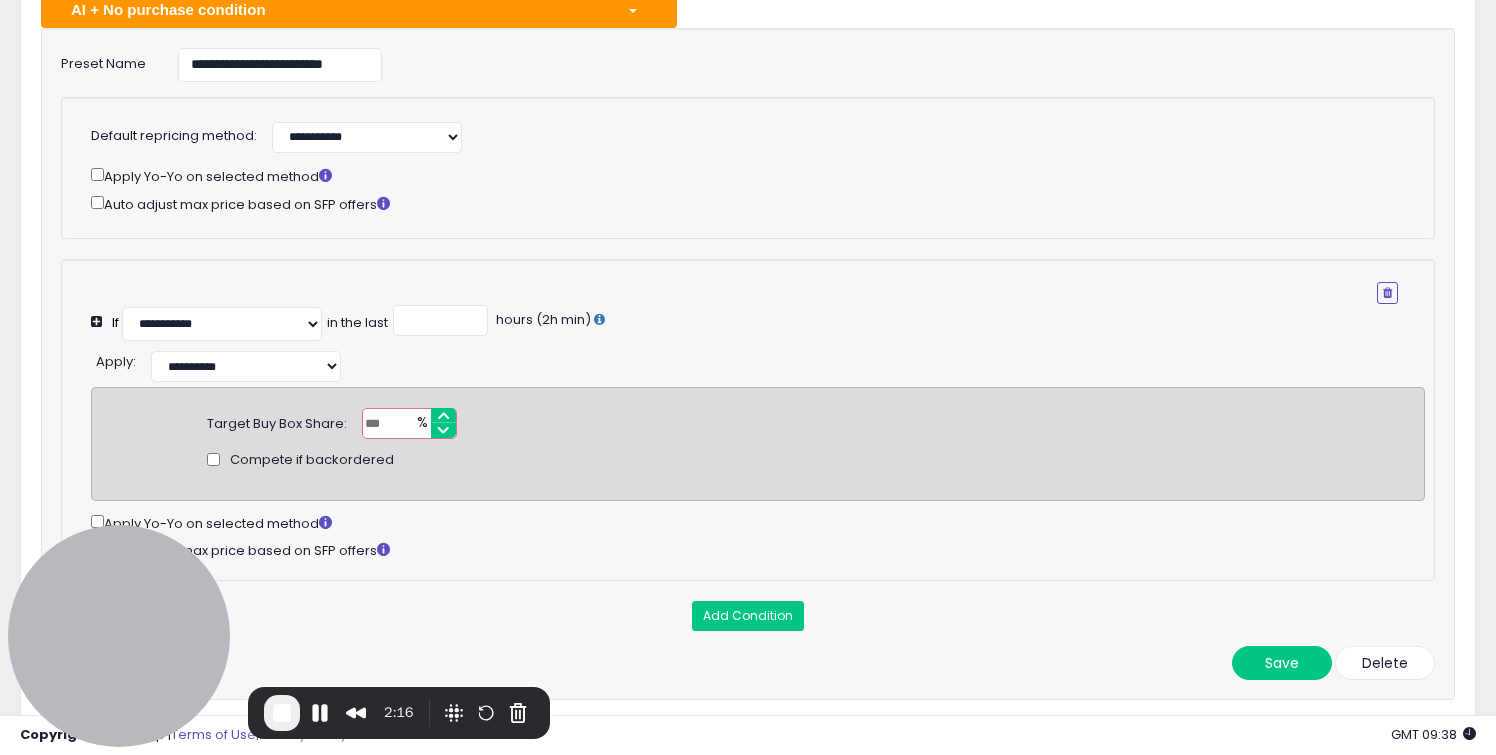 scroll, scrollTop: 0, scrollLeft: 0, axis: both 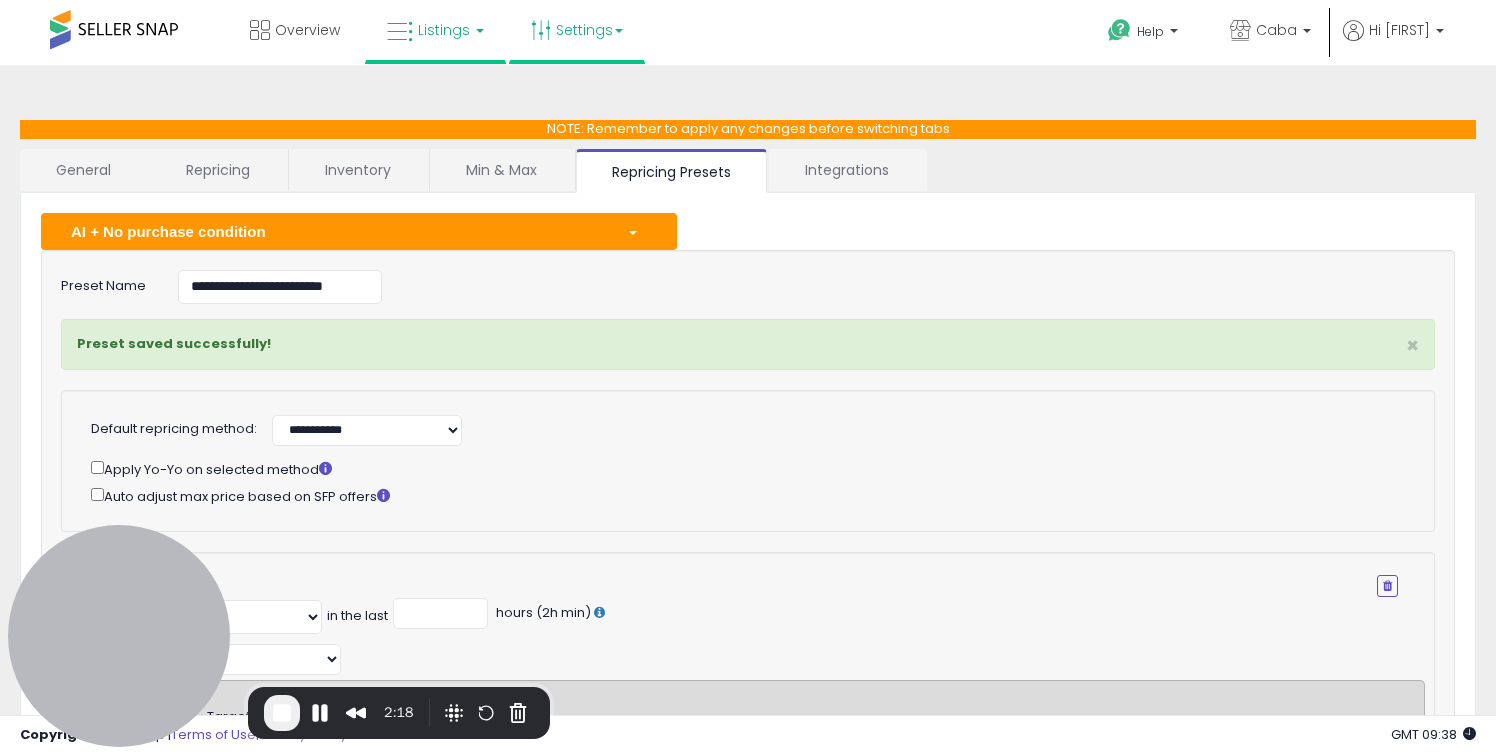 click on "Listings" at bounding box center [435, 30] 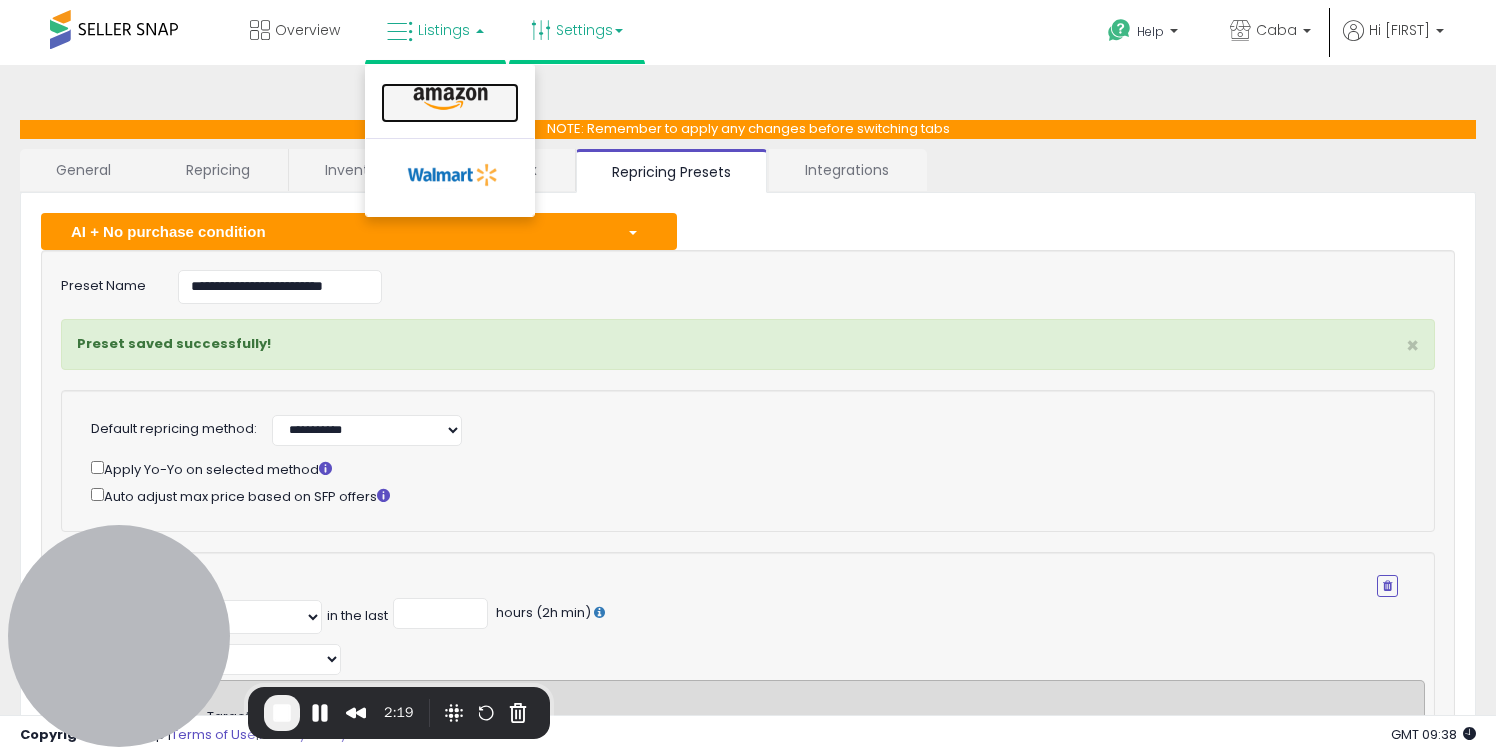 click at bounding box center (450, 99) 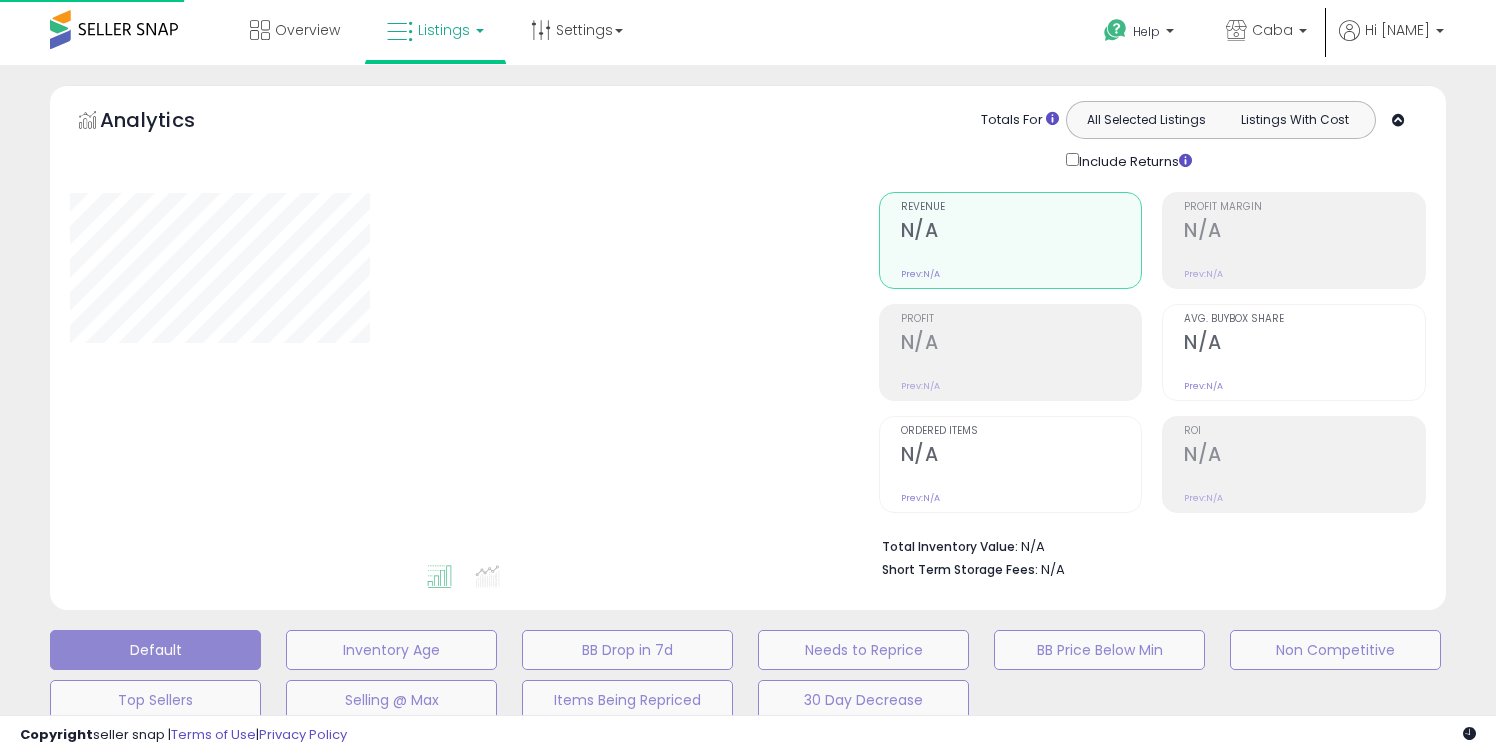 scroll, scrollTop: 0, scrollLeft: 0, axis: both 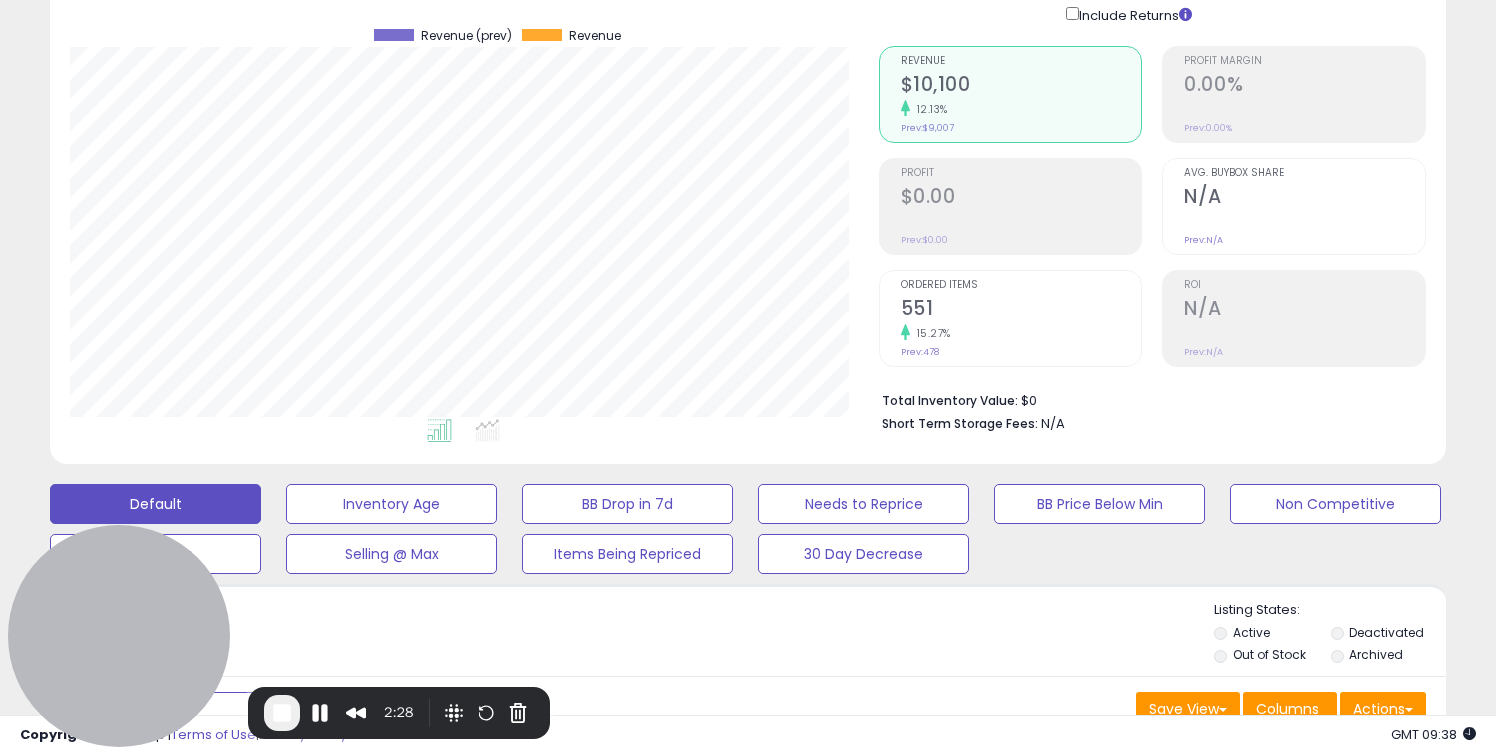 click at bounding box center [1021, 221] 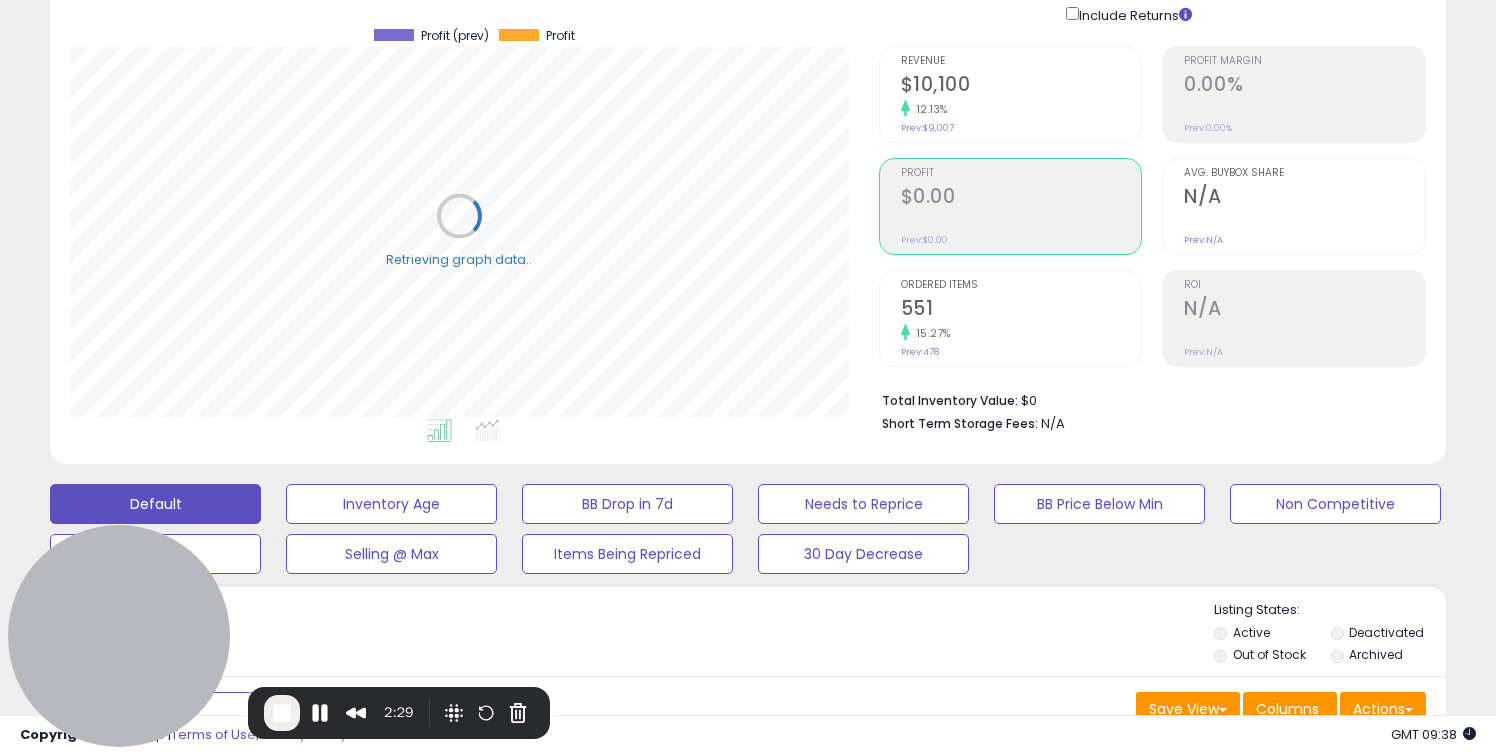 scroll, scrollTop: 999590, scrollLeft: 999191, axis: both 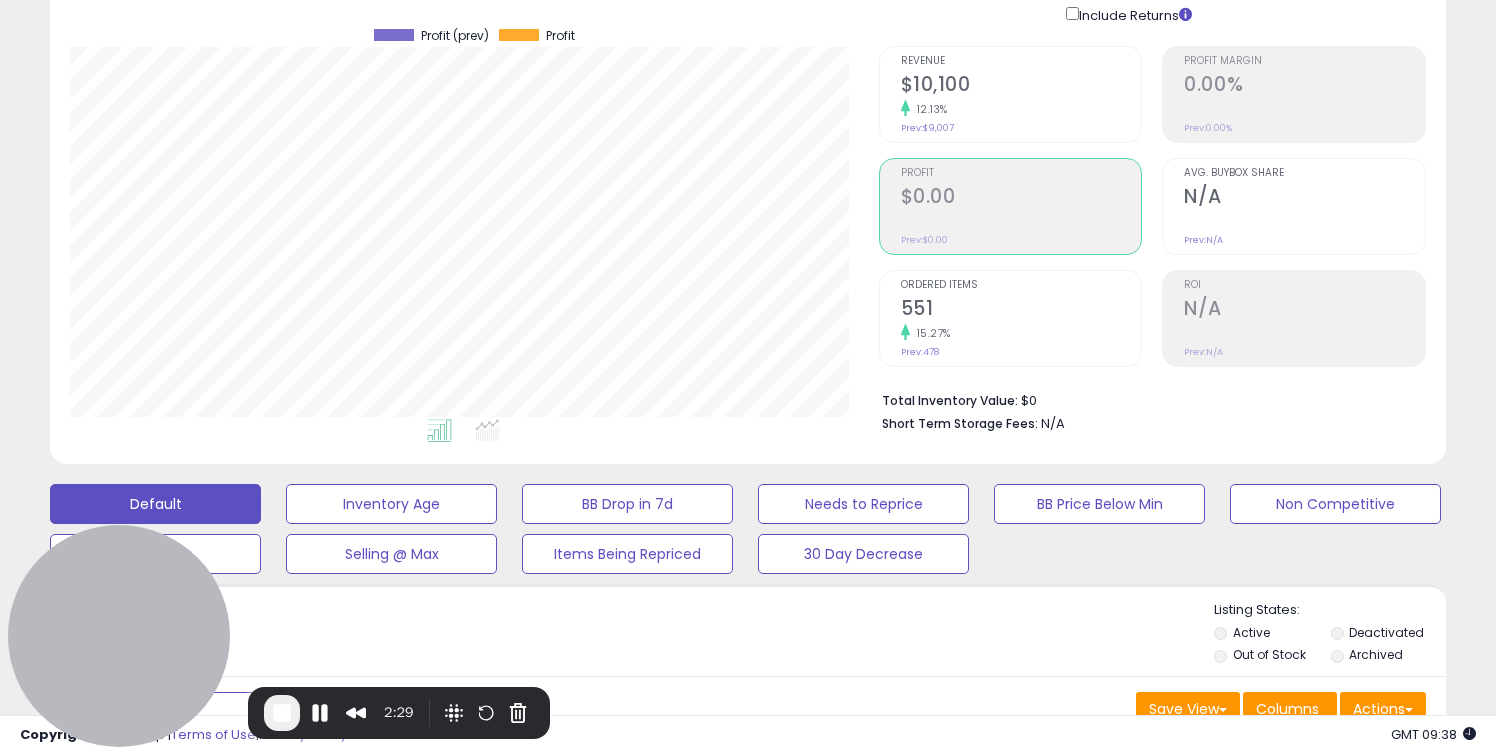 click on "0.00%" at bounding box center [1304, 86] 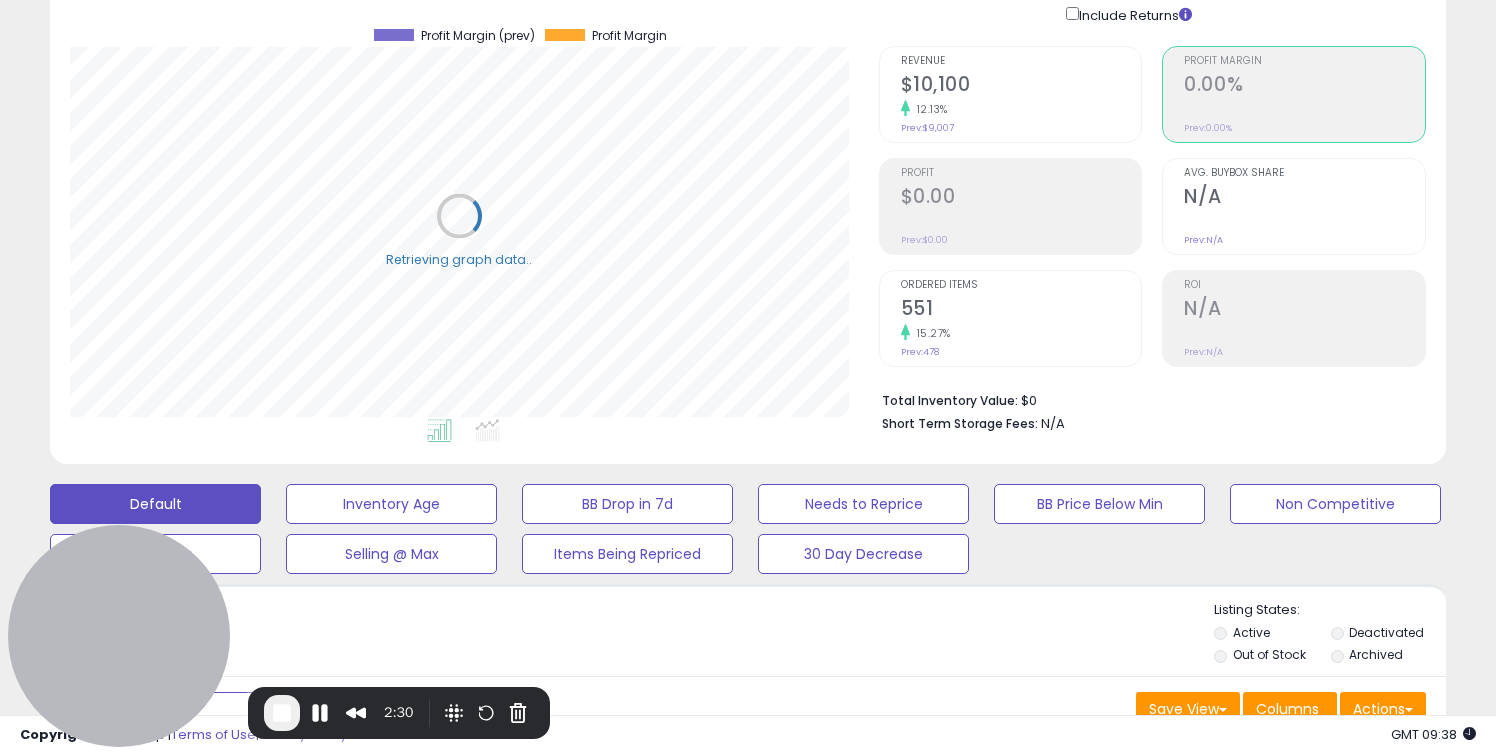 scroll, scrollTop: 999590, scrollLeft: 999191, axis: both 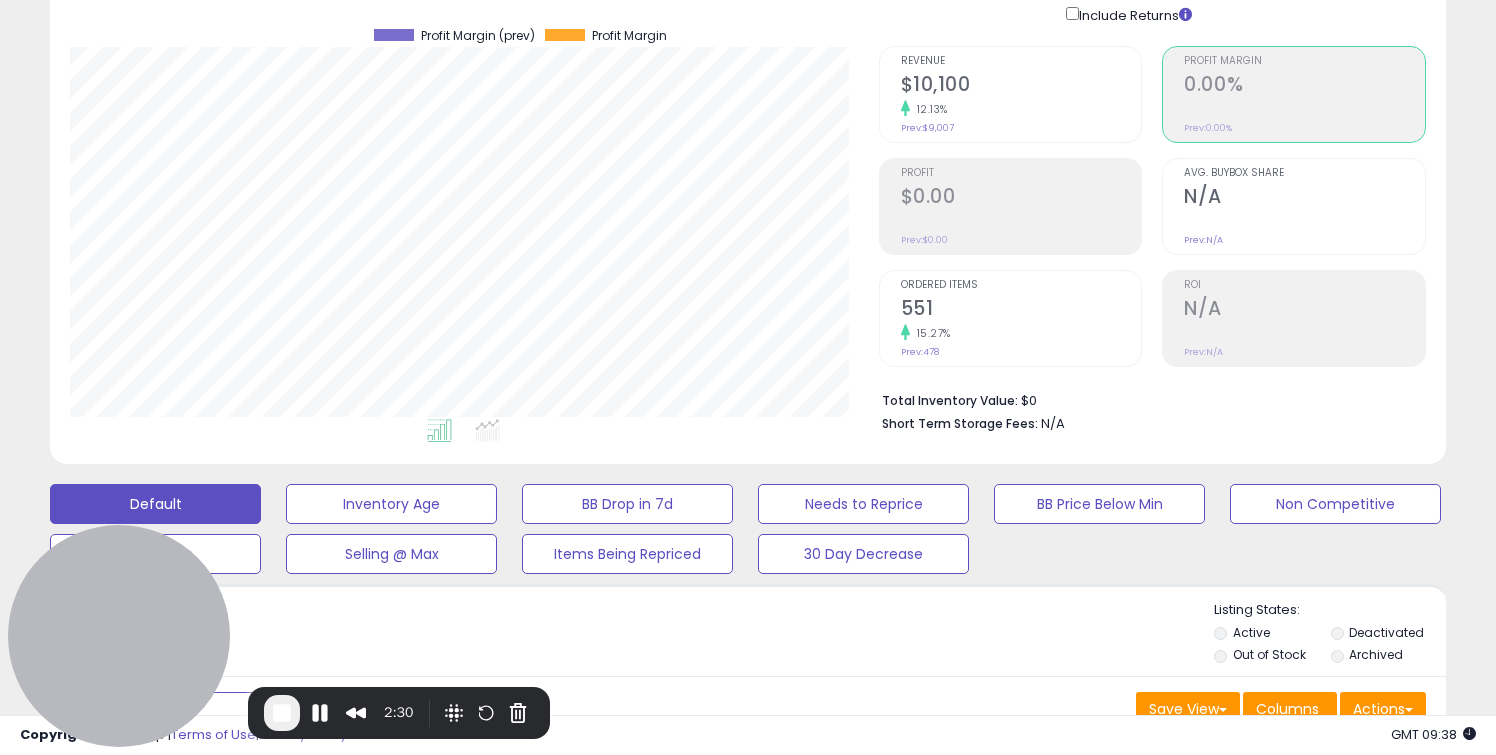 click on "N/A" at bounding box center (1304, 310) 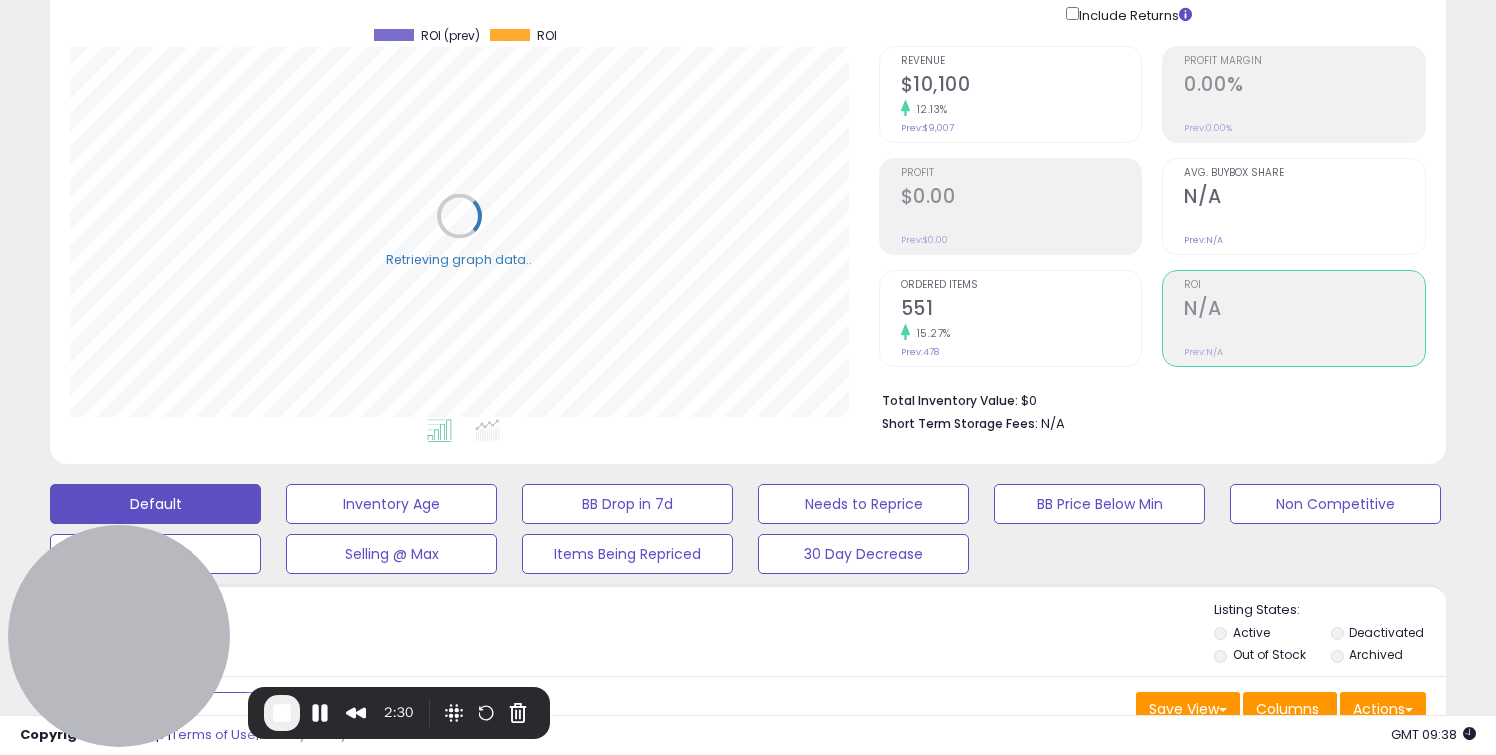scroll, scrollTop: 999590, scrollLeft: 999191, axis: both 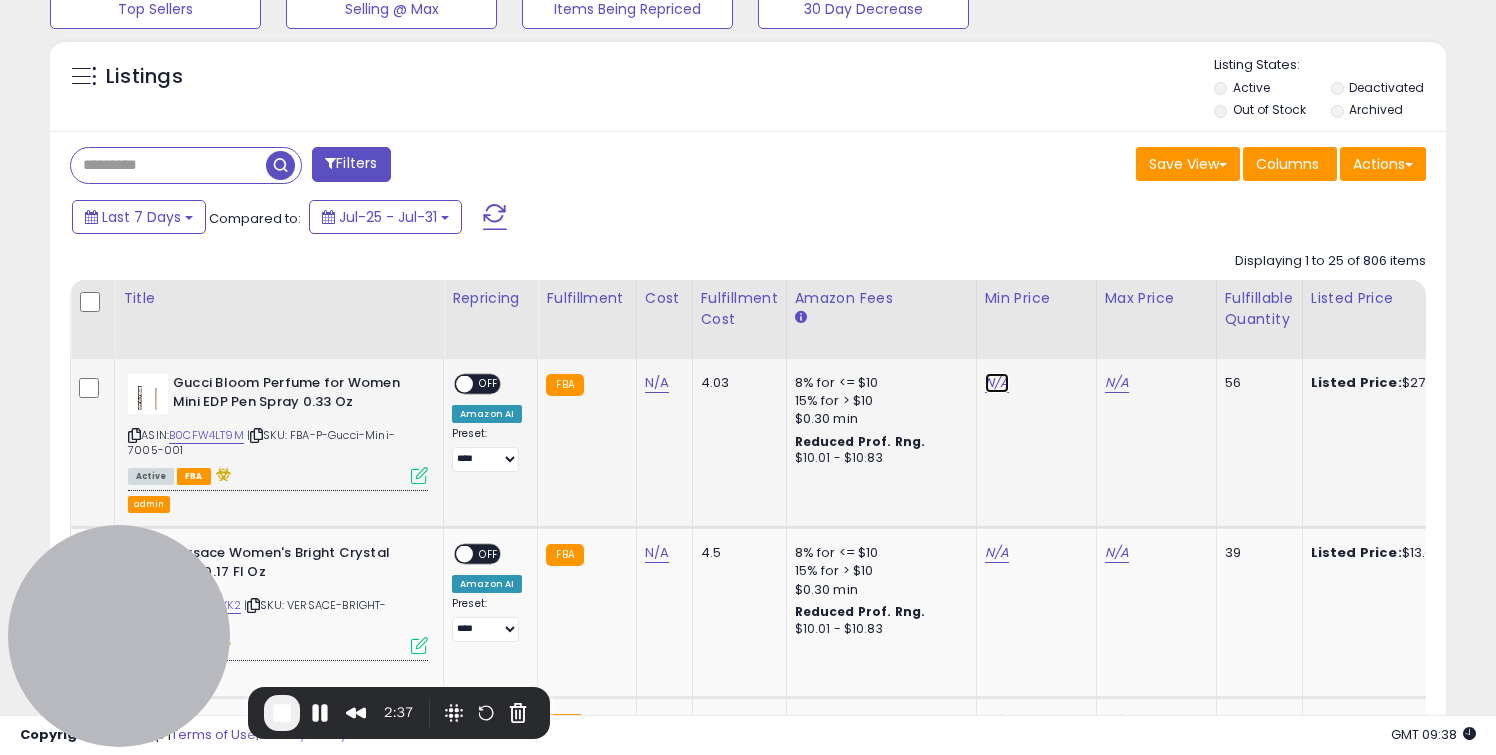 click on "N/A" at bounding box center [997, 383] 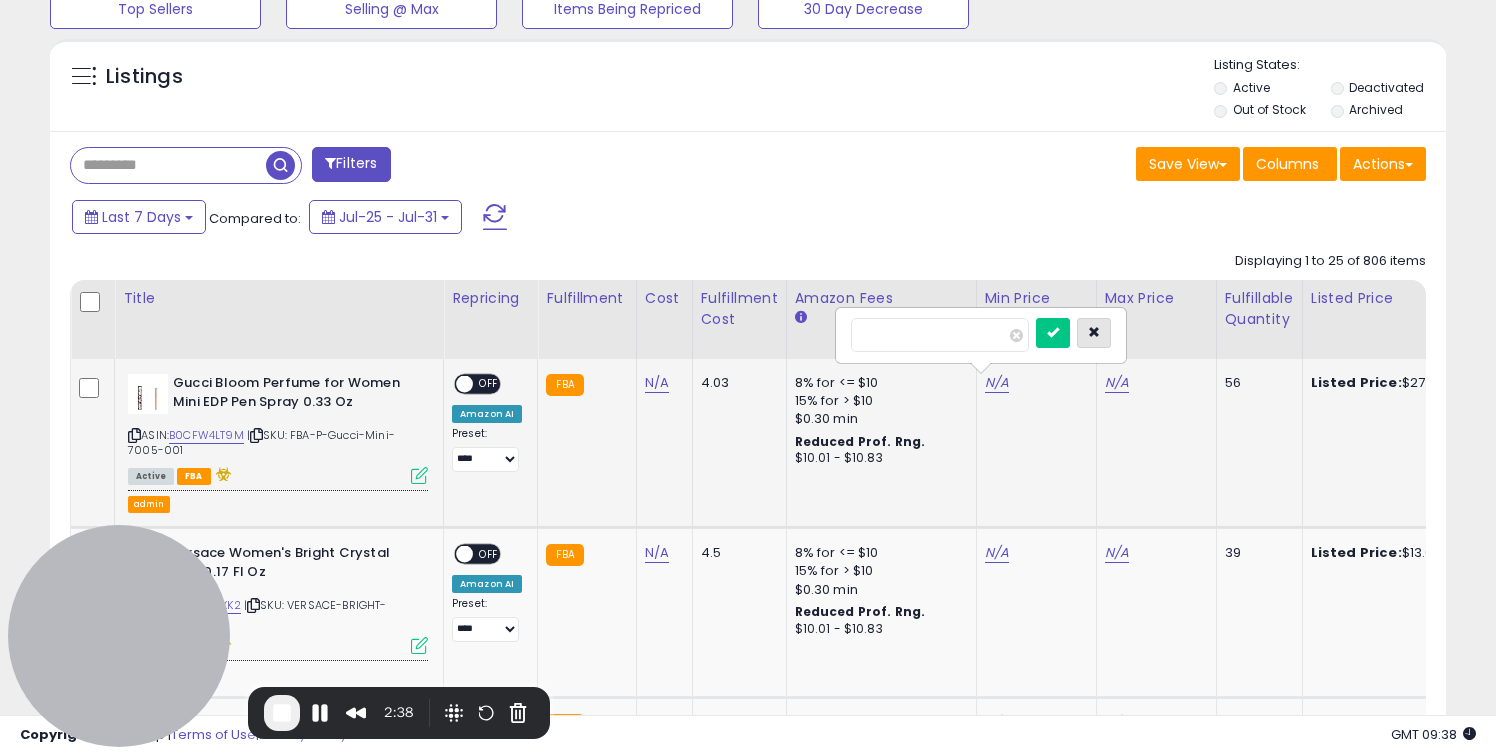 click at bounding box center (1094, 332) 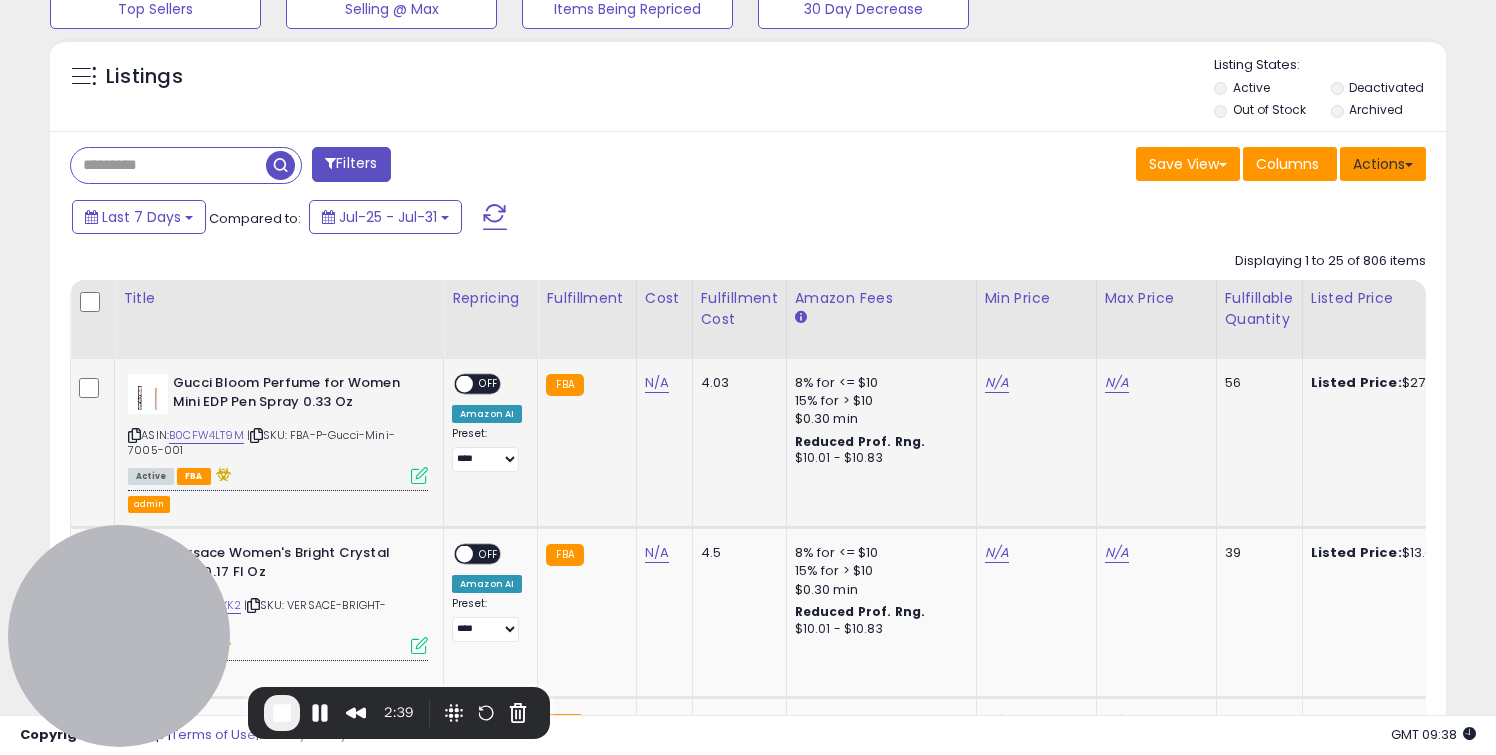 click on "Actions" at bounding box center [1383, 164] 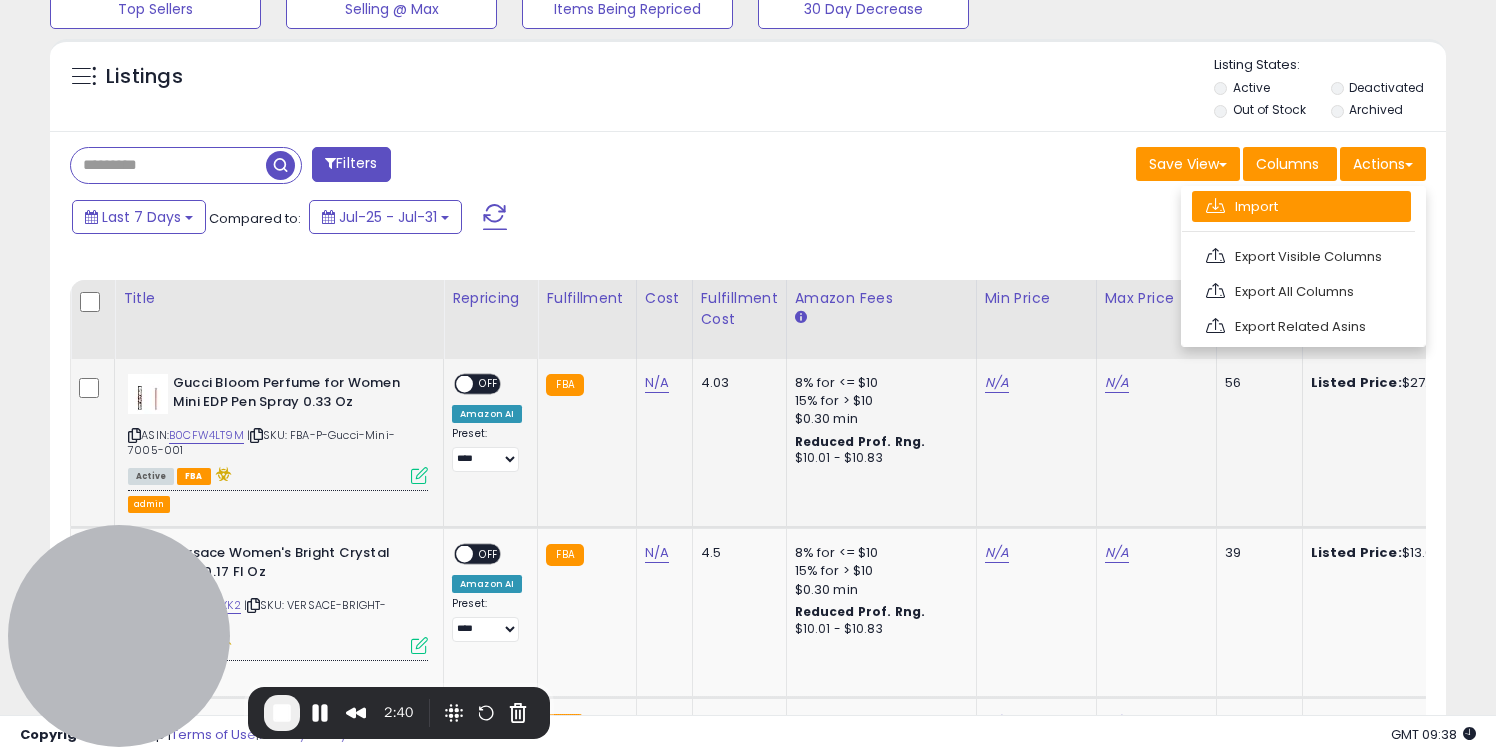 click on "Import" at bounding box center (1301, 206) 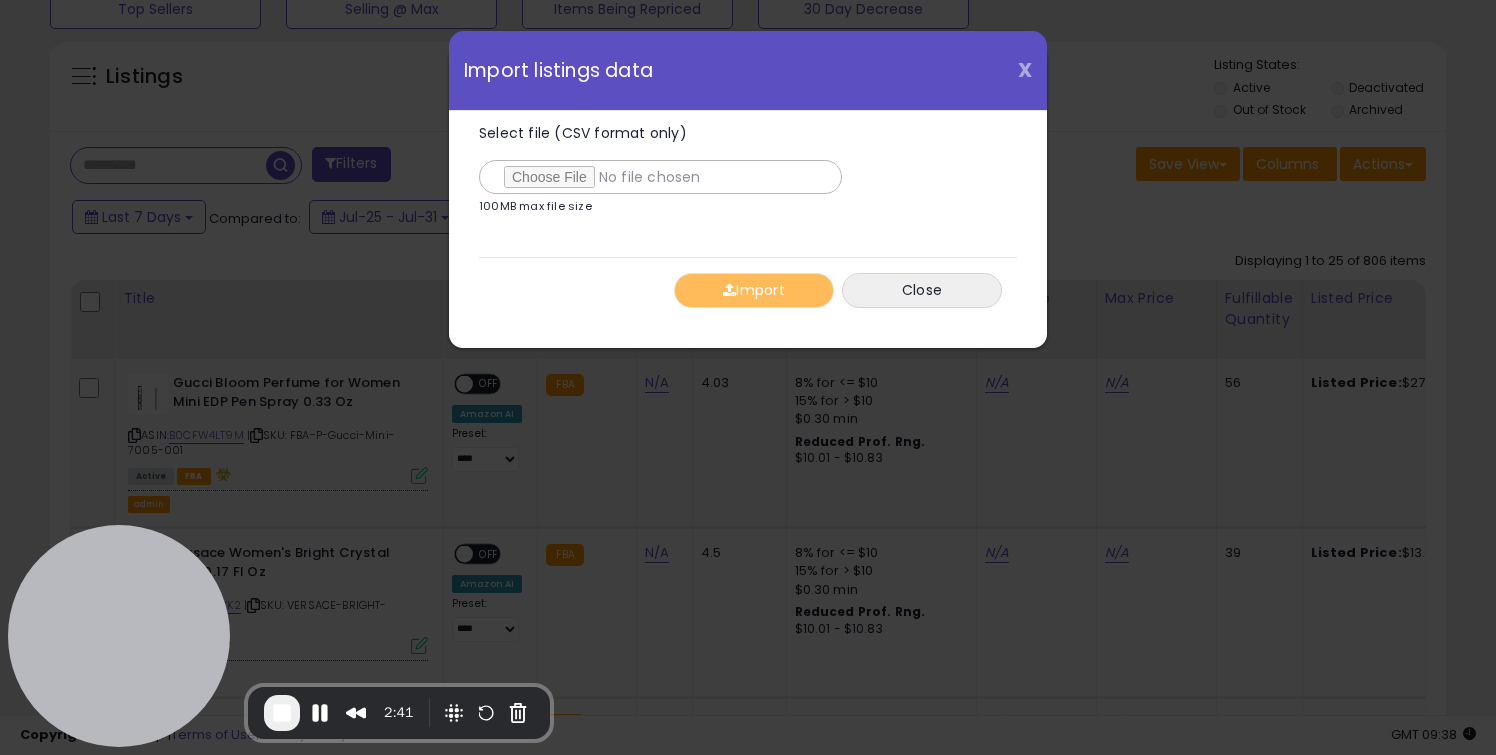 click on "X" at bounding box center (1025, 70) 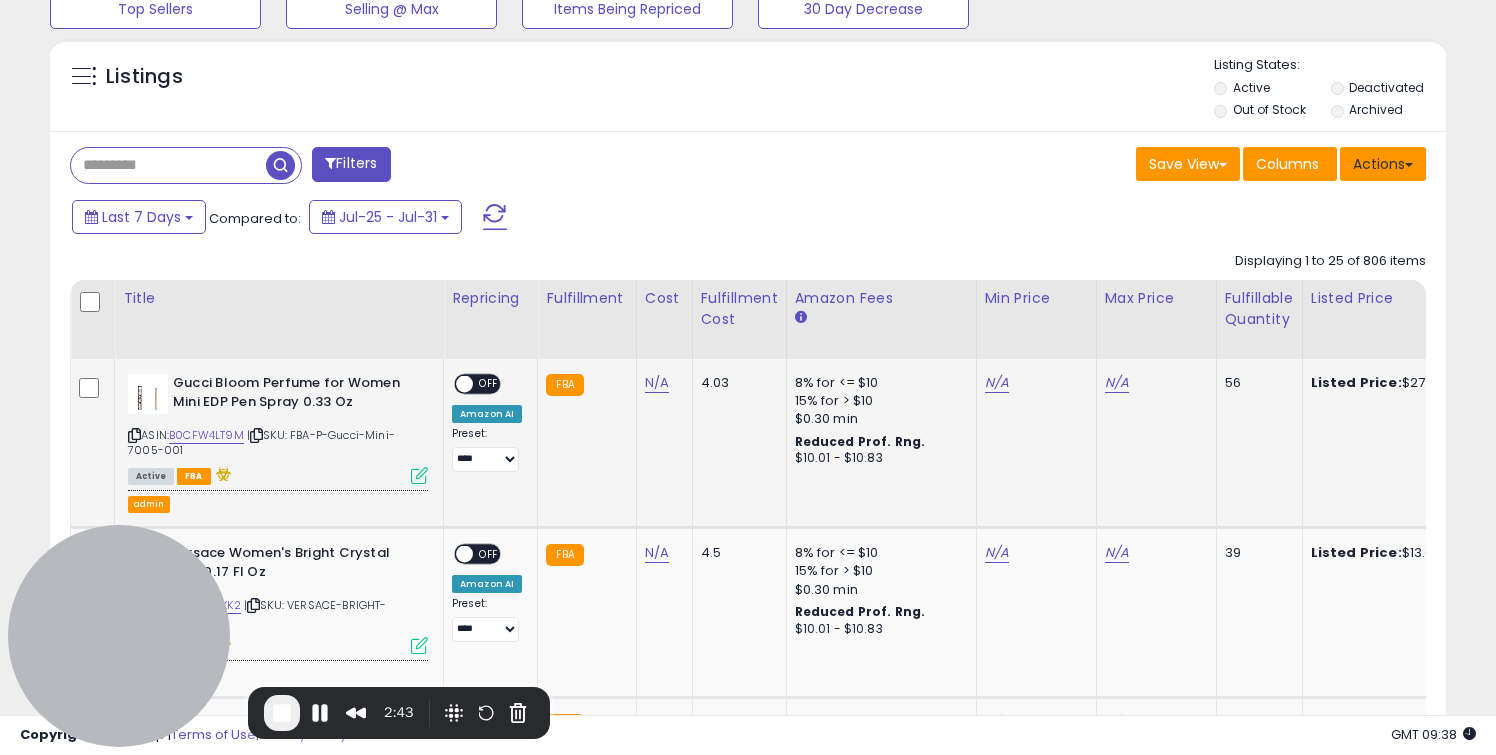 click on "Actions" at bounding box center (1383, 164) 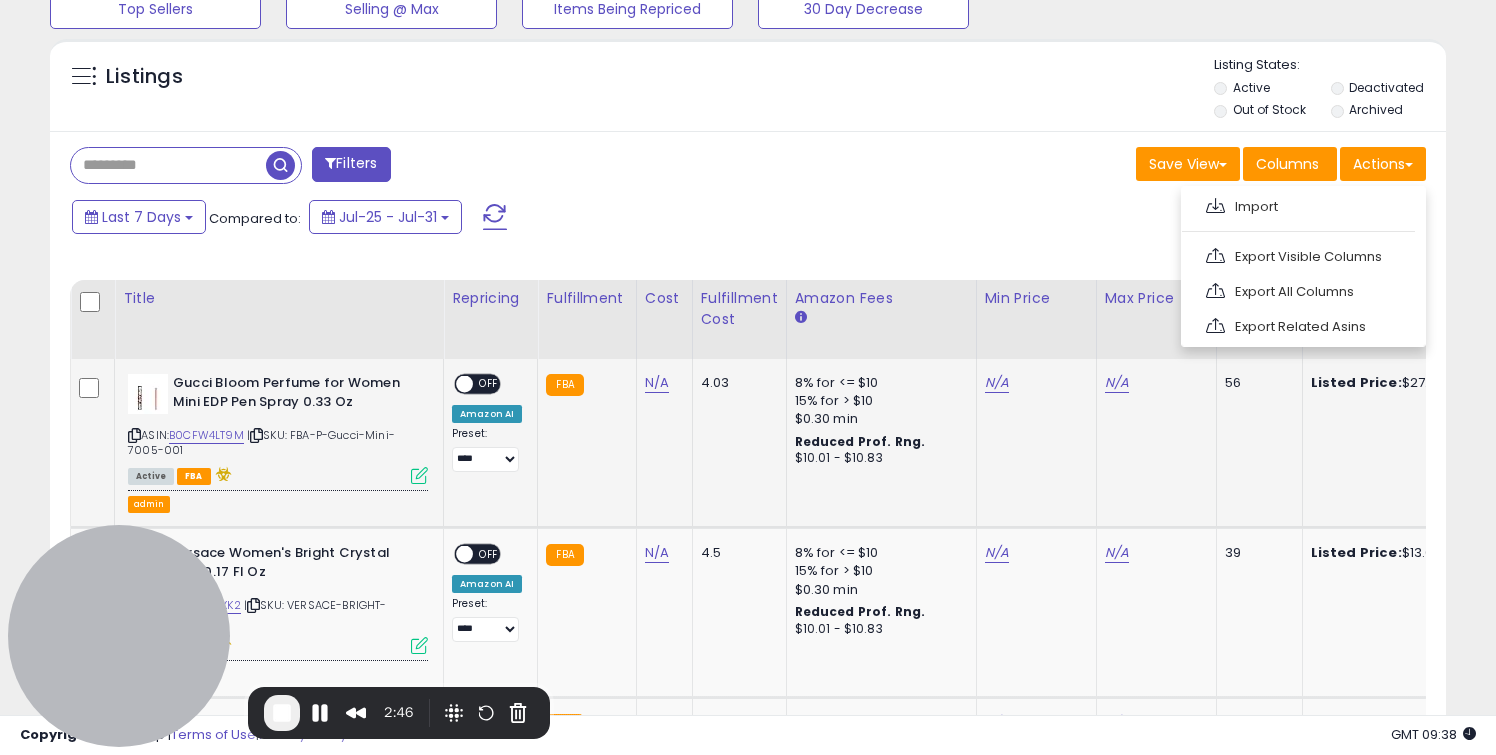 click on "Save View
Save As New View
Update Current View
Columns
Actions
Import  Export Visible Columns" at bounding box center [1094, 166] 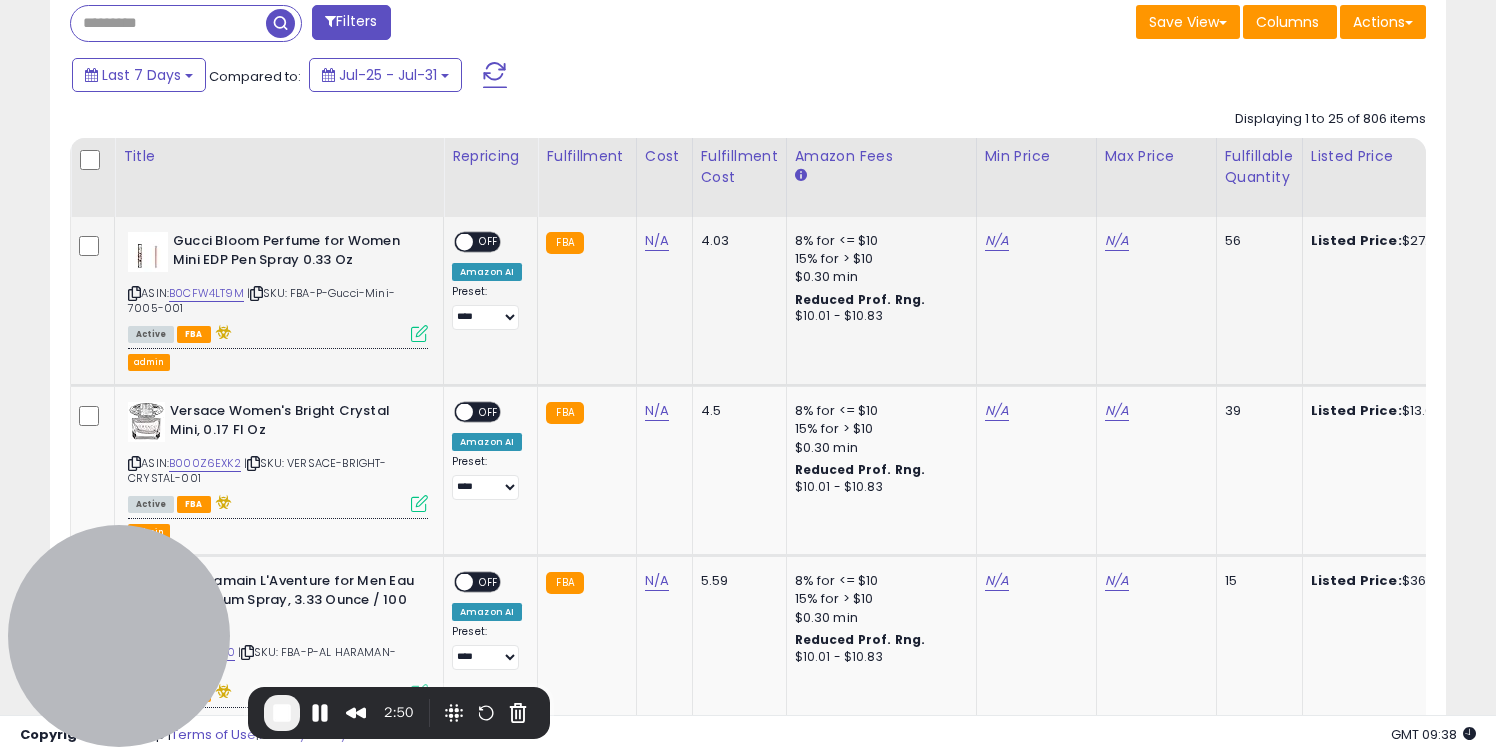 scroll, scrollTop: 832, scrollLeft: 0, axis: vertical 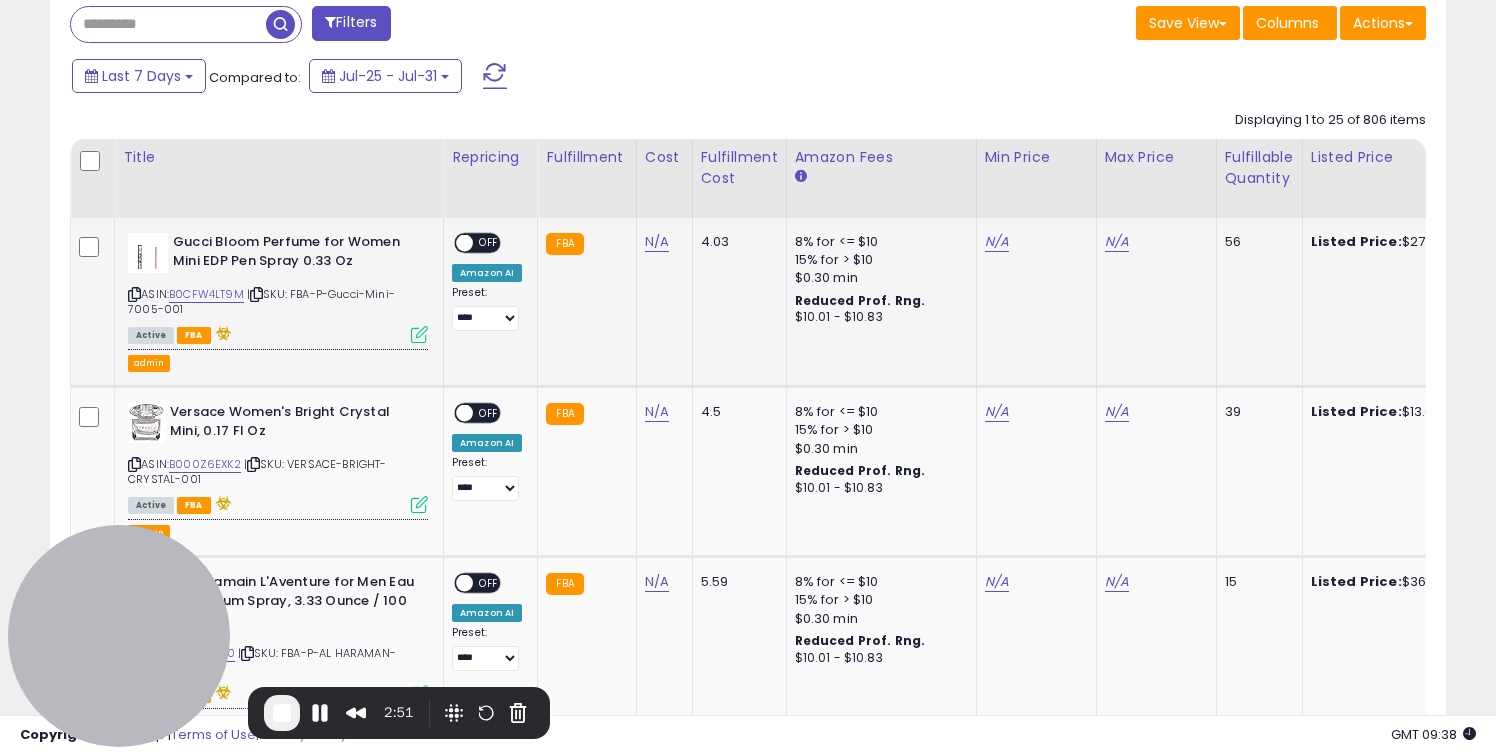 click at bounding box center (419, 334) 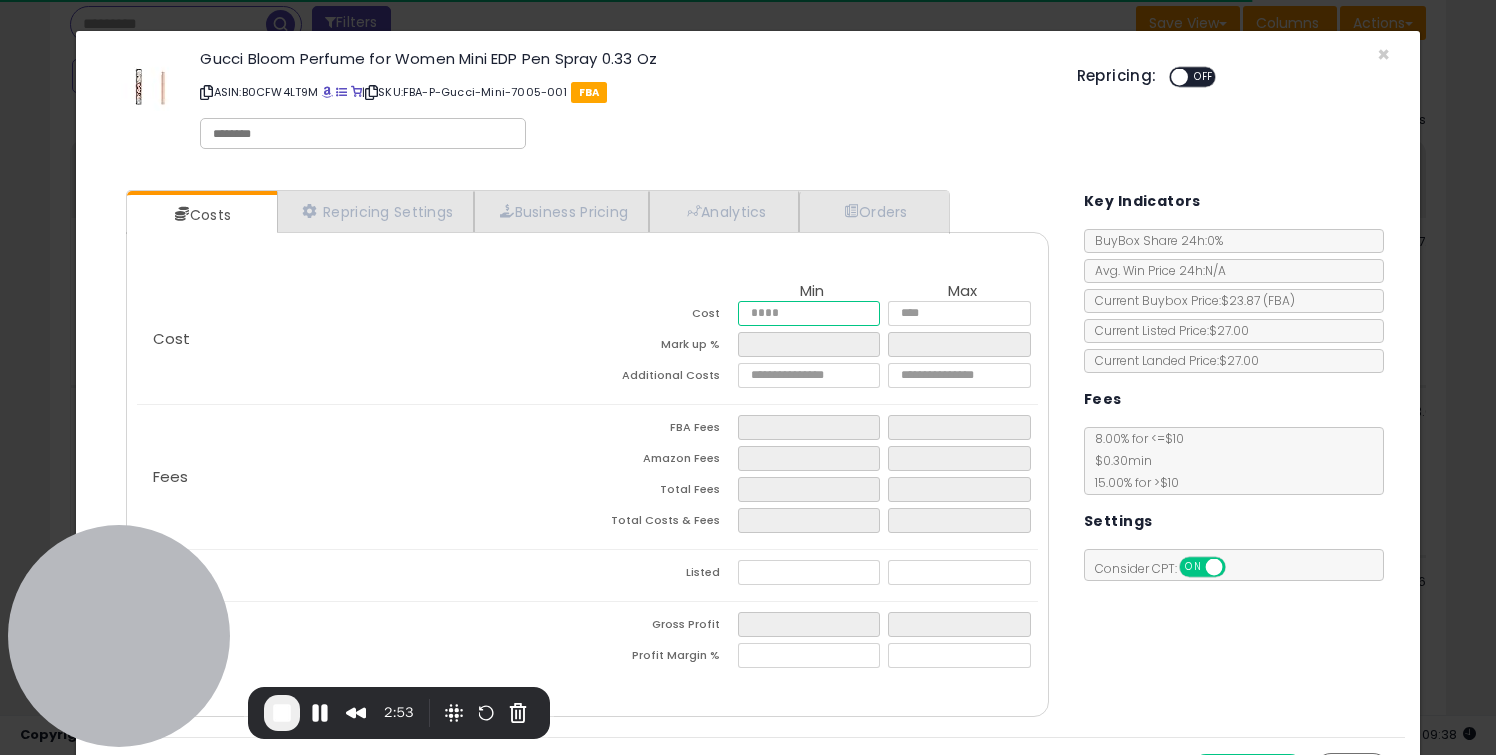 click at bounding box center (809, 313) 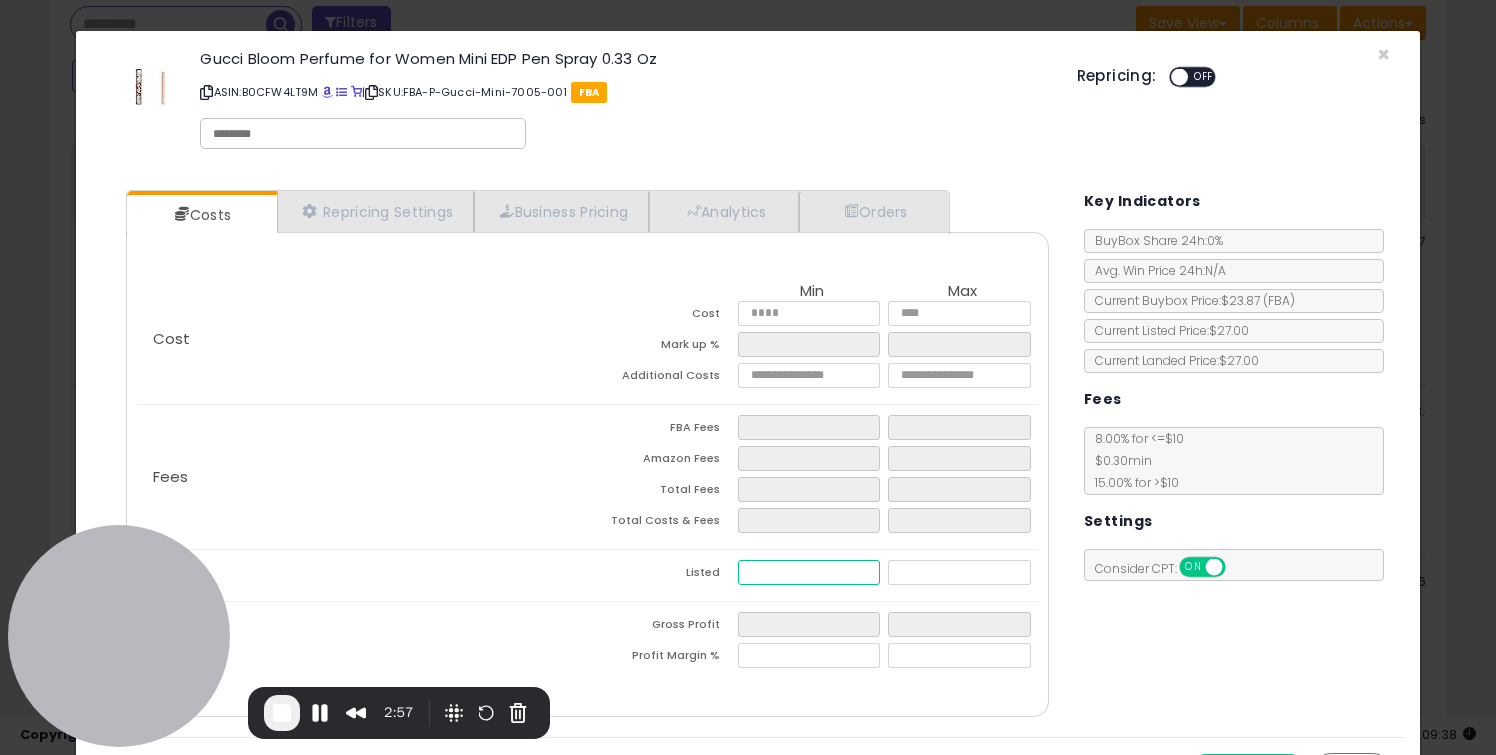 click at bounding box center [809, 572] 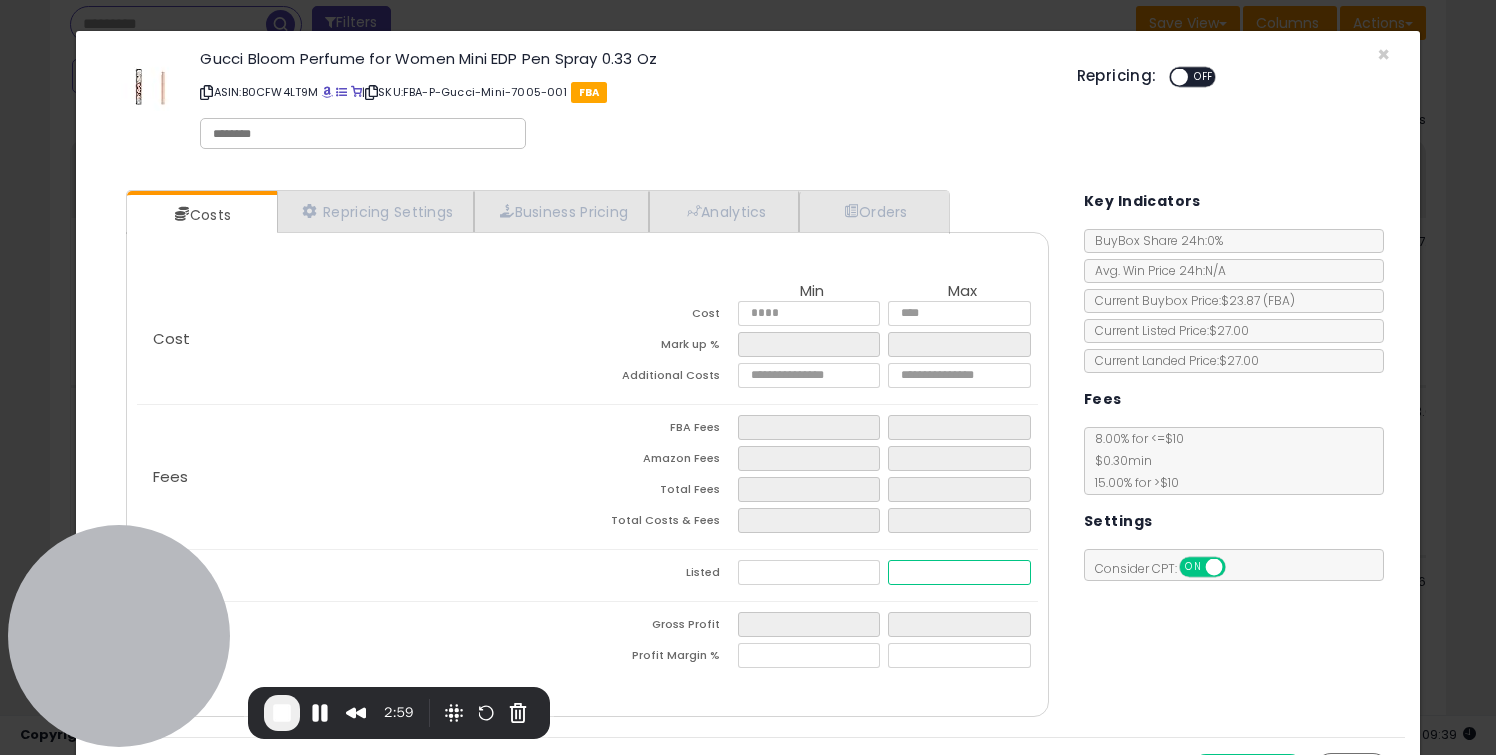 type on "****" 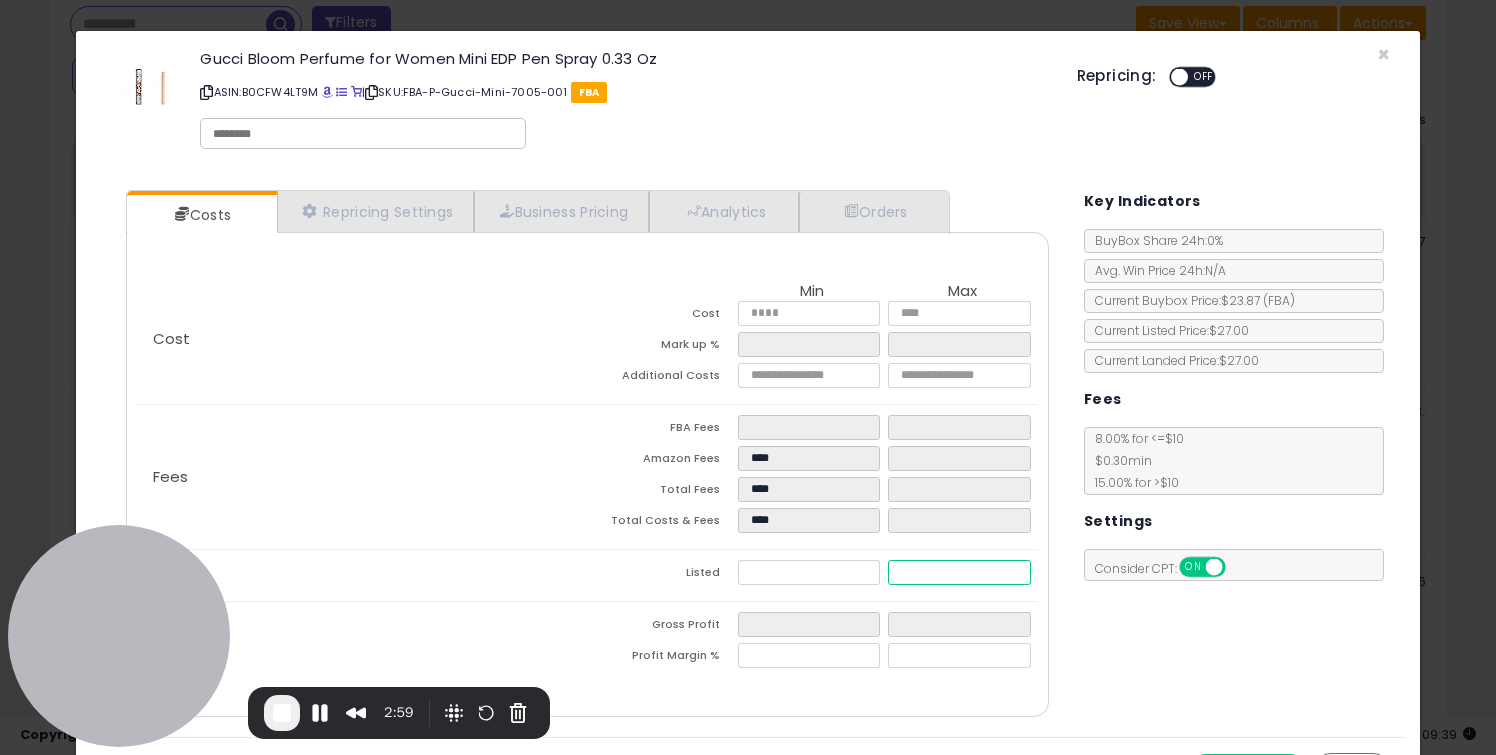 click at bounding box center [959, 572] 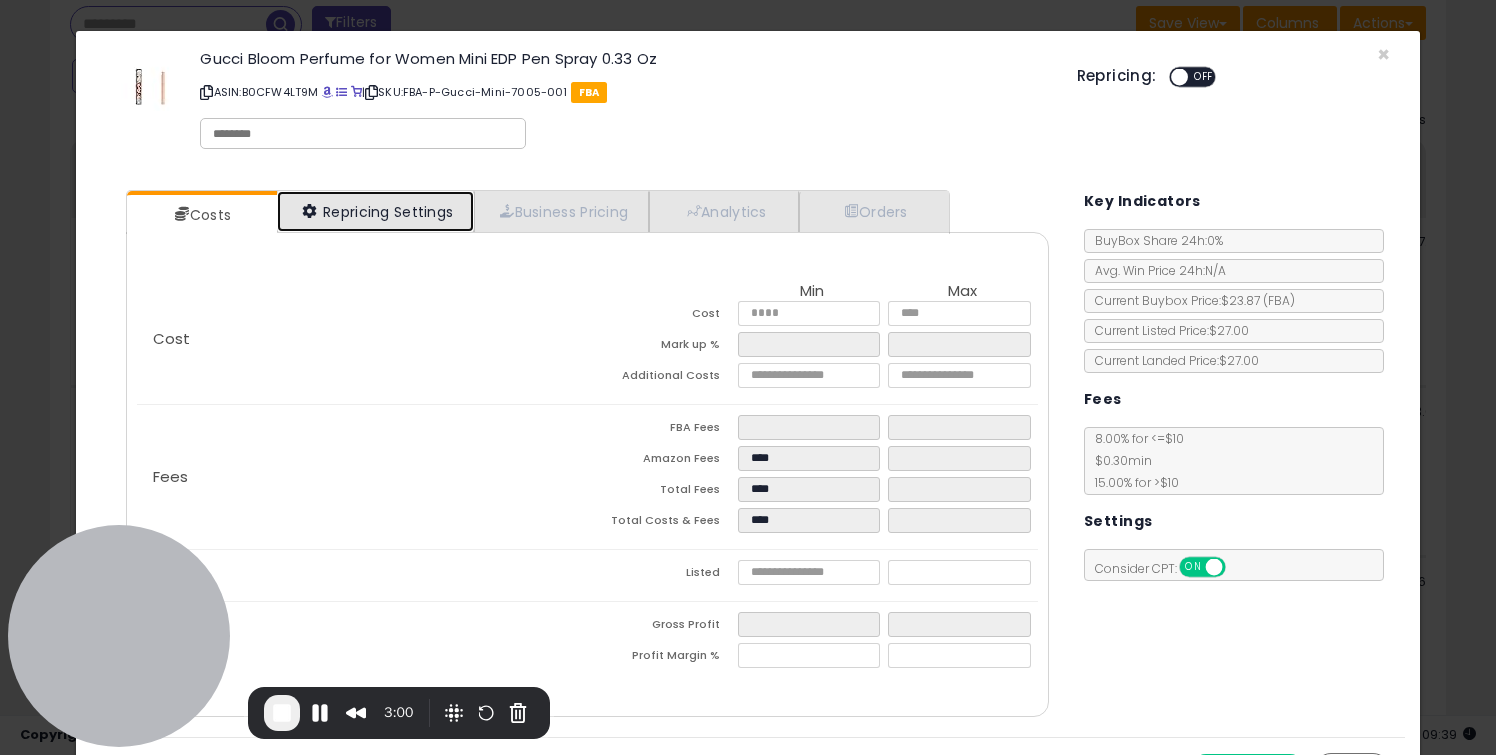 type on "****" 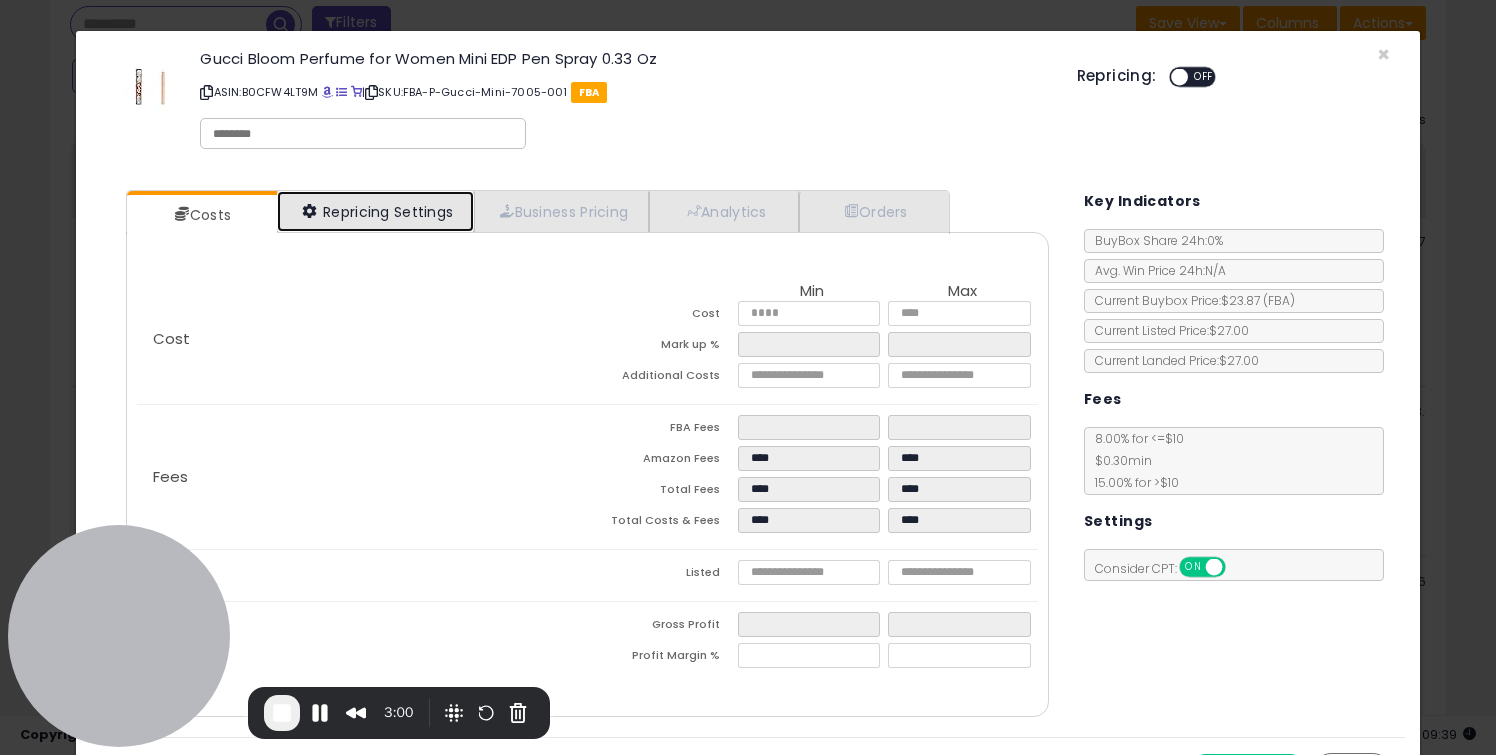 click on "Repricing Settings" at bounding box center (376, 211) 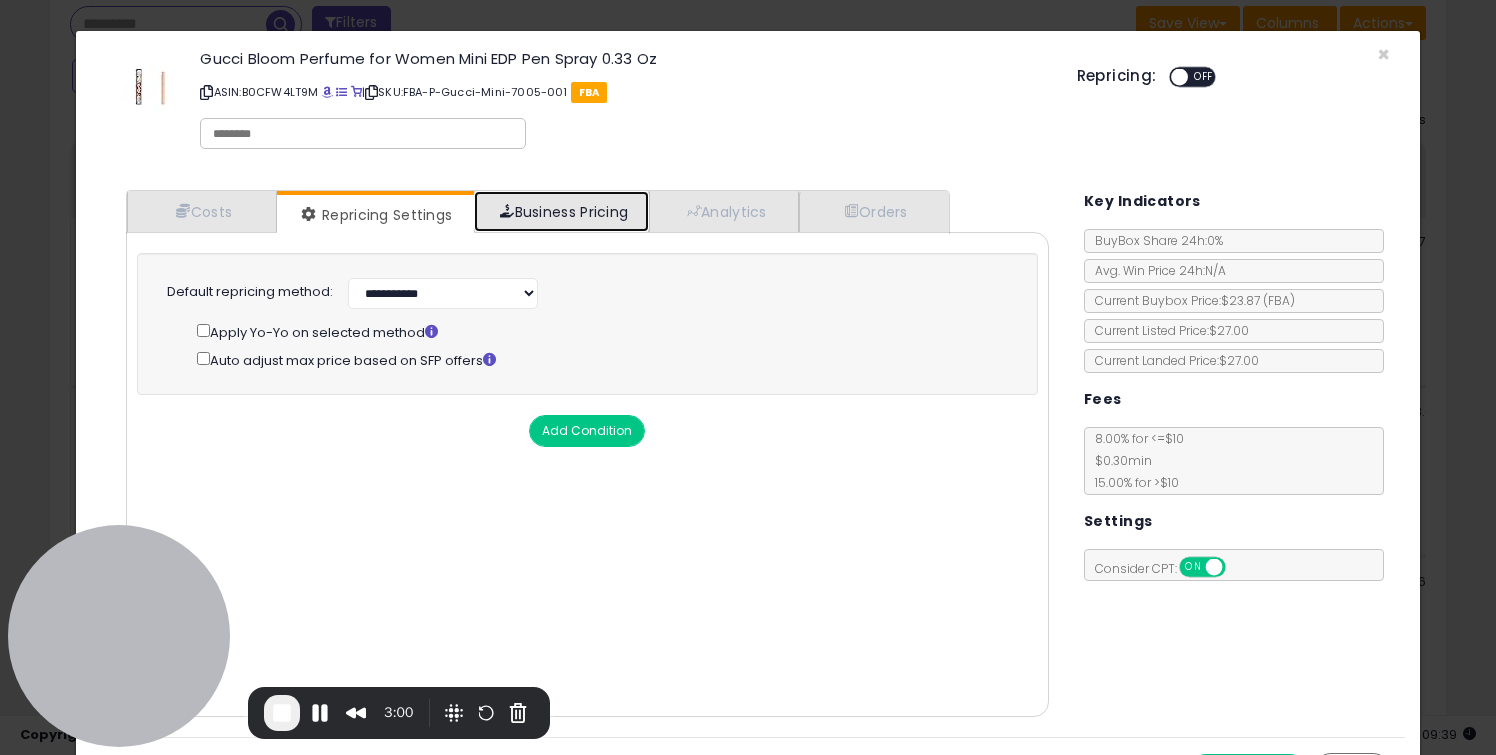 click on "Business Pricing" at bounding box center (561, 211) 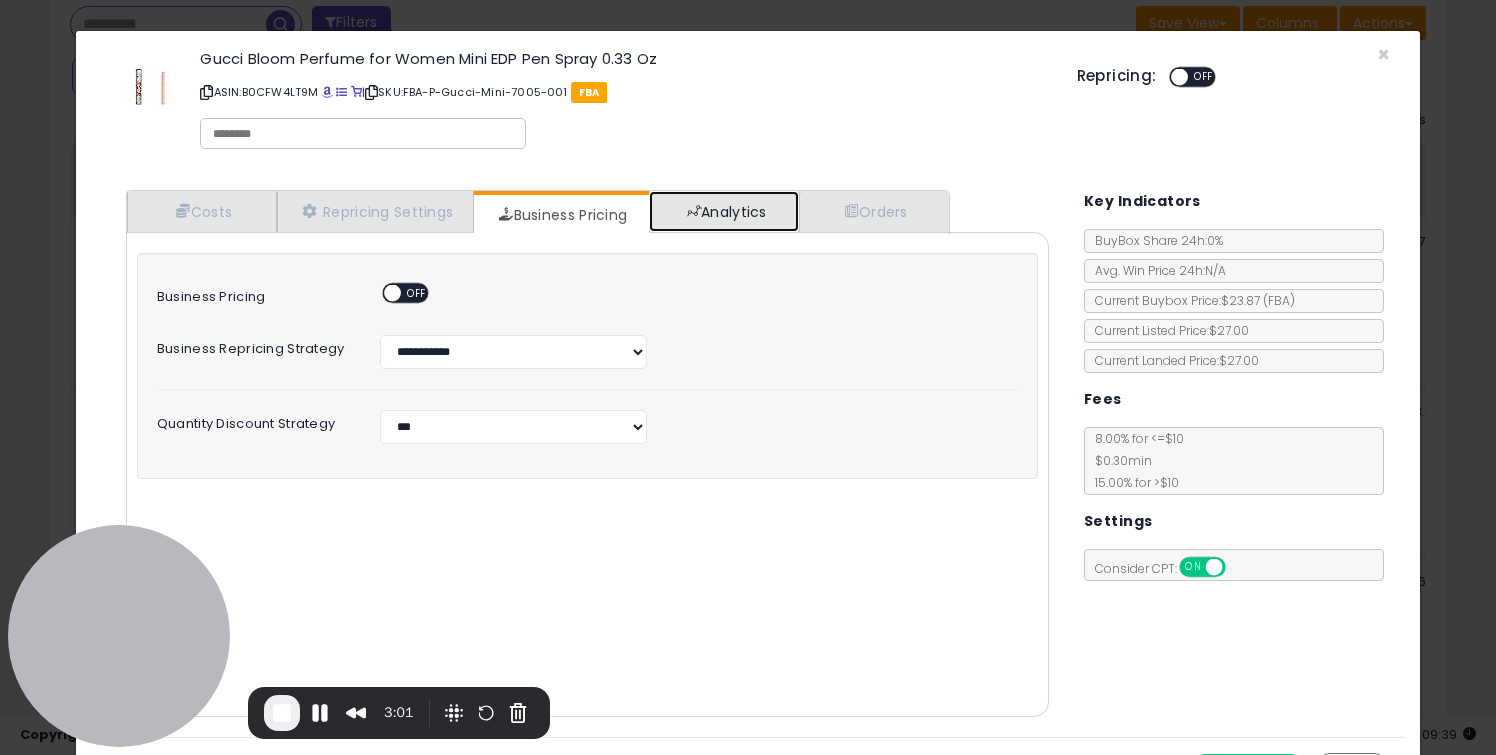 click on "Analytics" at bounding box center [724, 211] 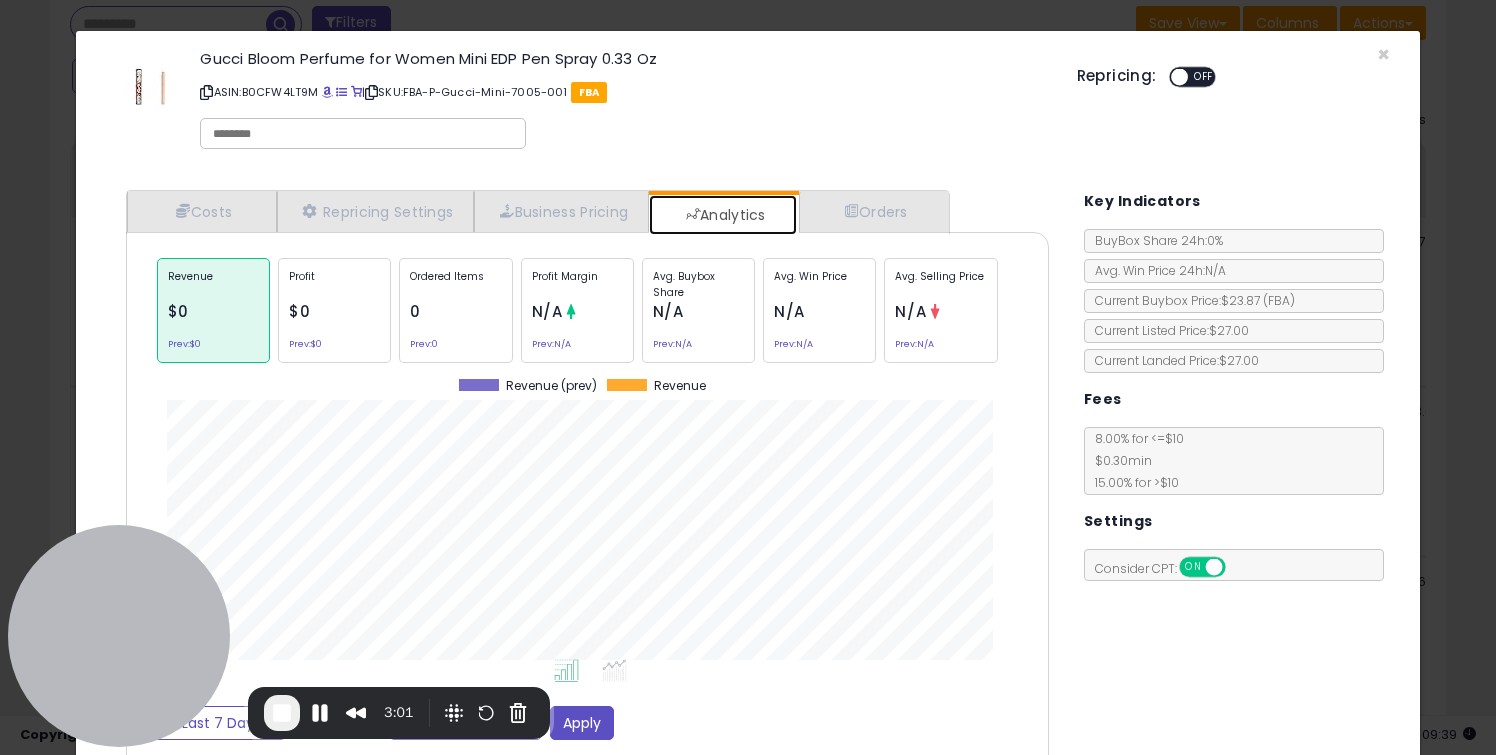 scroll, scrollTop: 999385, scrollLeft: 999036, axis: both 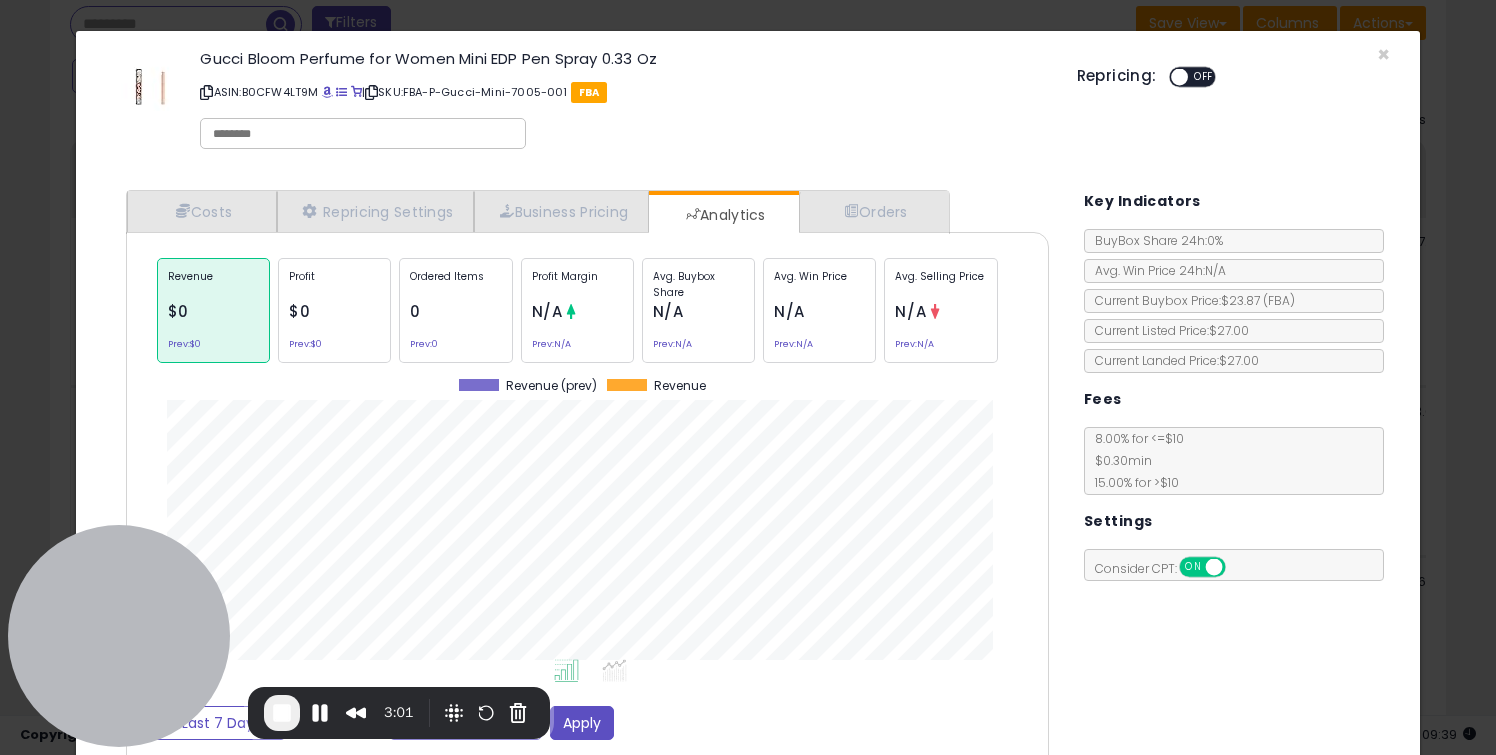 click on "× Close
Gucci Bloom Perfume for Women Mini EDP Pen Spray 0.33 Oz
ASIN:  B0CFW4LT9M
|
SKU:  FBA-P-Gucci-Mini-7005-001
FBA
Repricing:
ON   OFF
Retrieving listing data..." 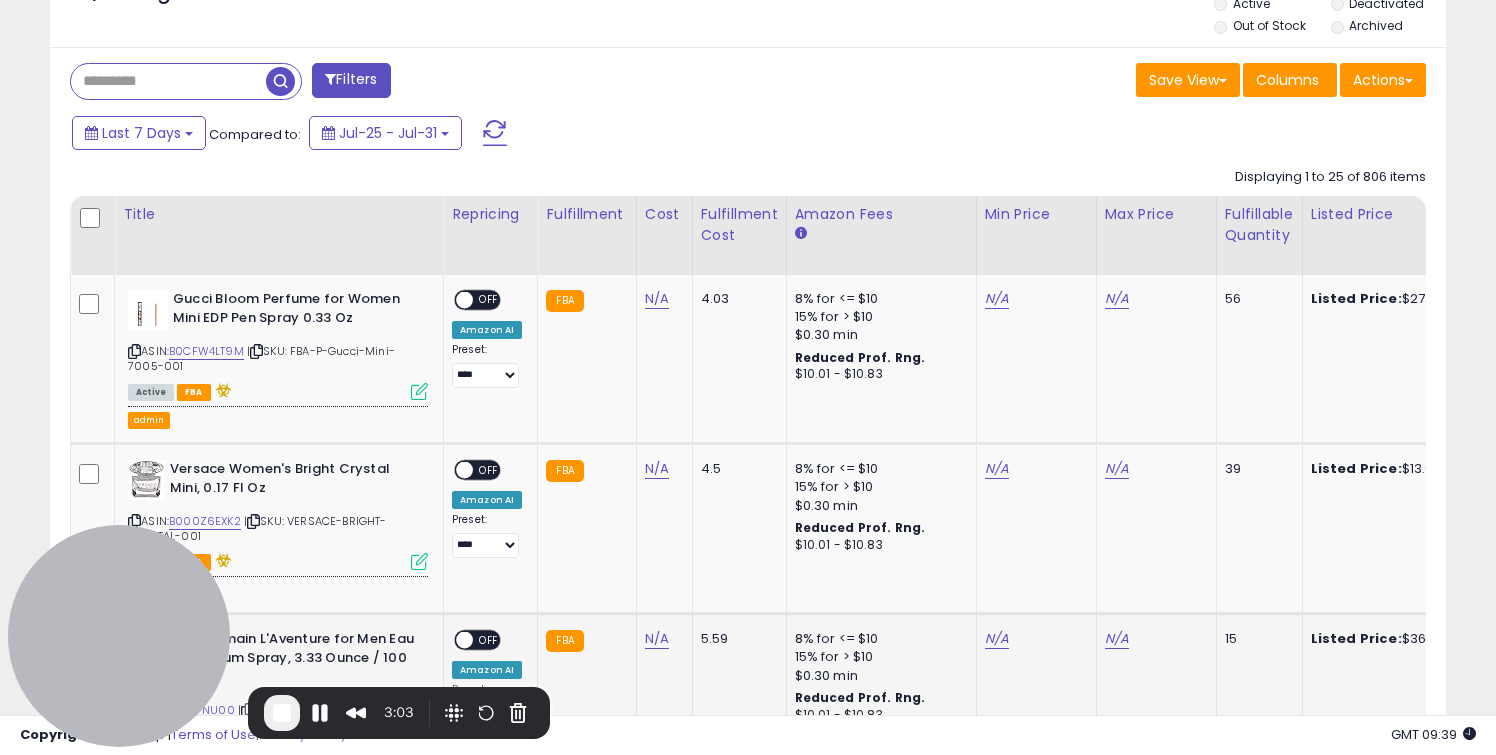 scroll, scrollTop: 743, scrollLeft: 0, axis: vertical 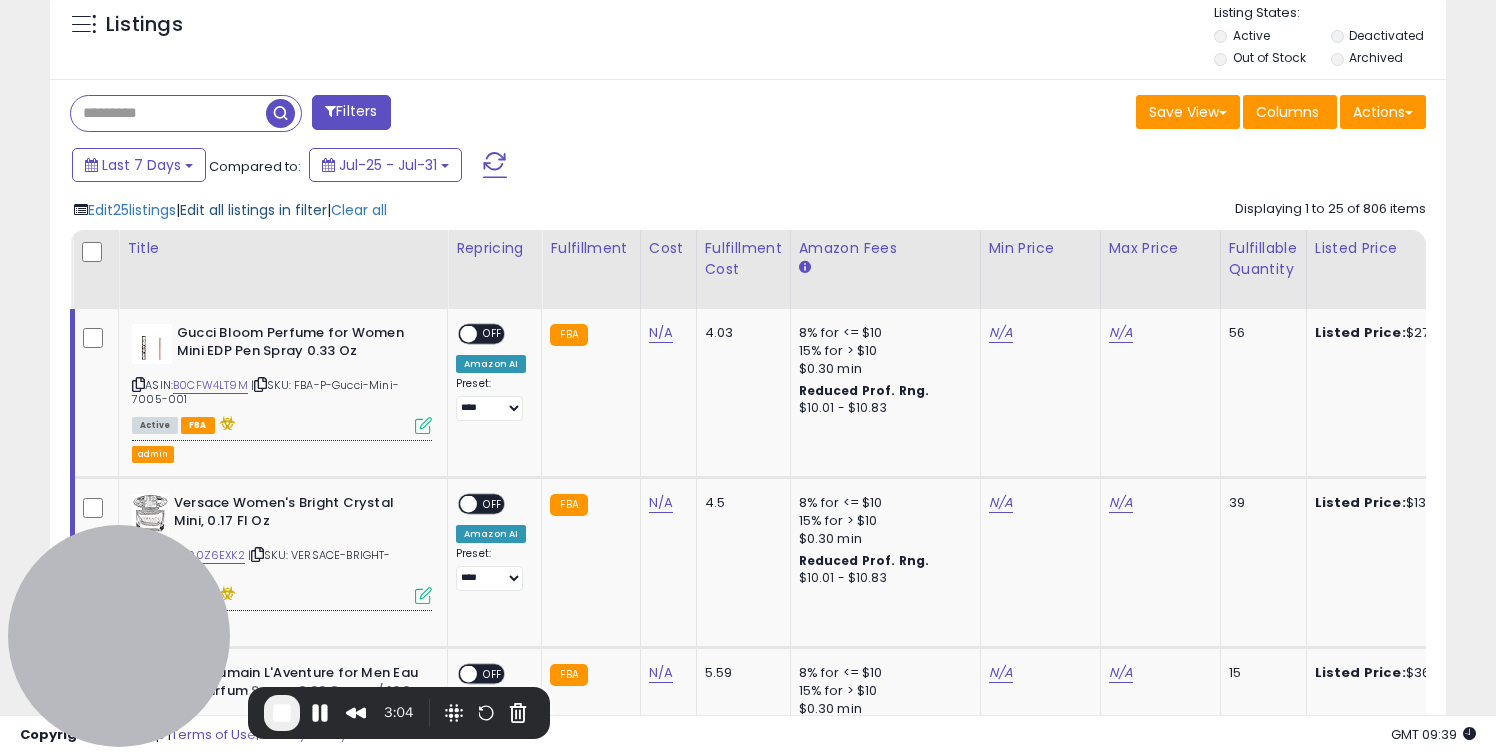 click on "Edit all listings in filter" at bounding box center (253, 210) 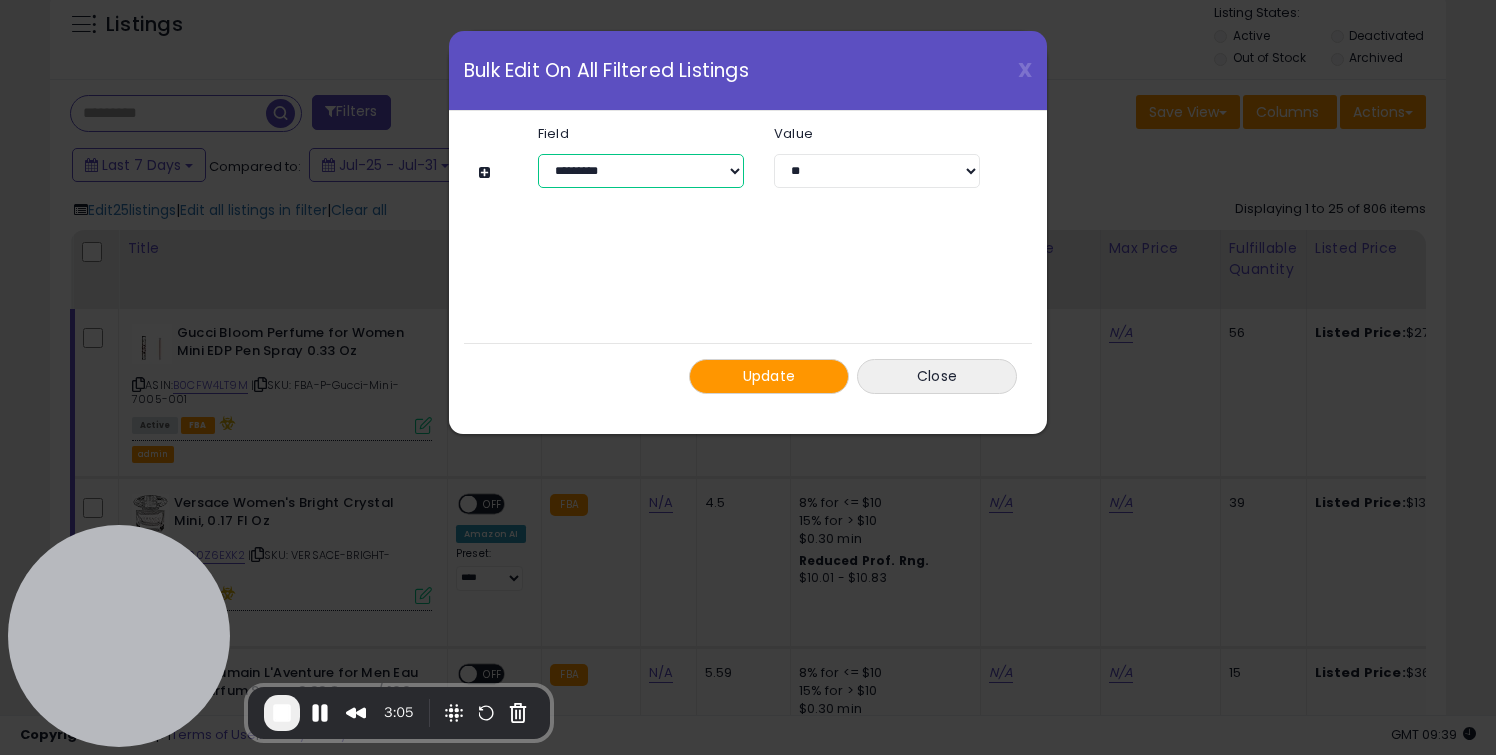 click on "**********" at bounding box center [641, 171] 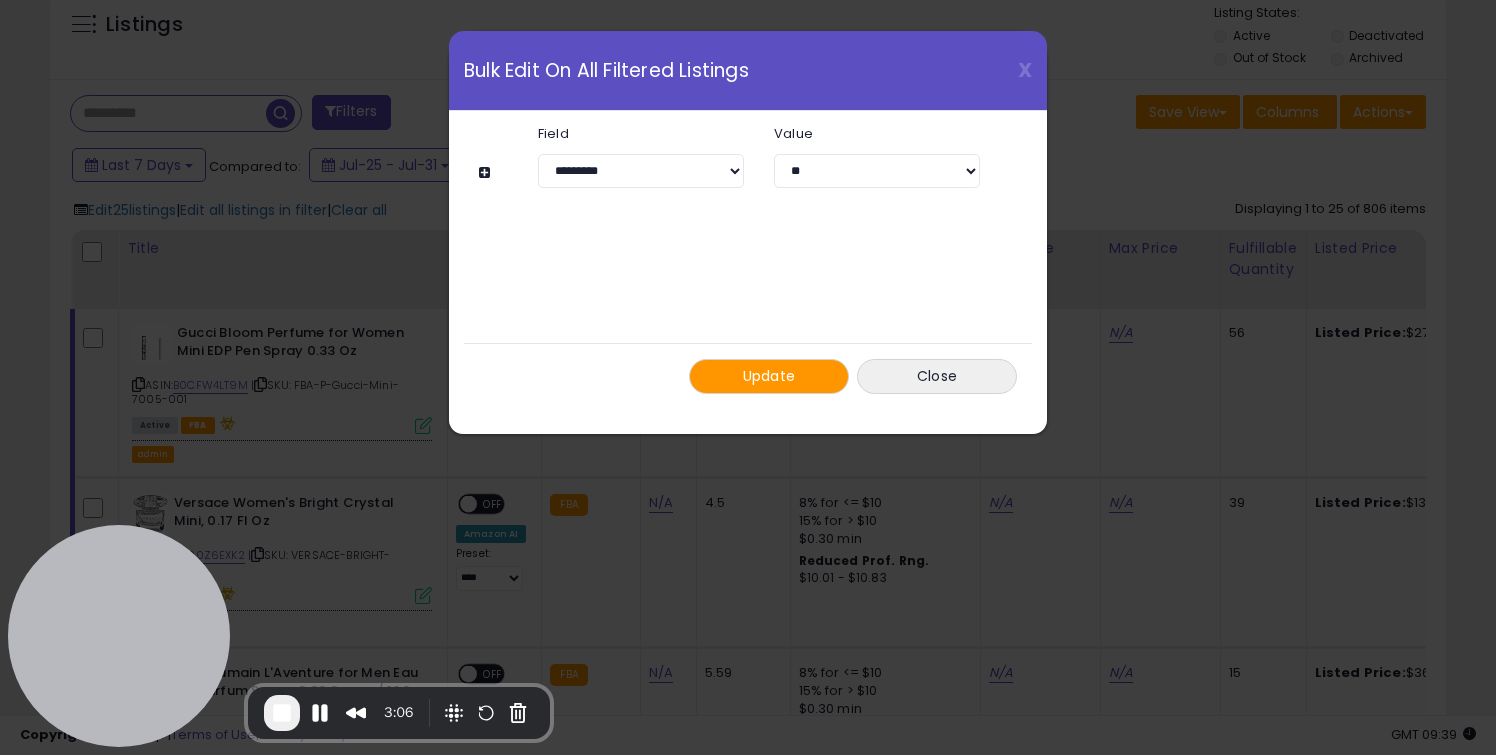 click on "**********" 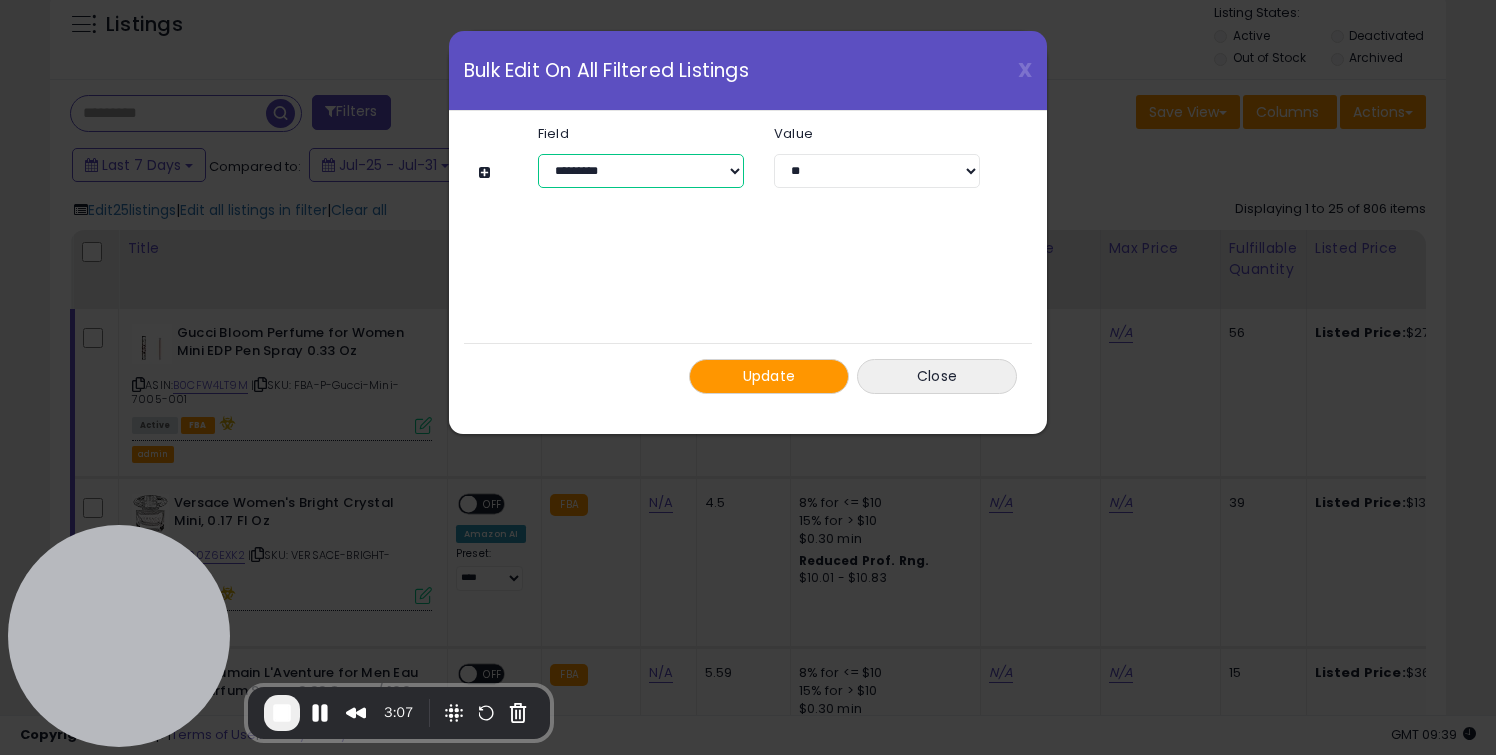 click on "**********" at bounding box center [641, 171] 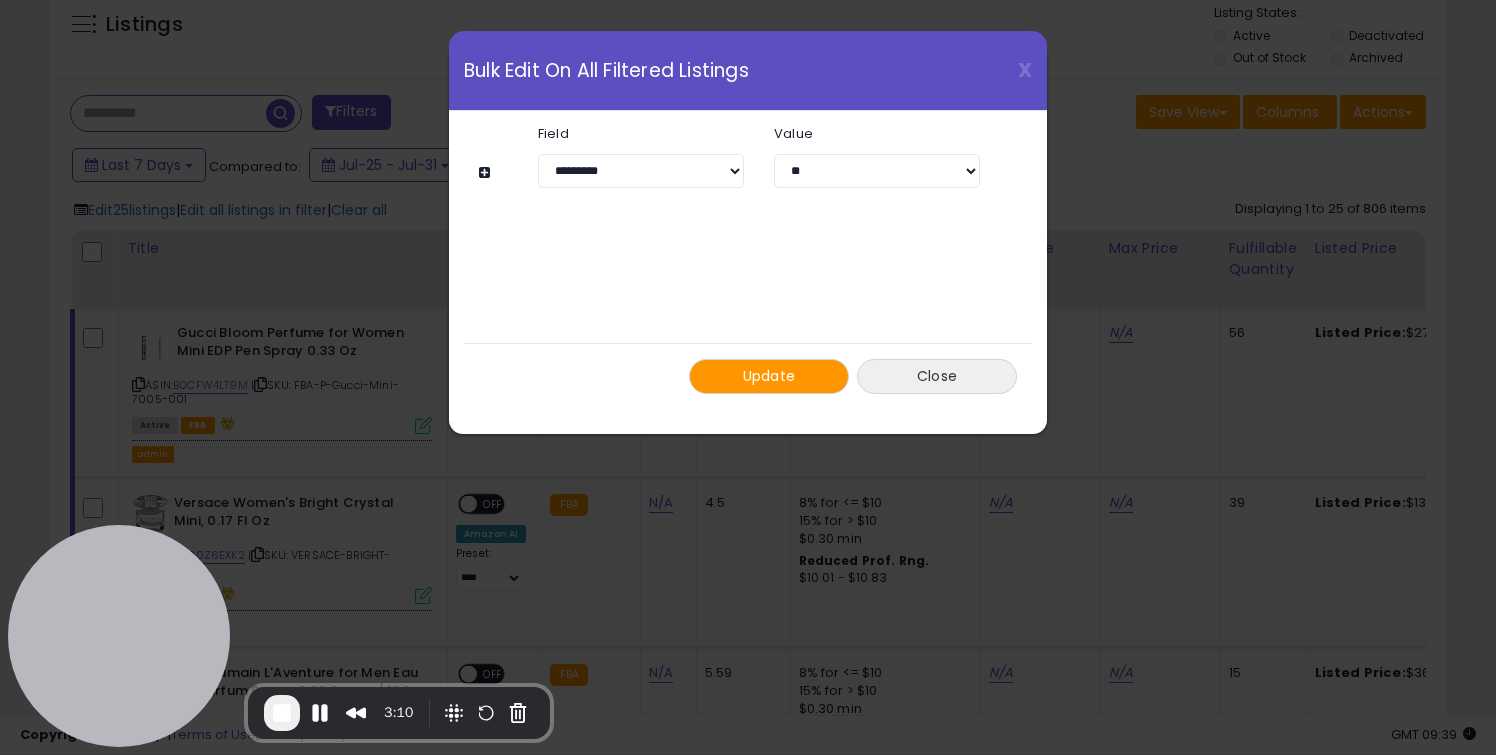click on "Close" at bounding box center [937, 376] 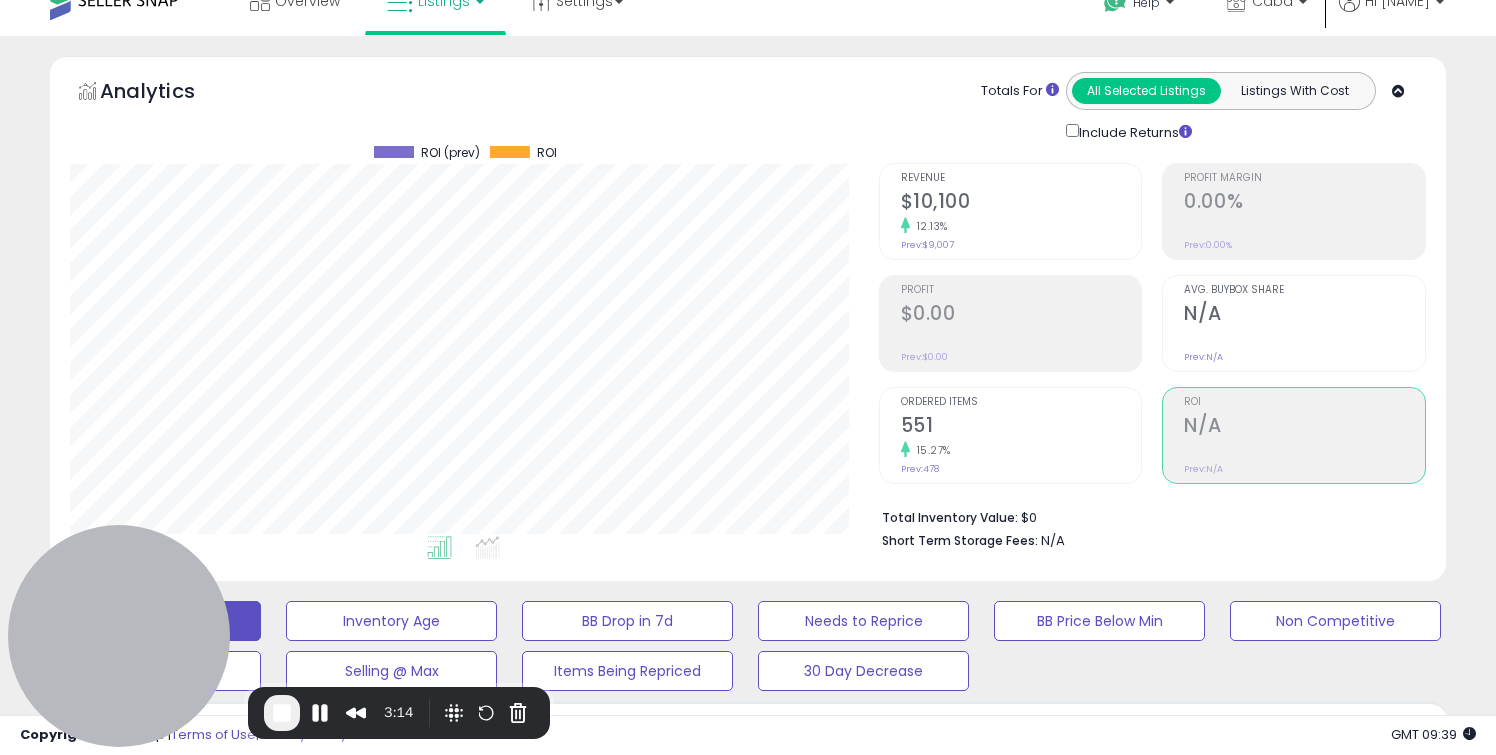 scroll, scrollTop: 0, scrollLeft: 0, axis: both 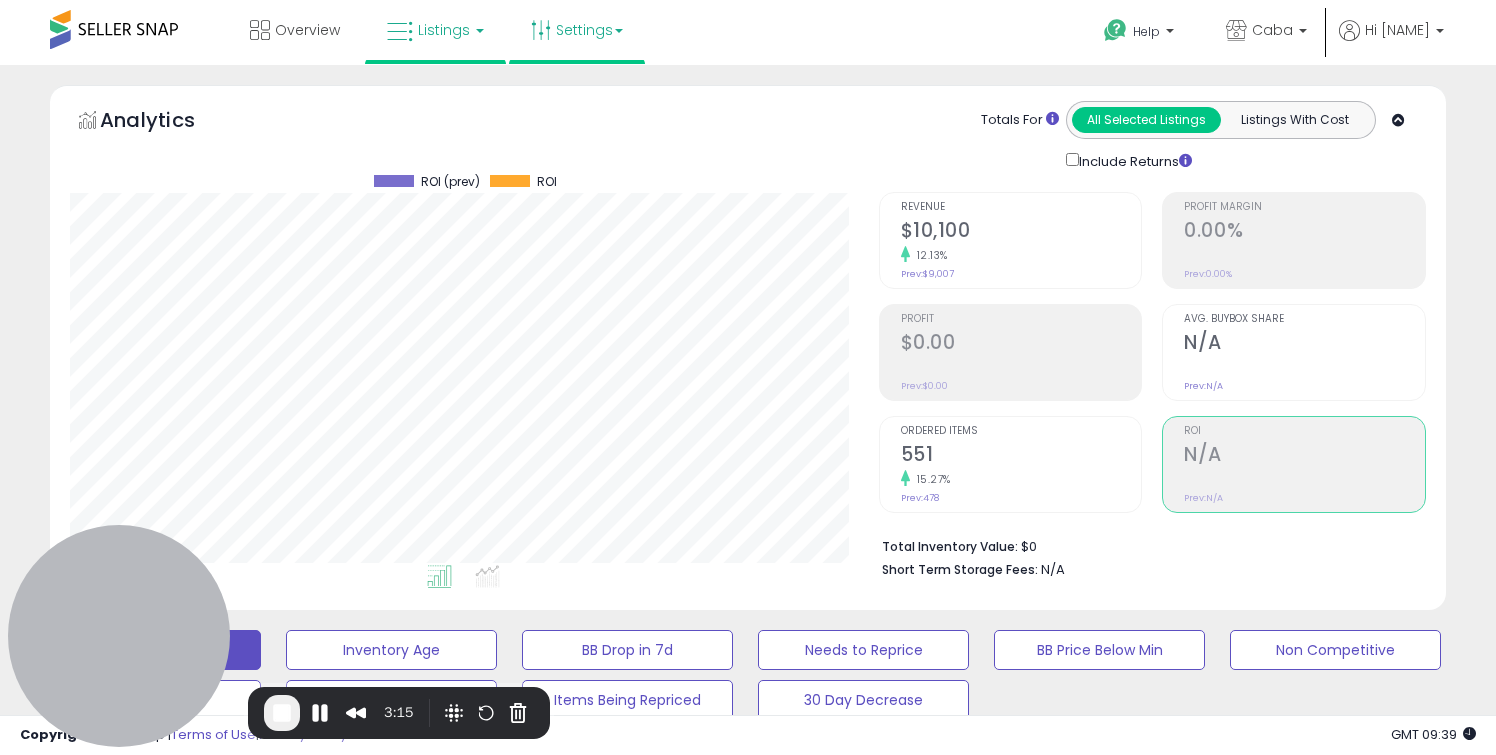 click on "Settings" at bounding box center [577, 30] 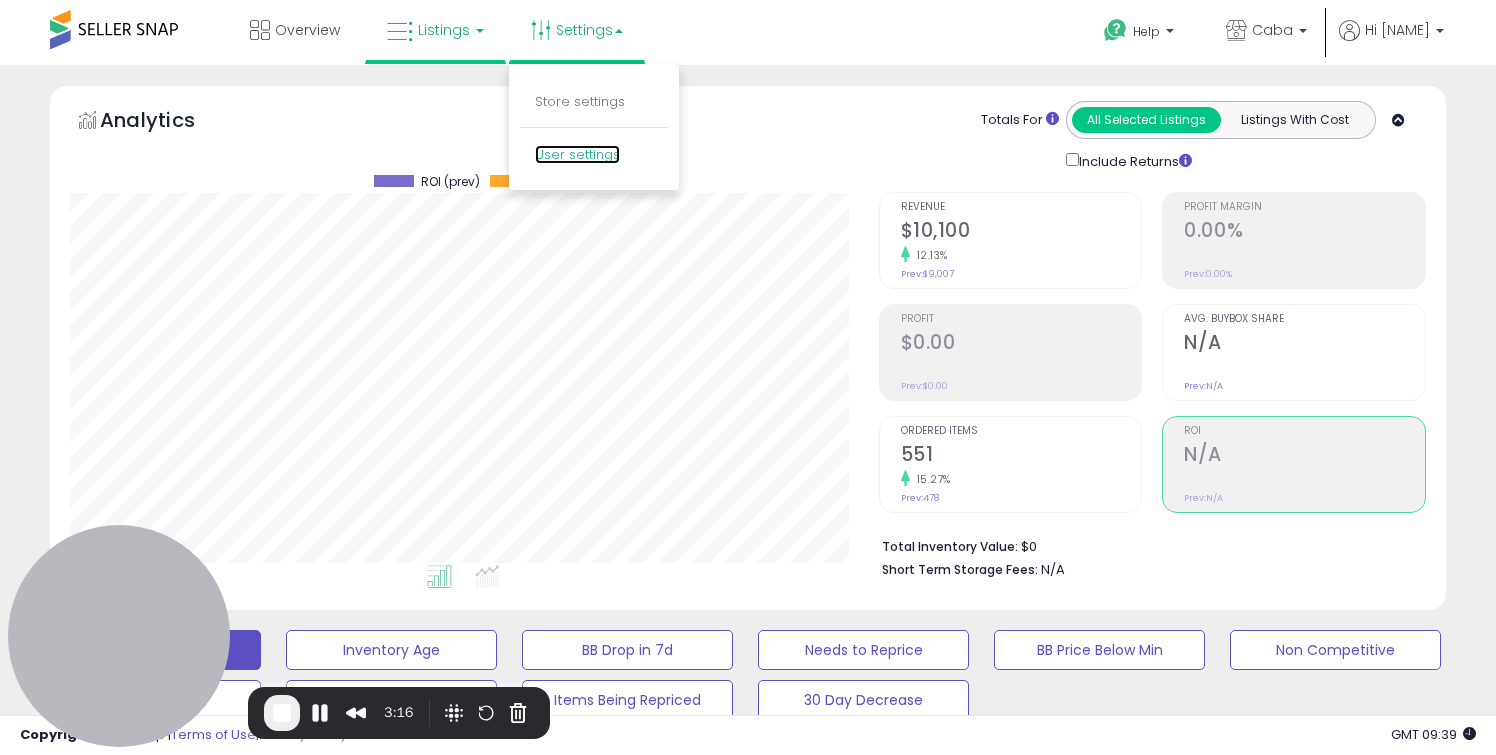 click on "User
settings" at bounding box center [577, 154] 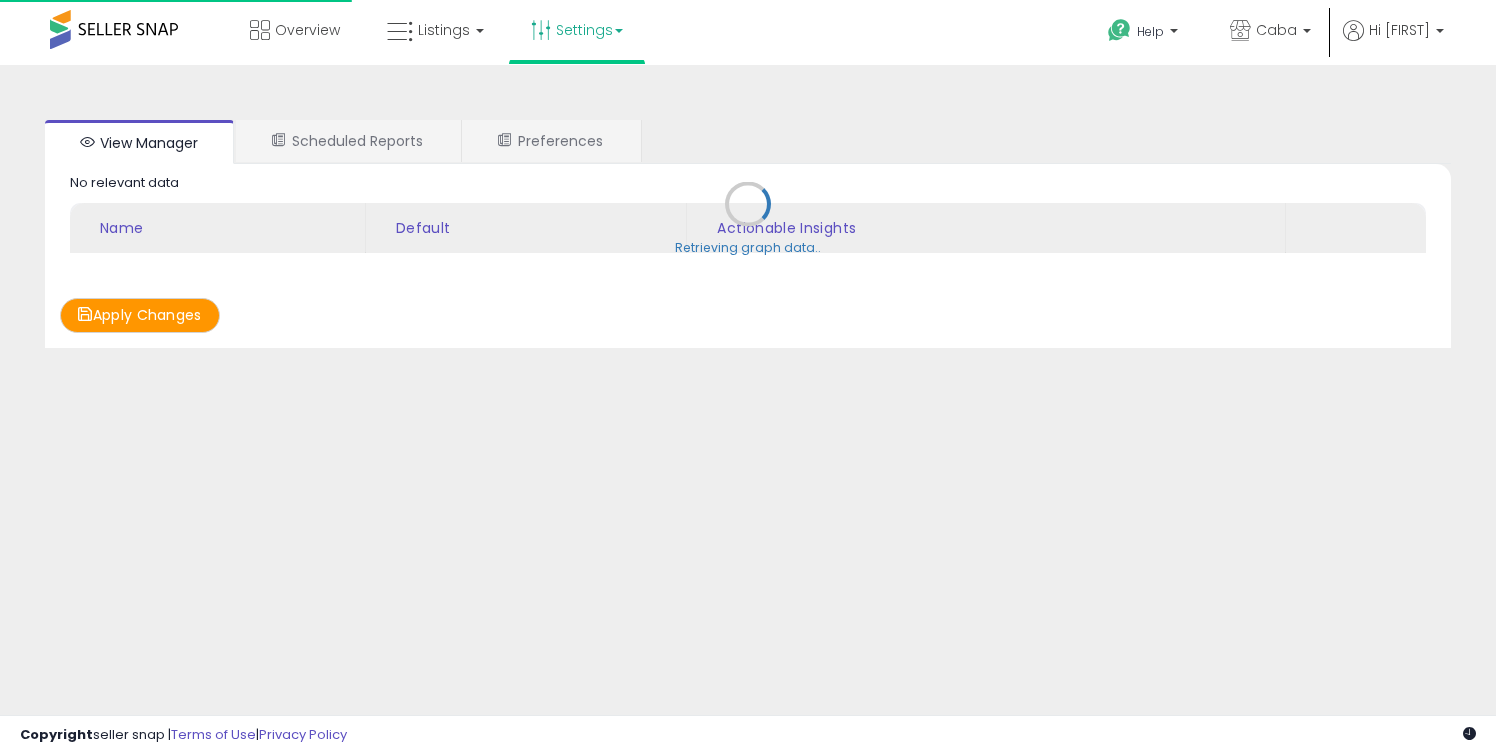 scroll, scrollTop: 0, scrollLeft: 0, axis: both 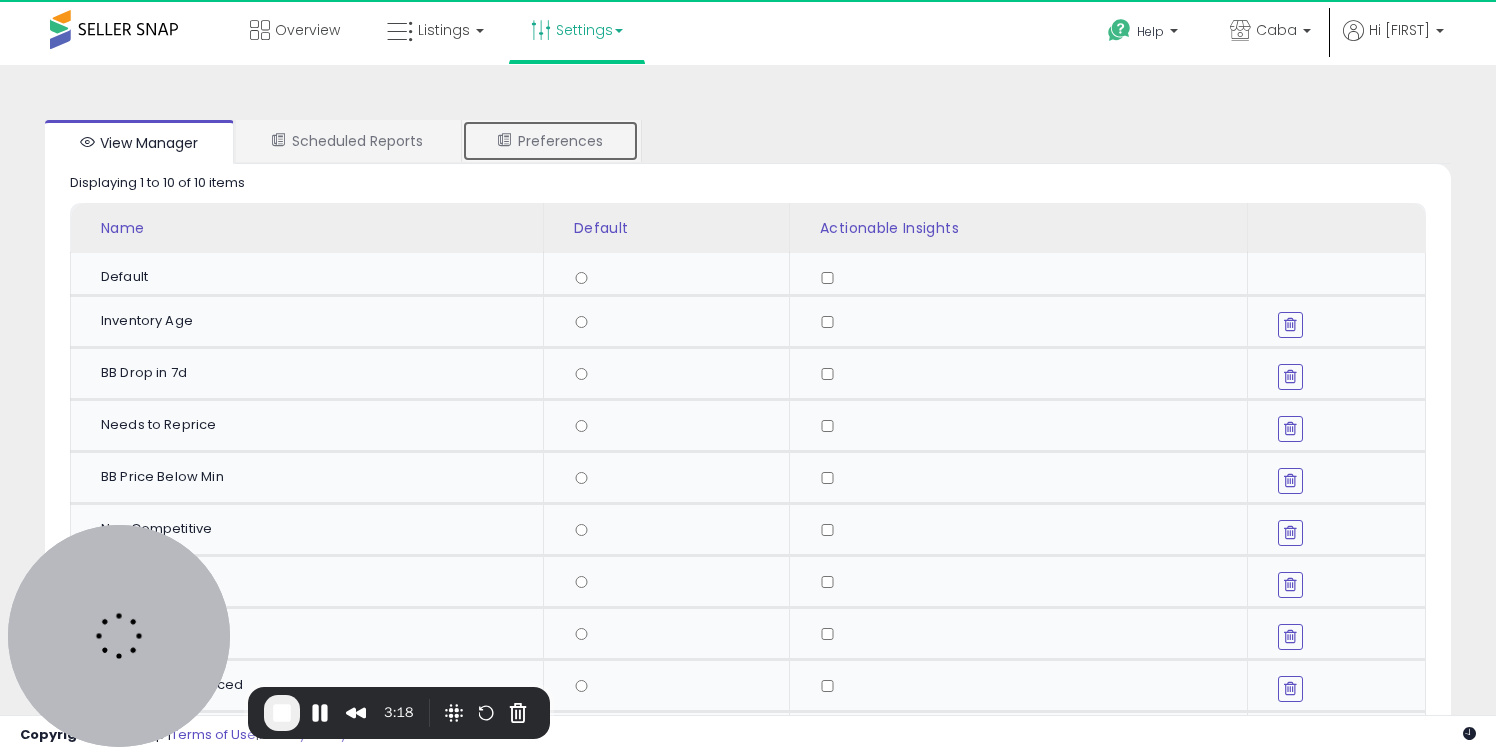 click on "Preferences" at bounding box center [550, 141] 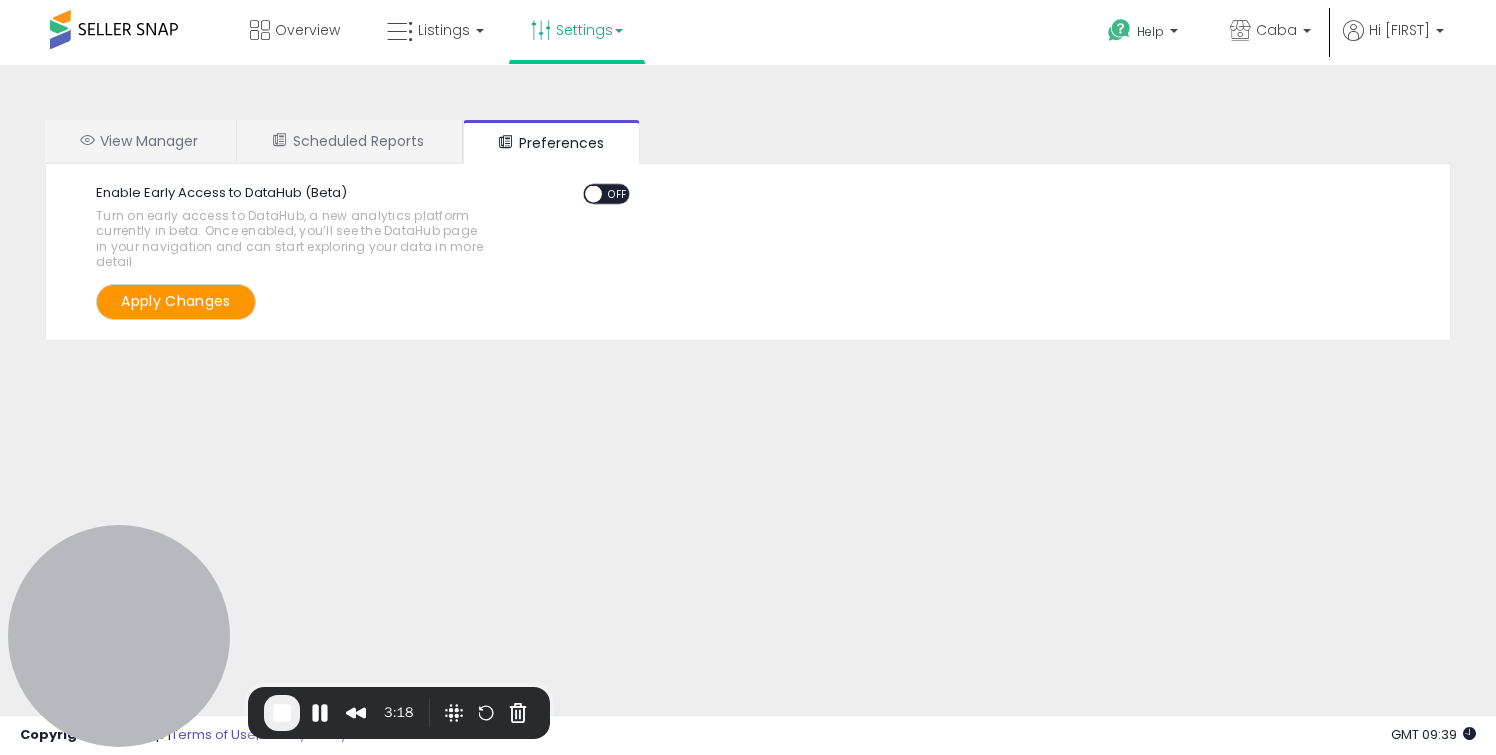 click on "OFF" at bounding box center [618, 194] 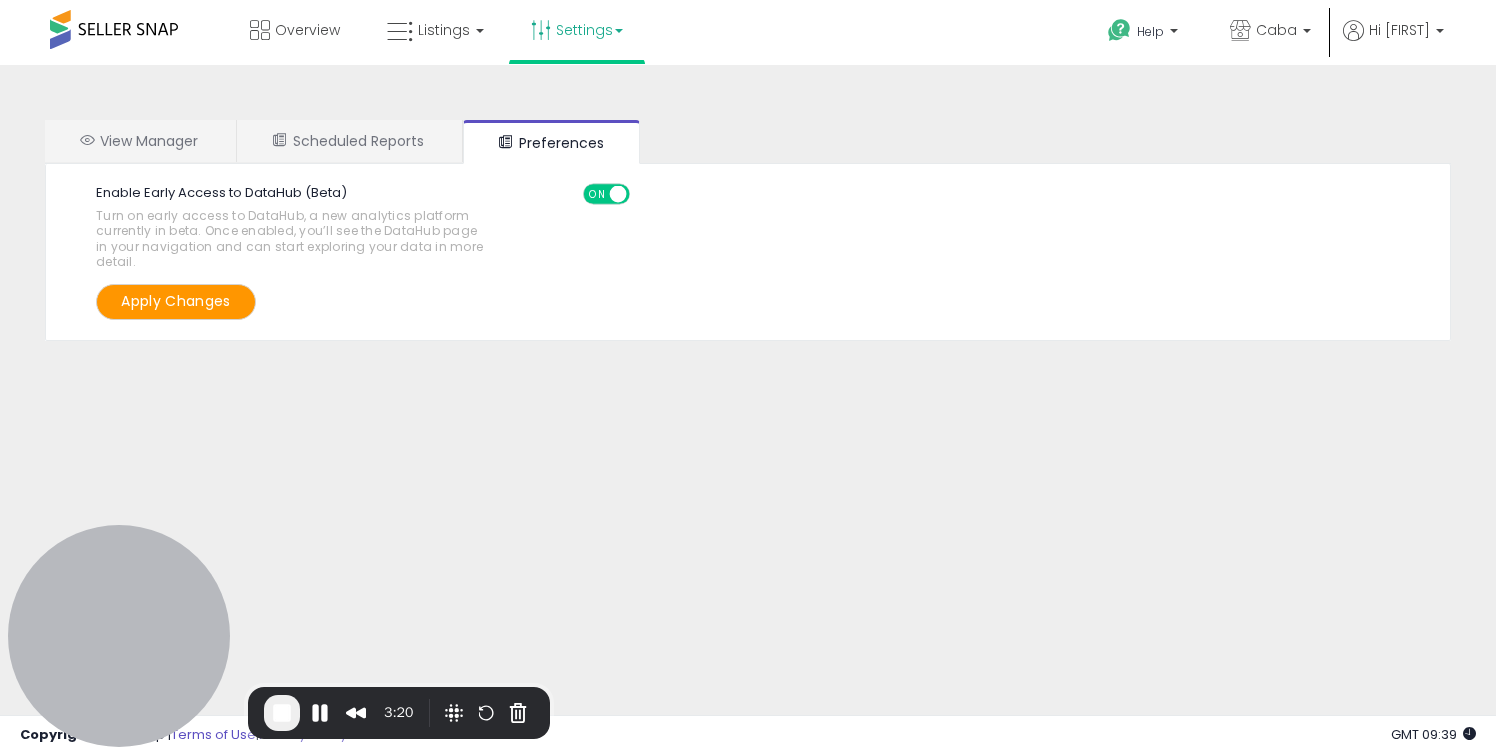 click on "Apply Changes" at bounding box center (176, 301) 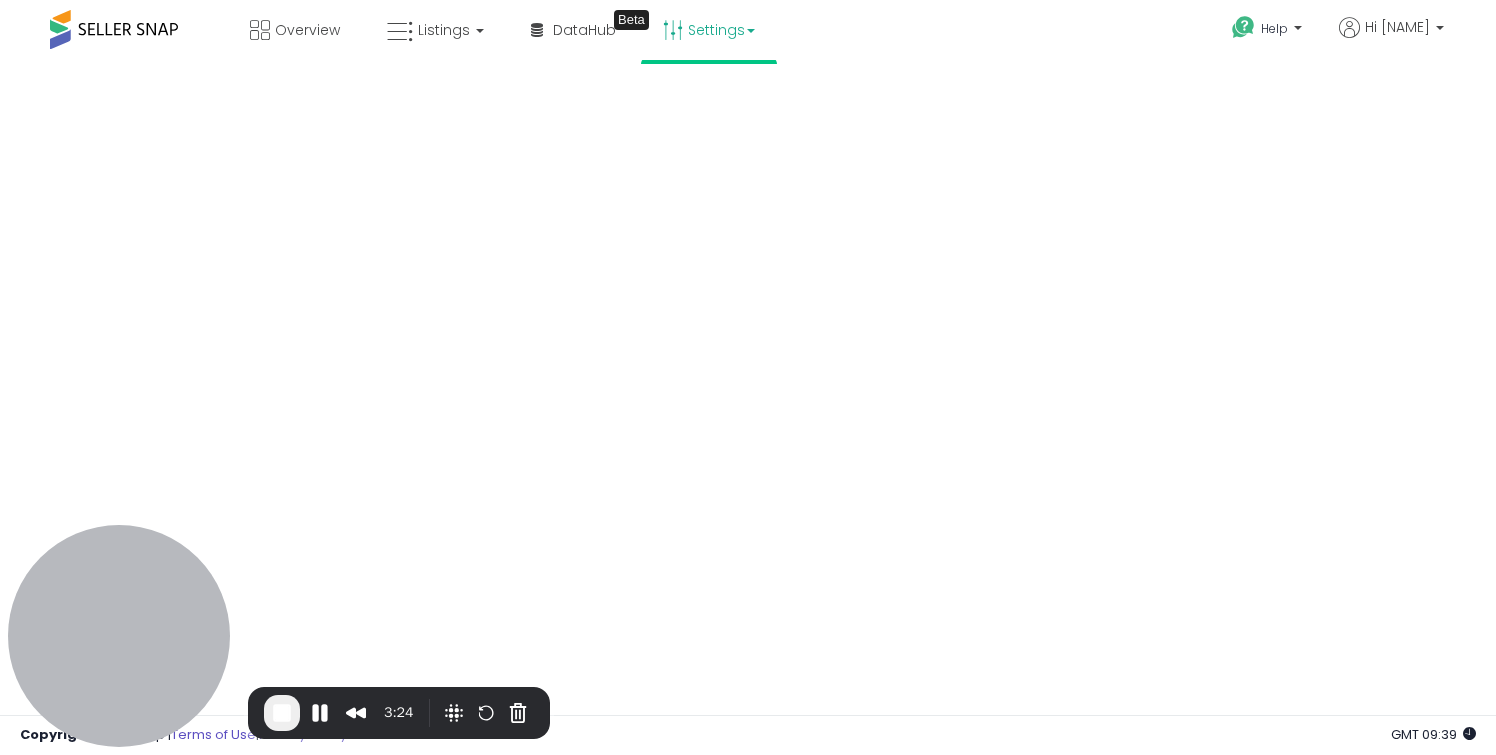 scroll, scrollTop: 0, scrollLeft: 0, axis: both 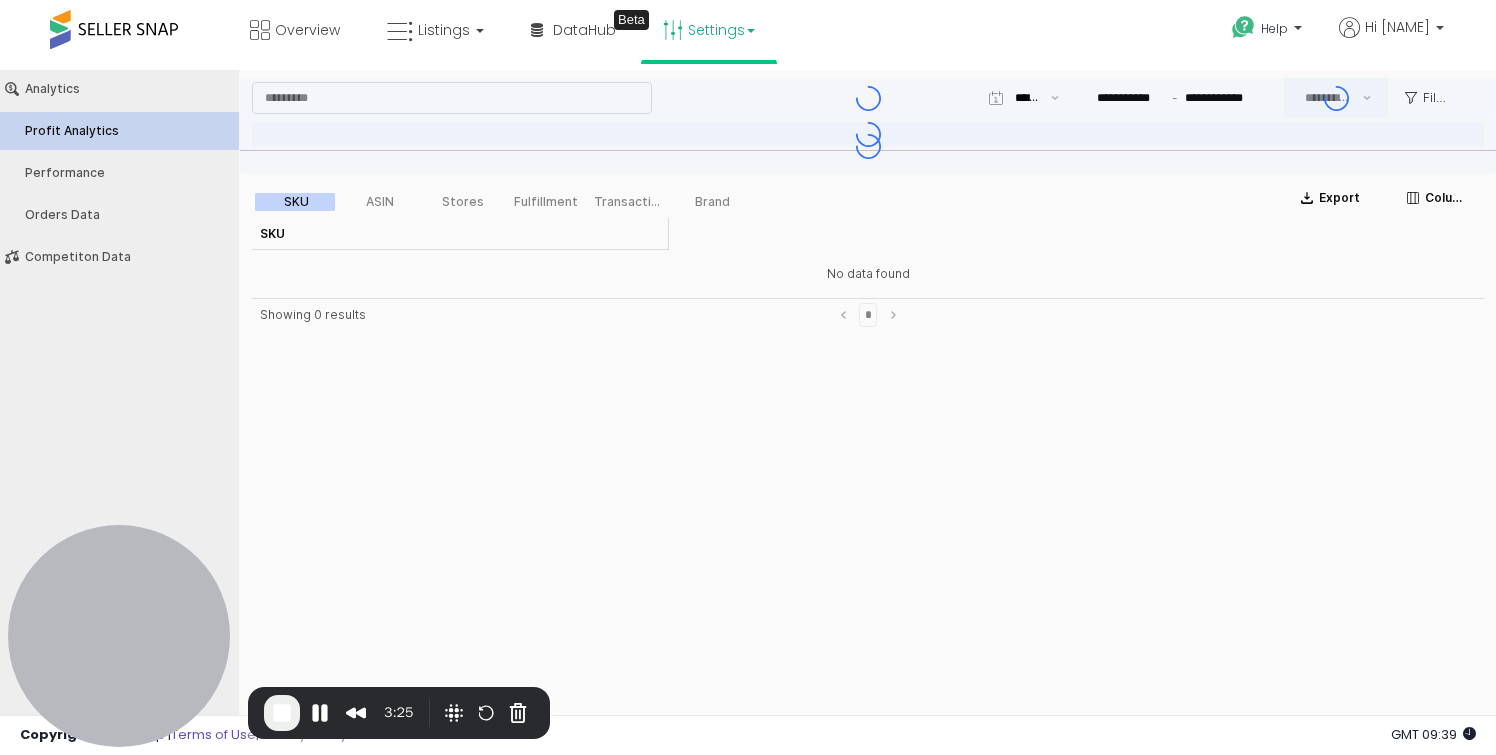 type on "***" 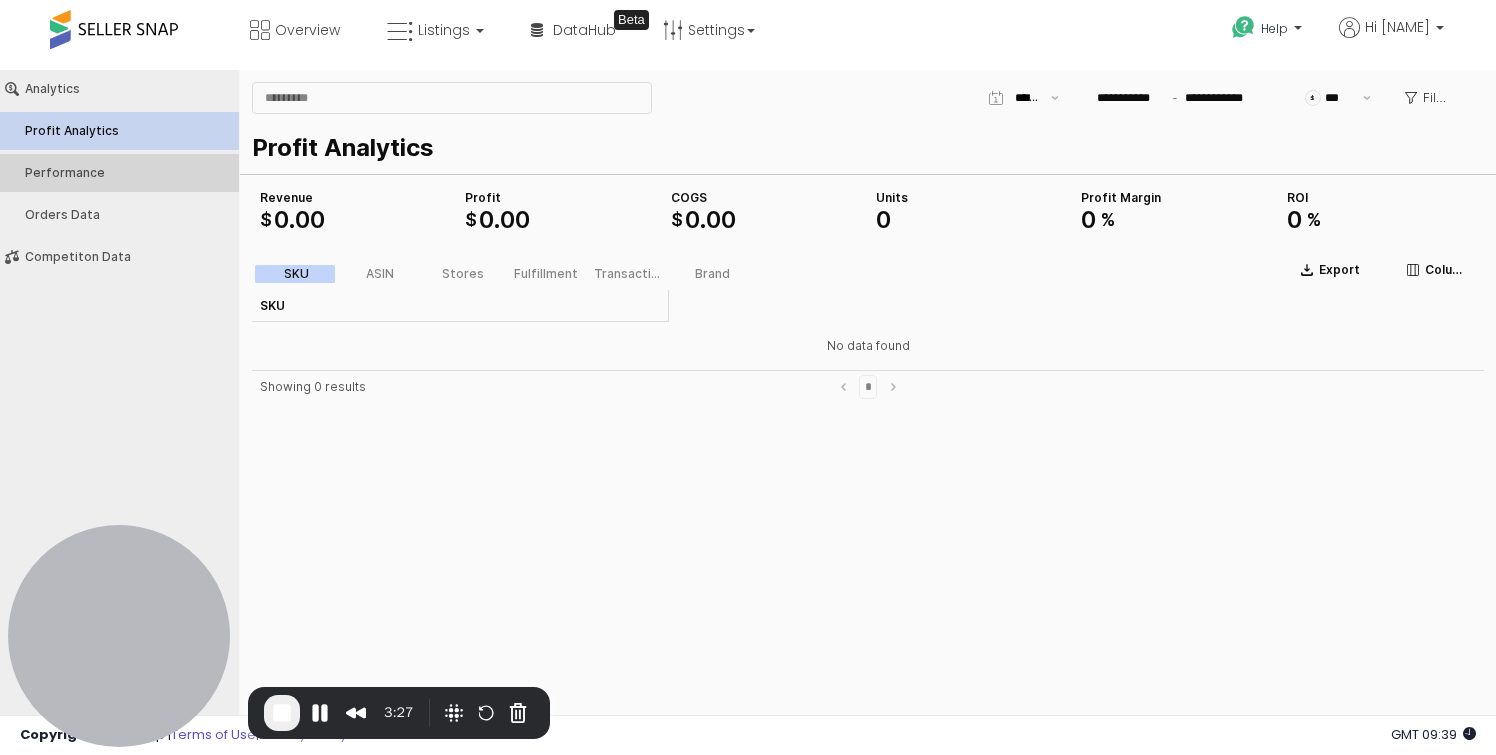 click on "Performance" at bounding box center (129, 173) 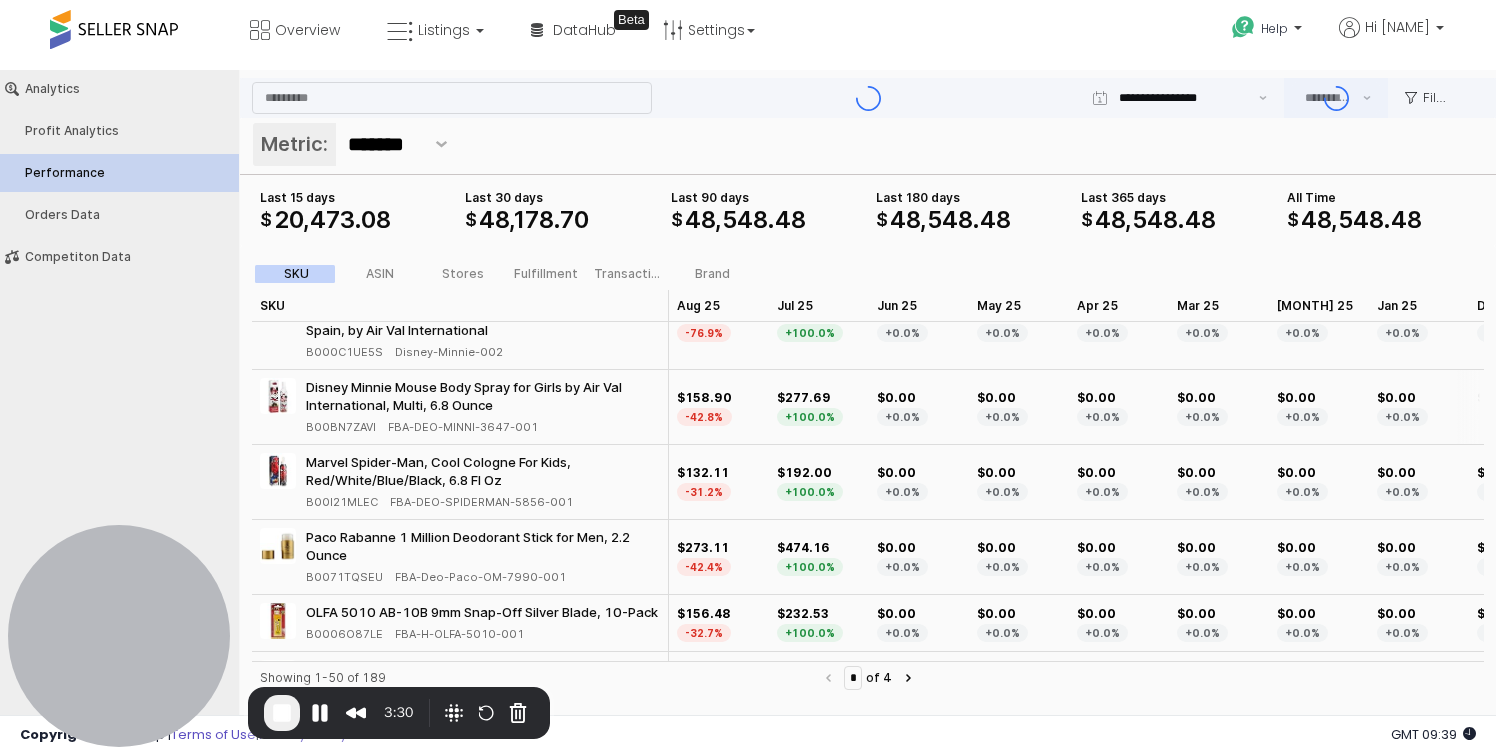 type on "***" 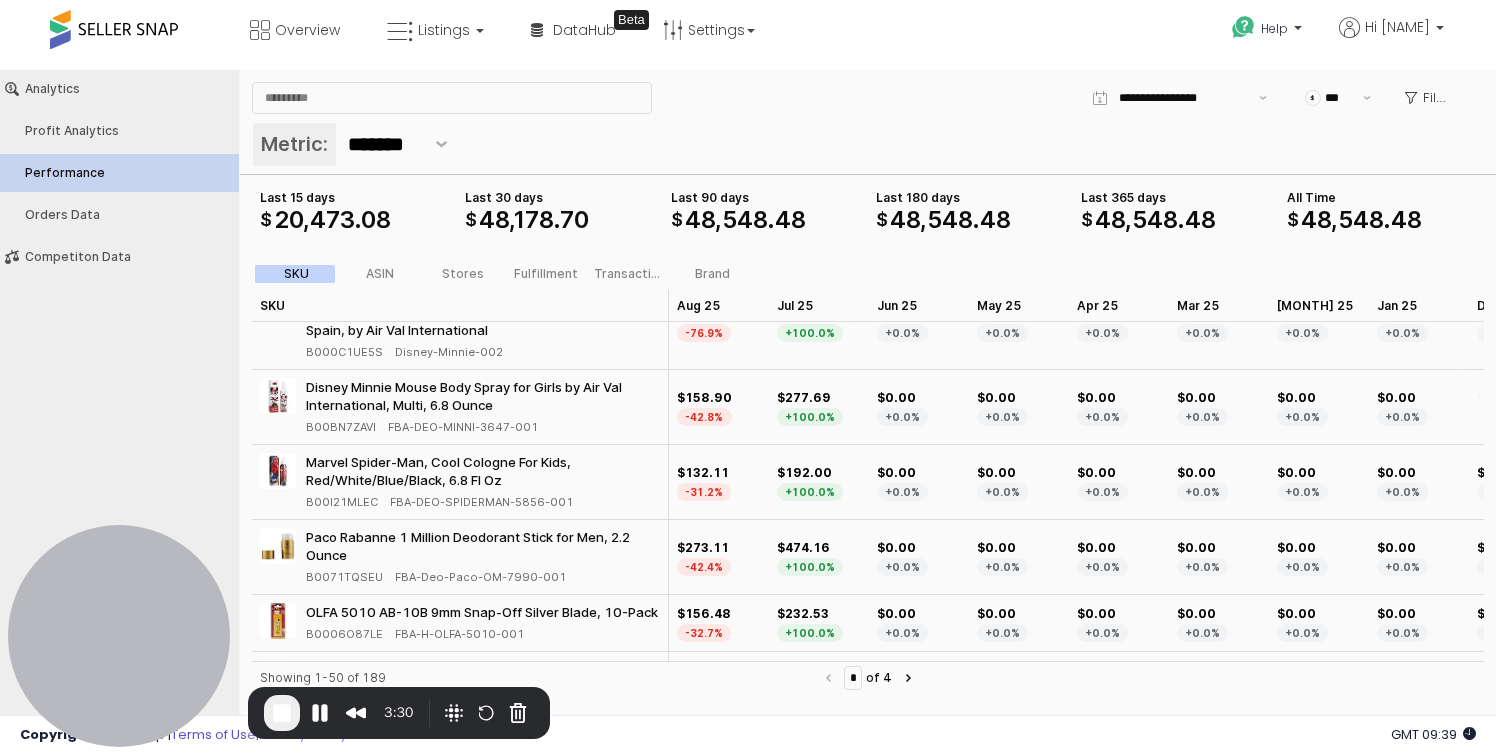 scroll, scrollTop: 48, scrollLeft: 0, axis: vertical 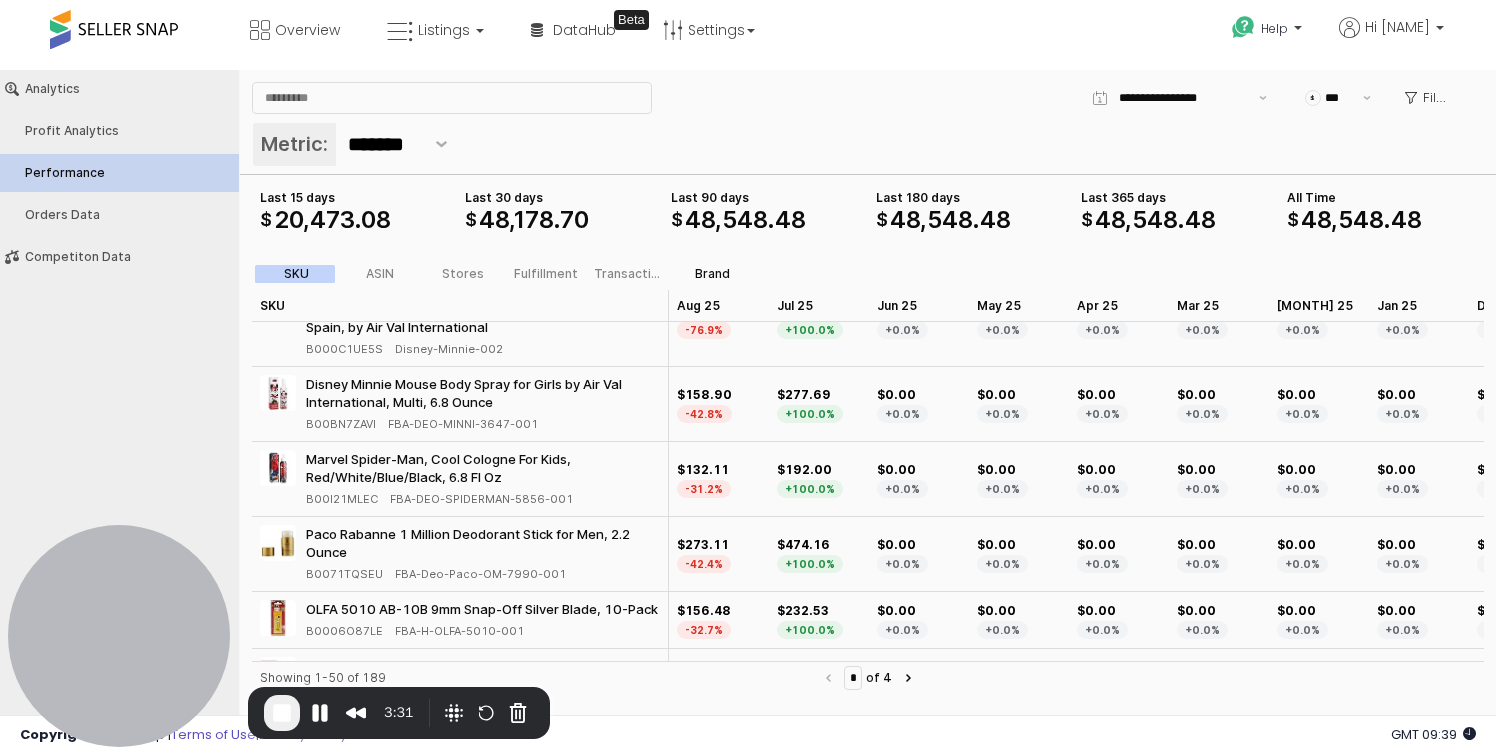 click on "Brand" at bounding box center (712, 274) 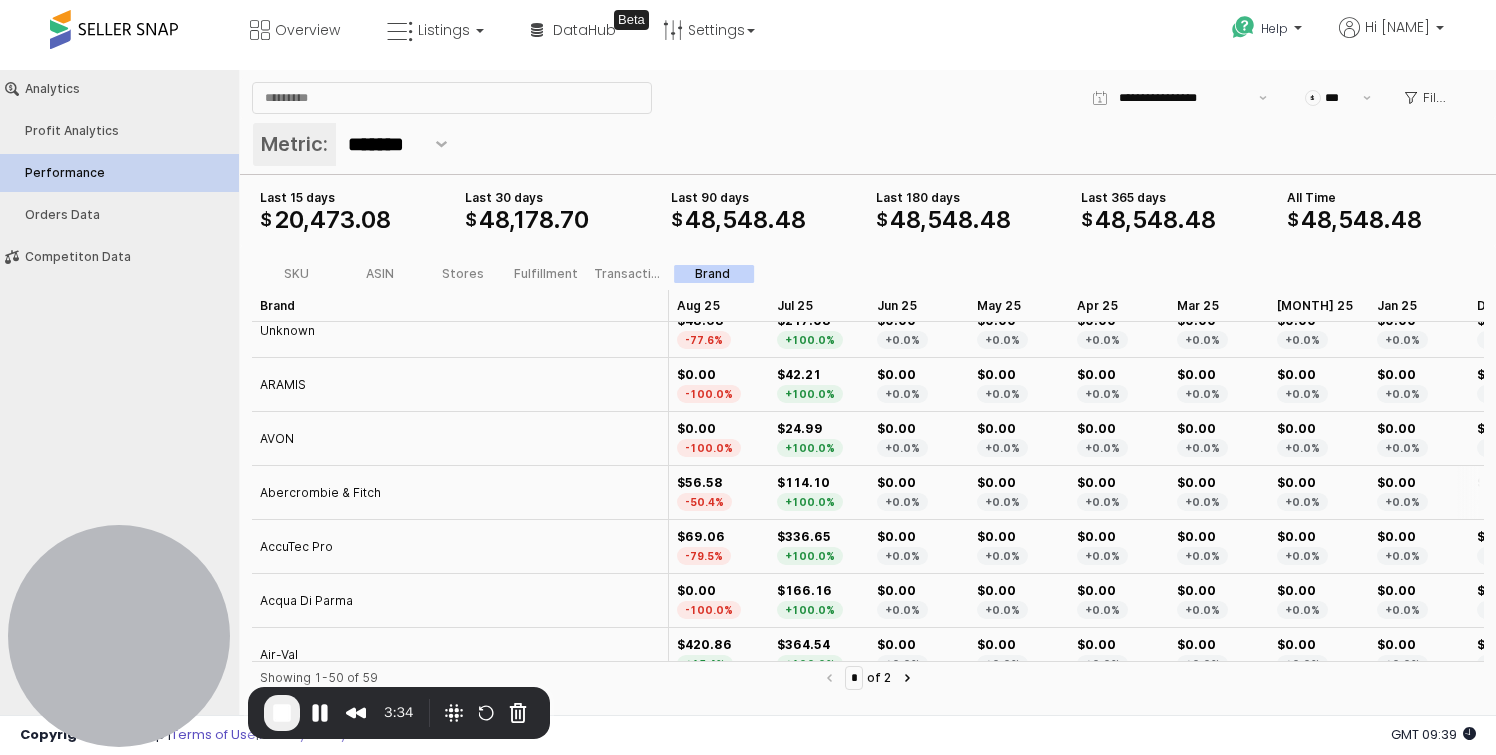 scroll, scrollTop: 23, scrollLeft: 0, axis: vertical 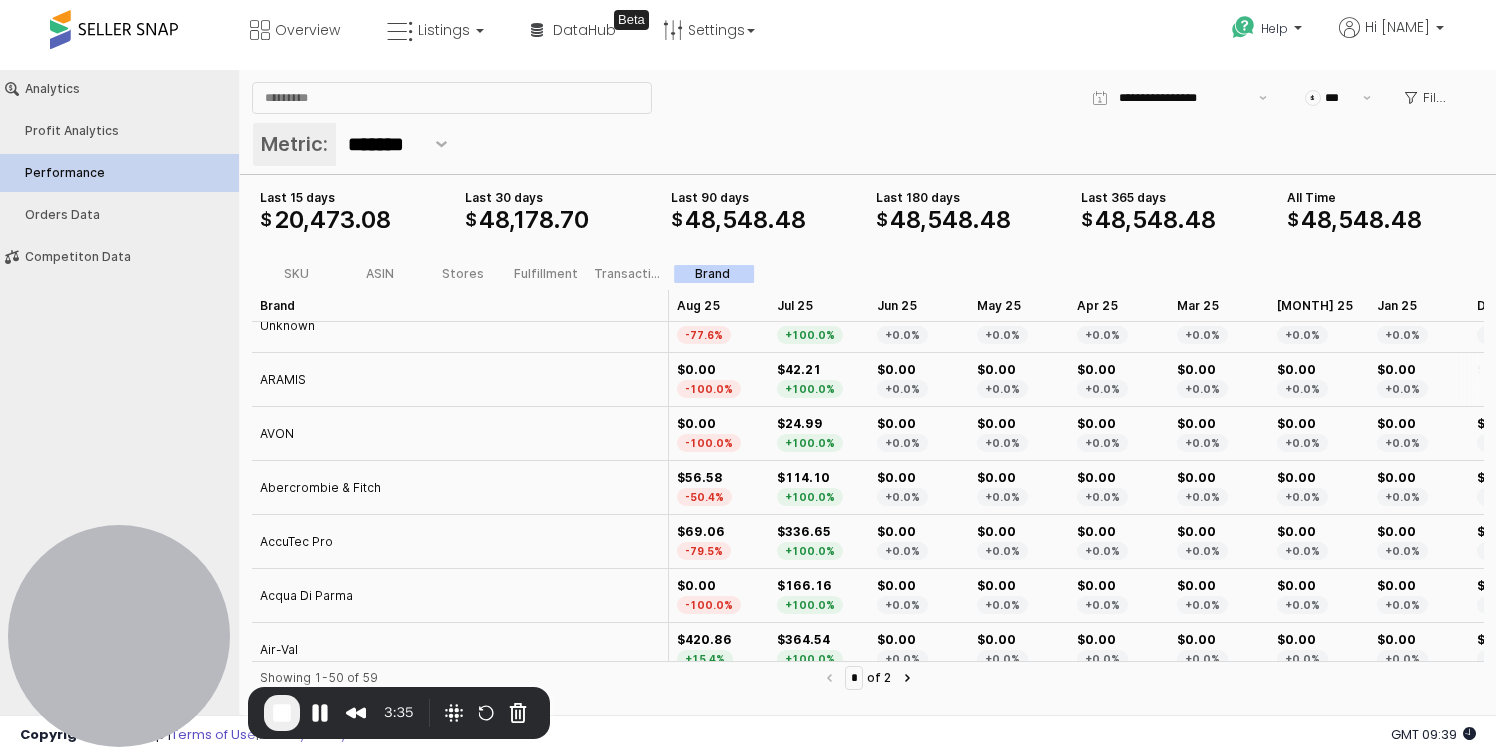 click on "-100.0%" at bounding box center [709, 389] 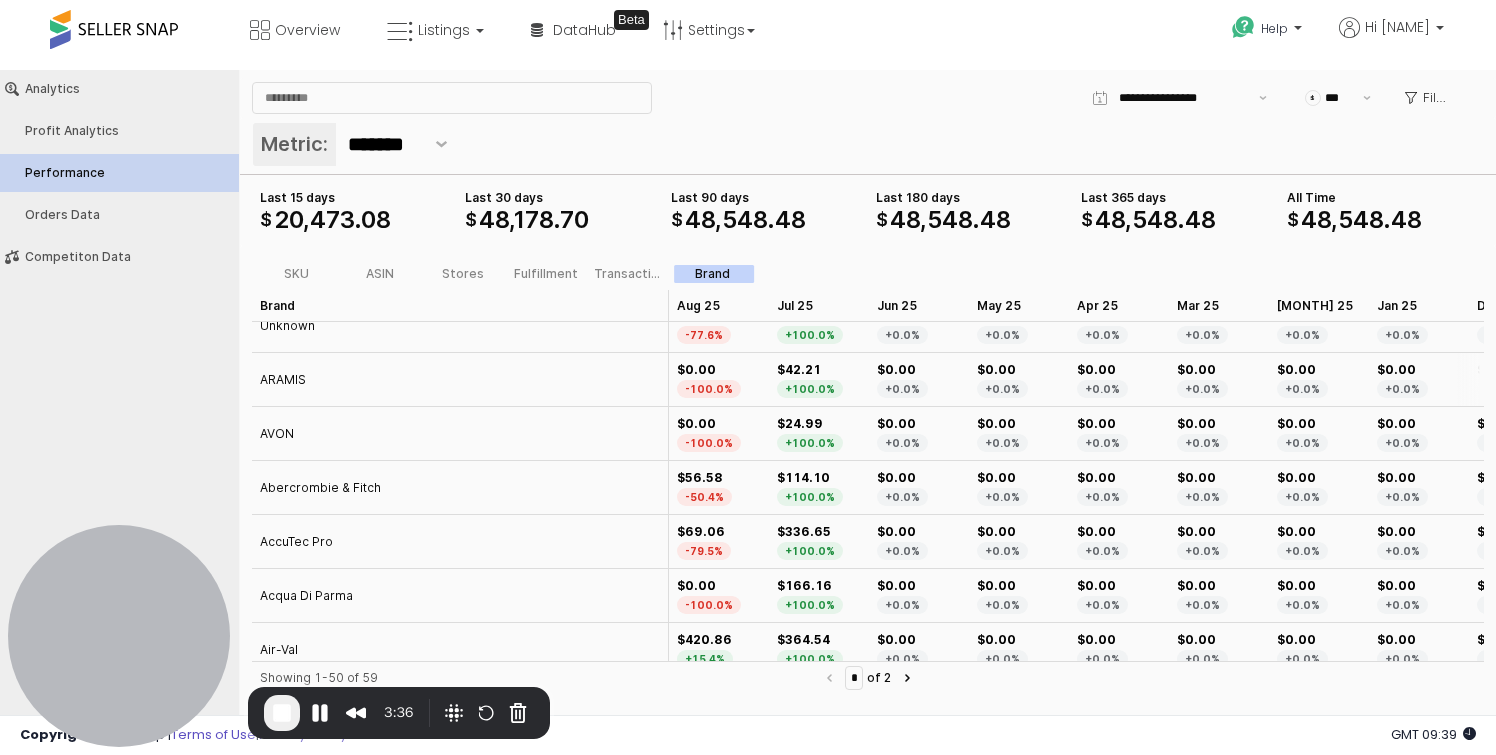 click on "ARAMIS" at bounding box center [283, 380] 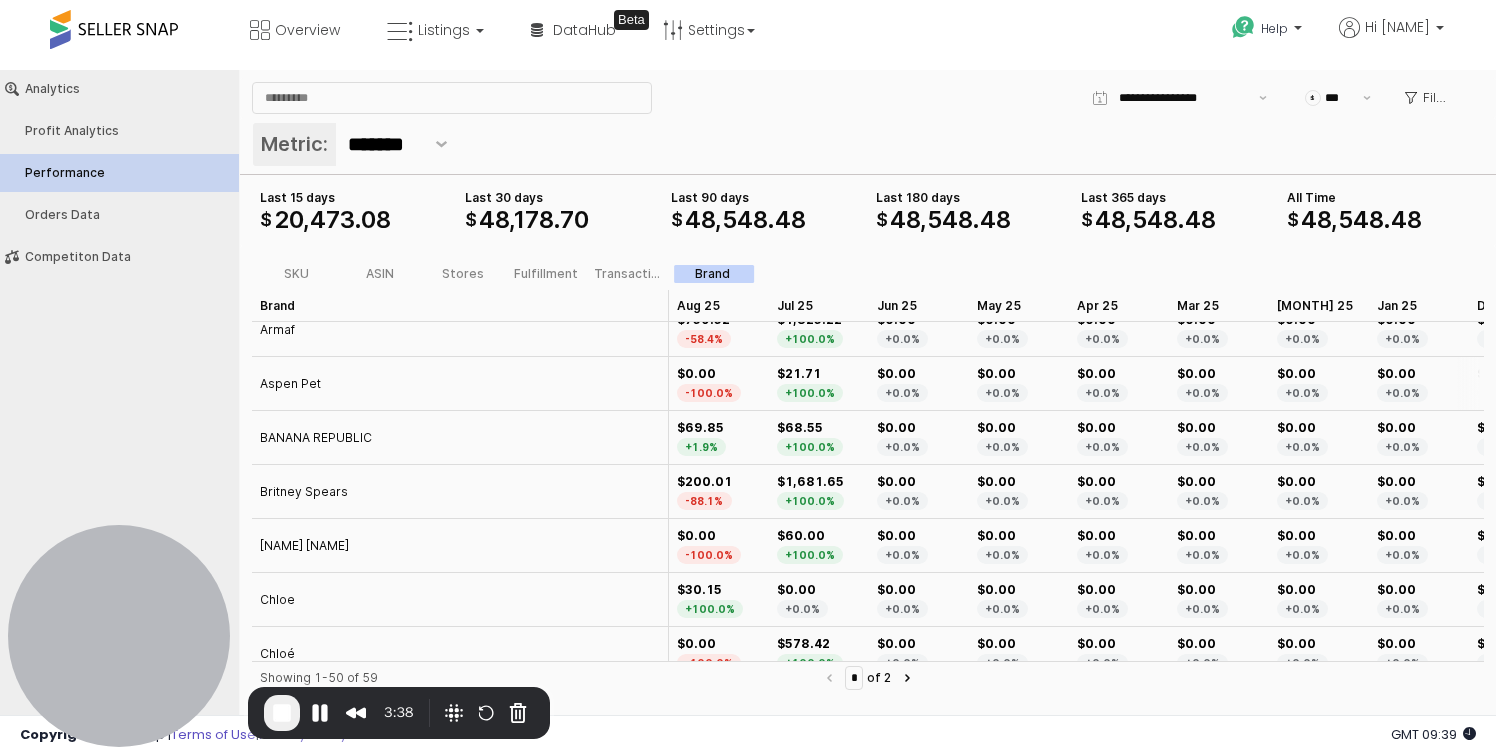 scroll, scrollTop: 444, scrollLeft: 0, axis: vertical 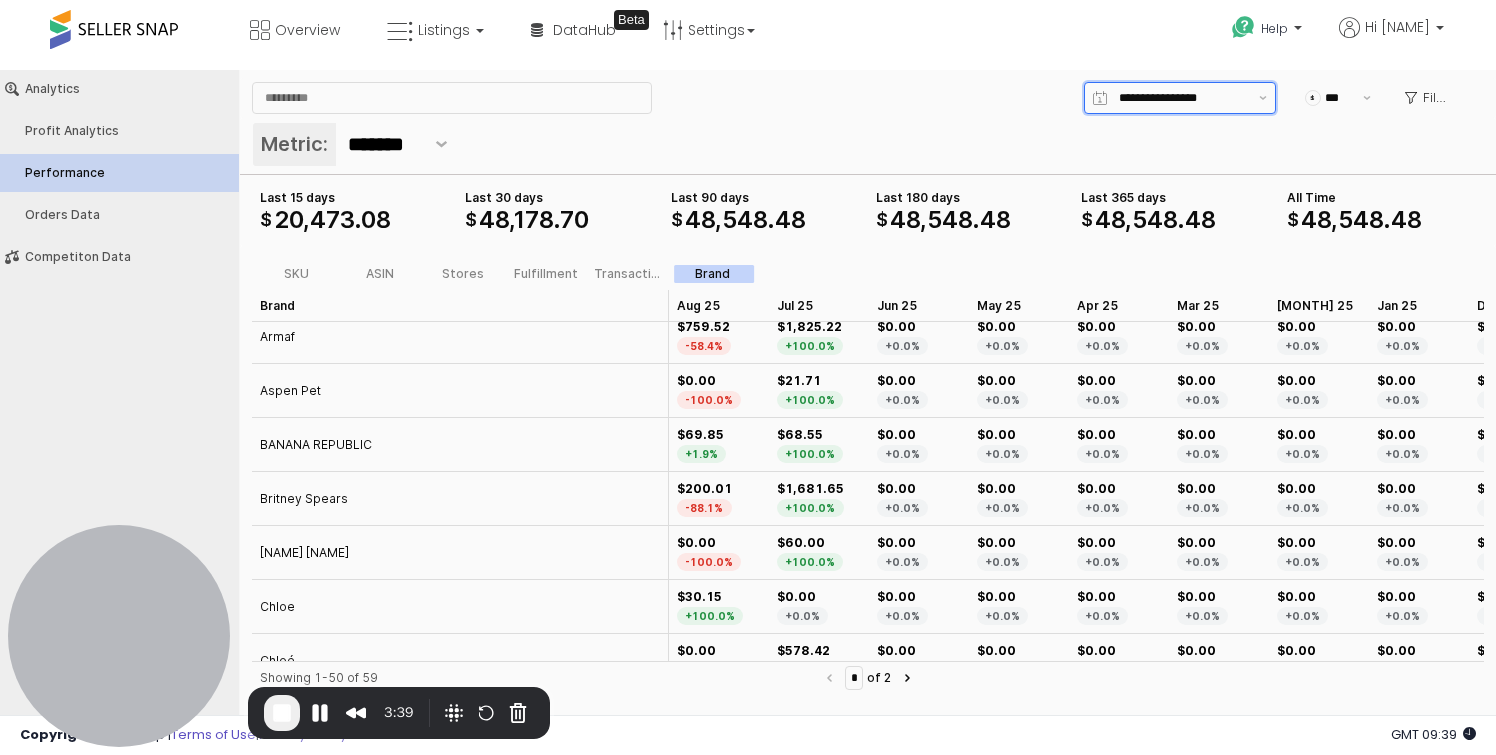 click at bounding box center (1183, 98) 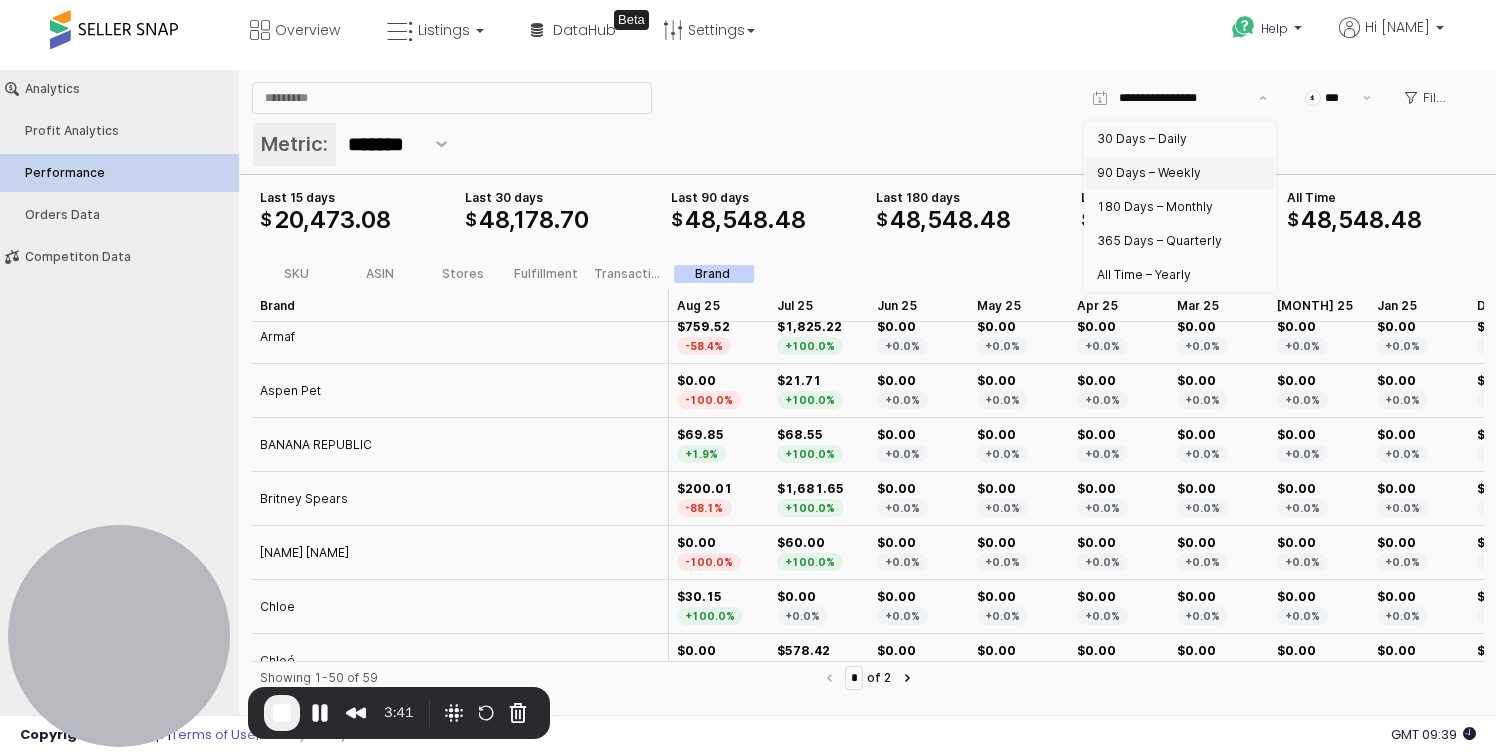 click on "$ *** Filters" at bounding box center (868, 98) 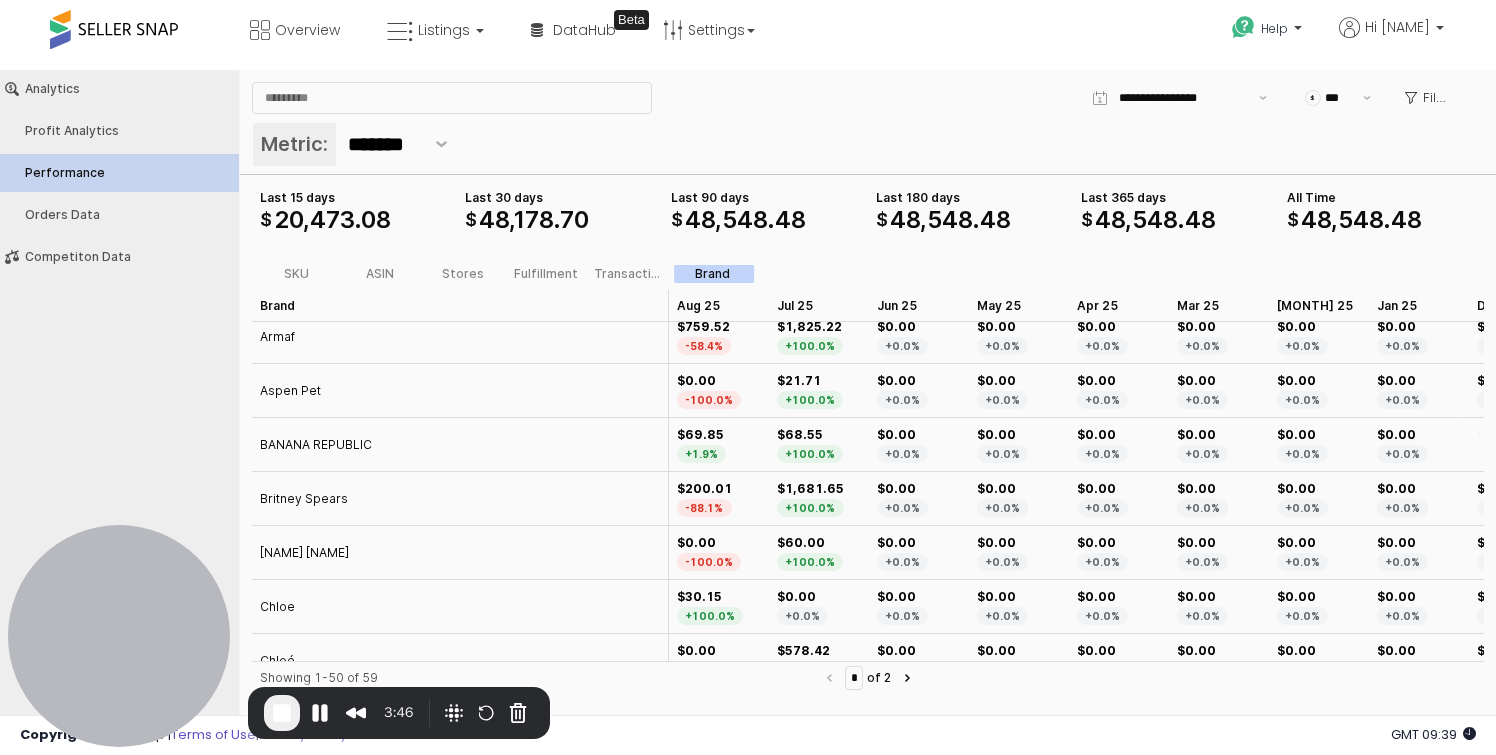 scroll, scrollTop: 0, scrollLeft: 0, axis: both 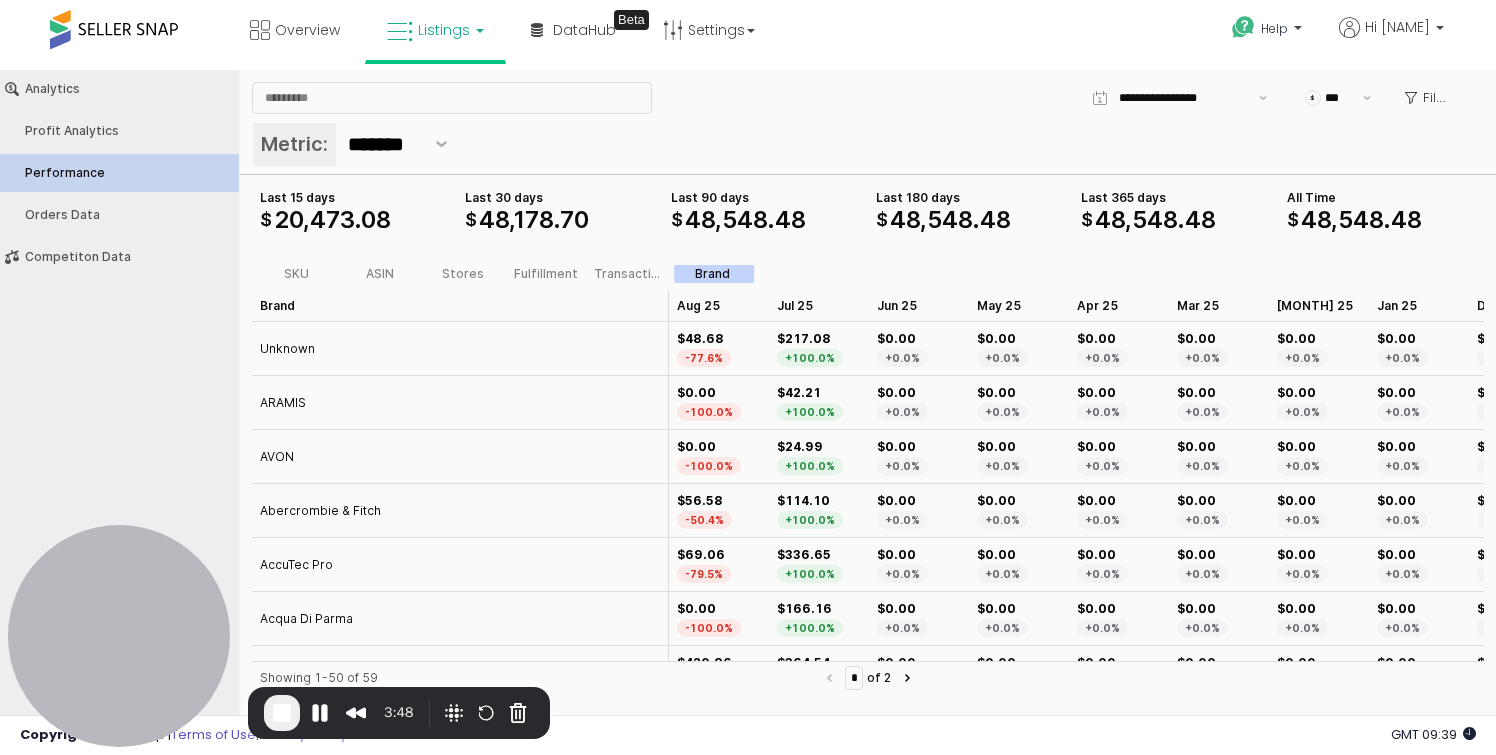 click on "Listings" at bounding box center (444, 30) 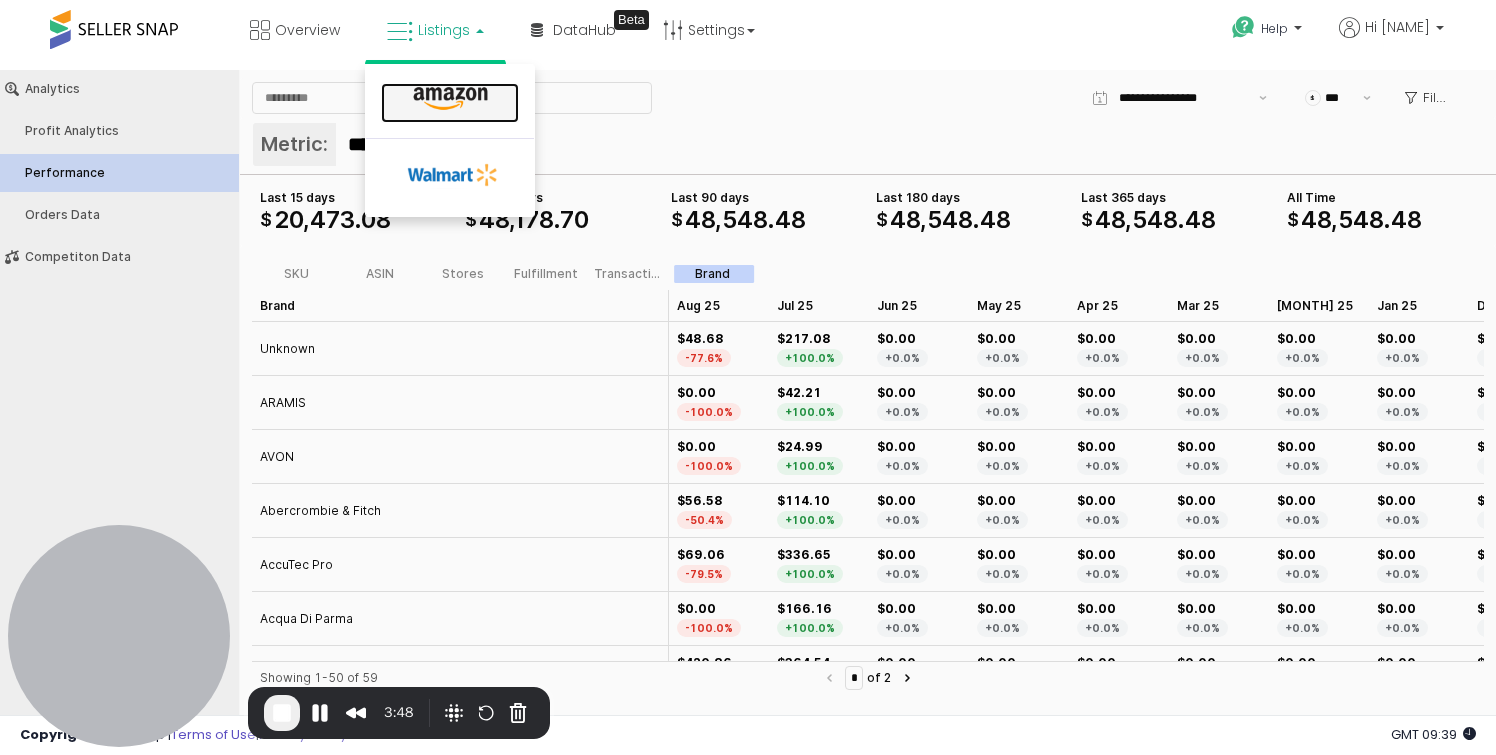click at bounding box center (450, 99) 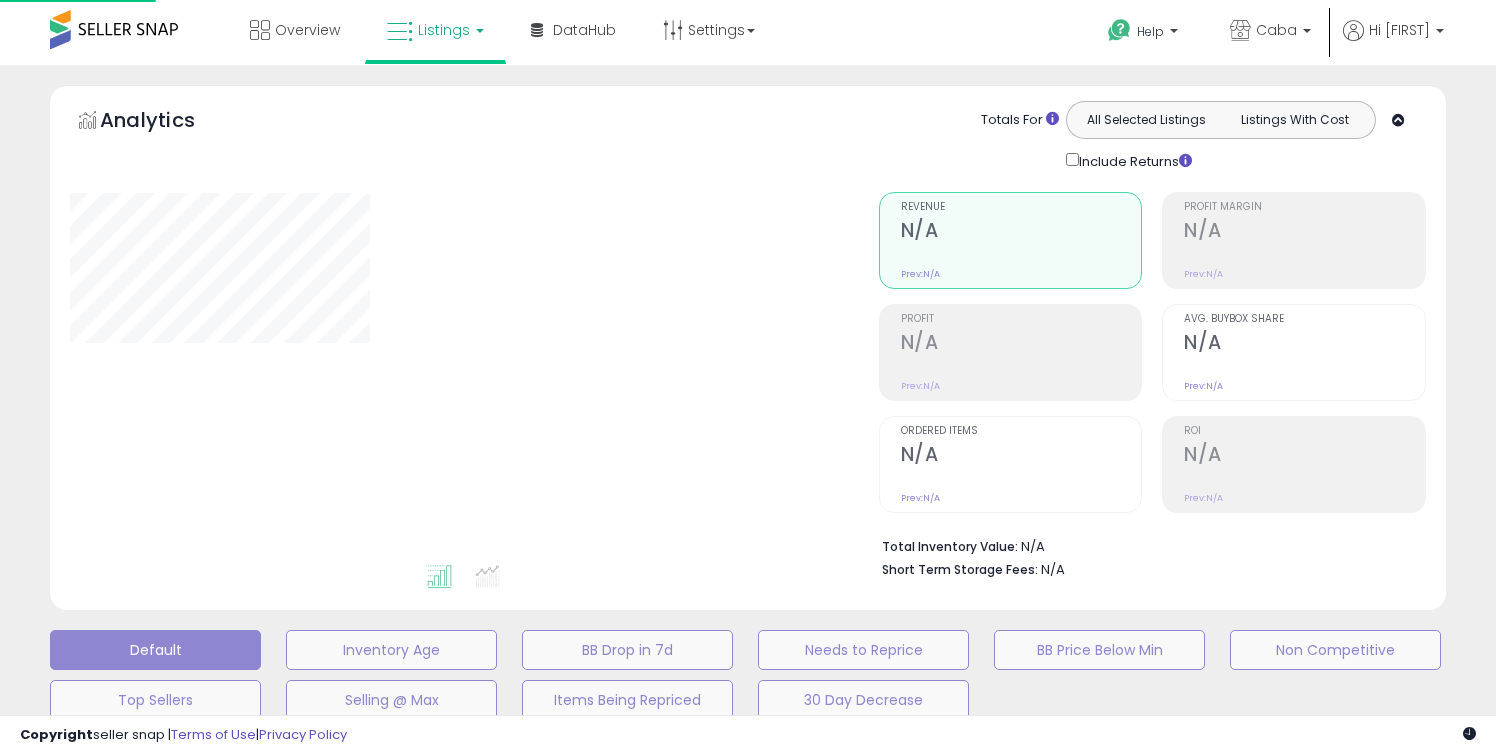 scroll, scrollTop: 0, scrollLeft: 0, axis: both 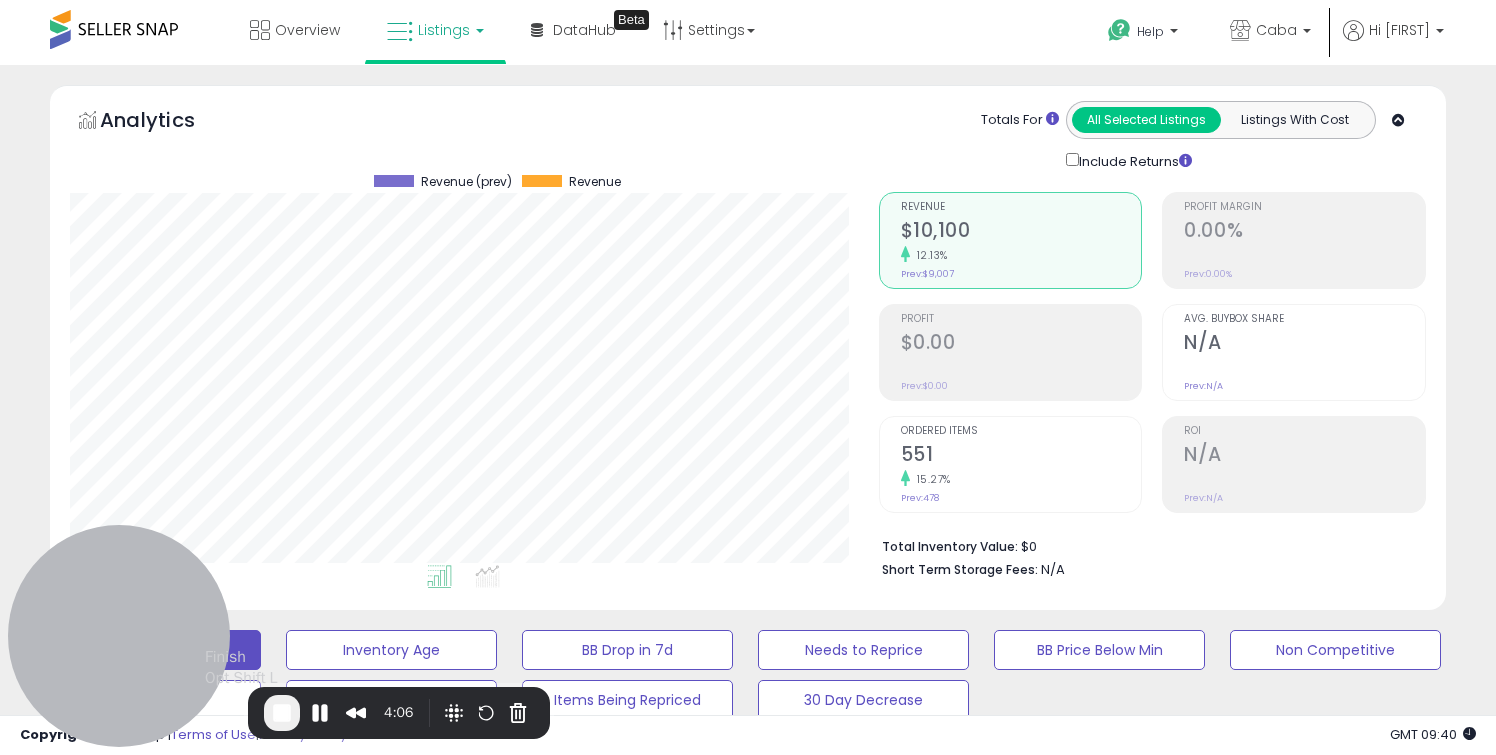 click at bounding box center [282, 713] 